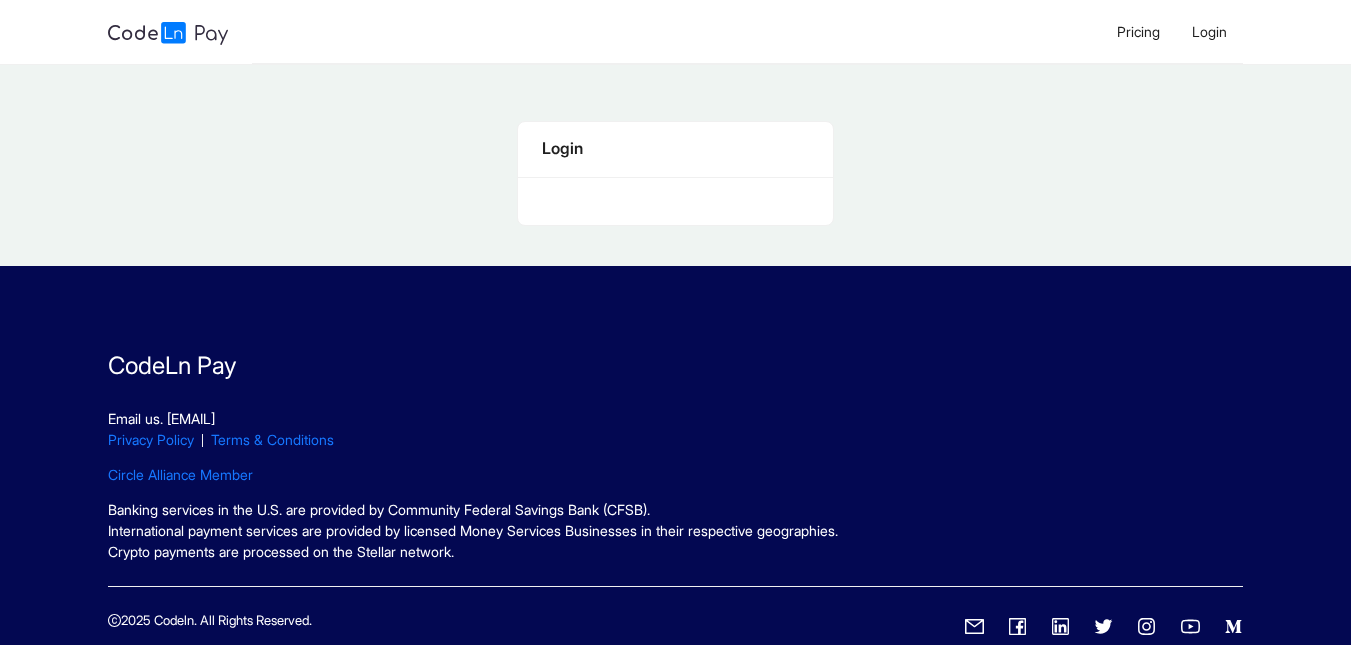 scroll, scrollTop: 0, scrollLeft: 0, axis: both 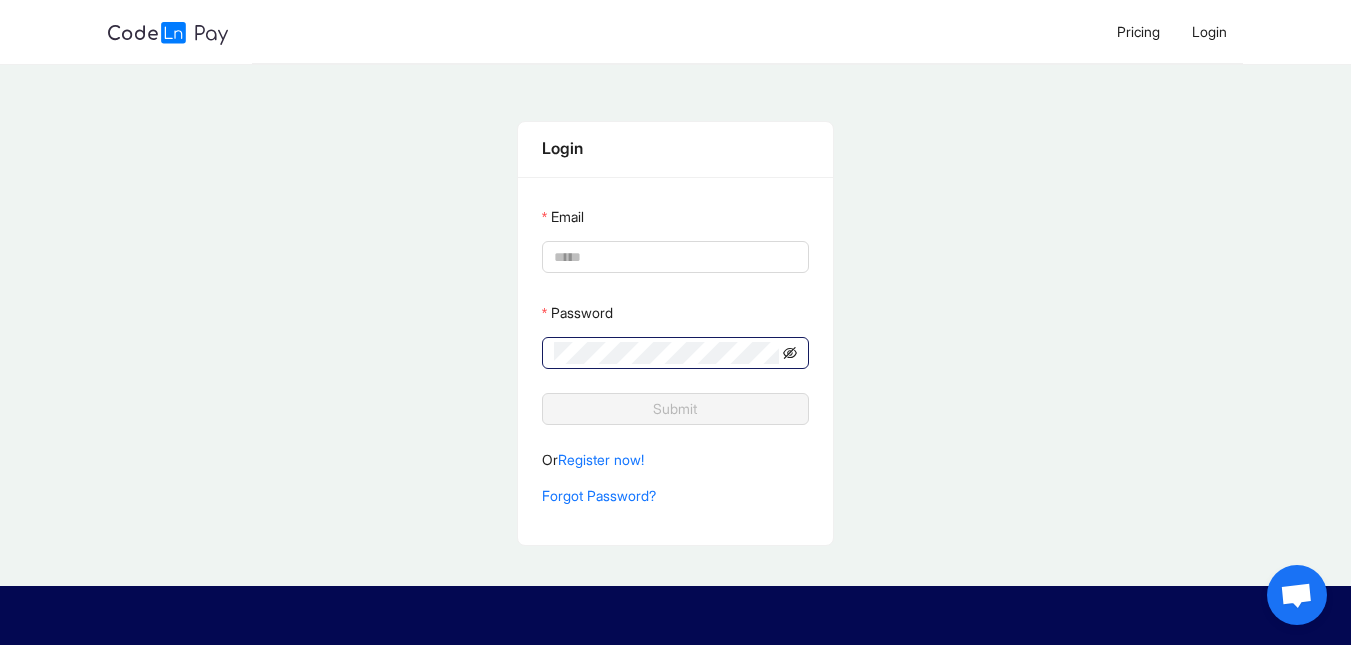 type on "**********" 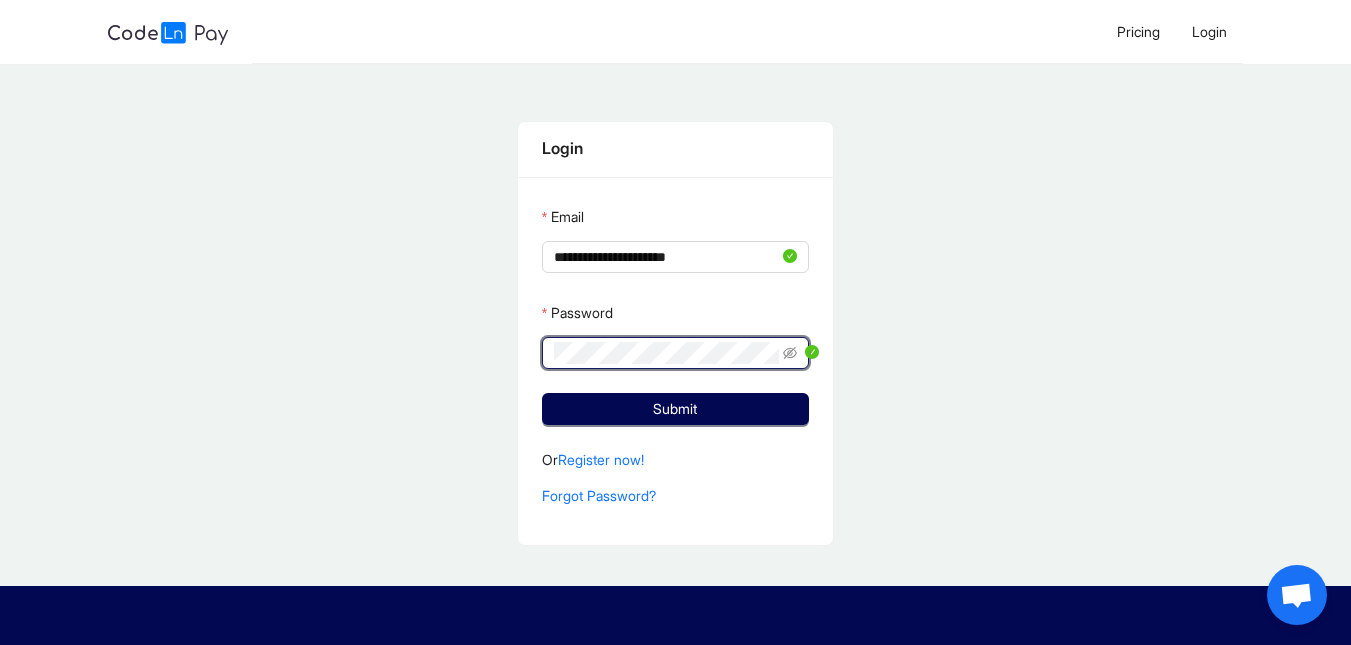 click at bounding box center [801, 353] 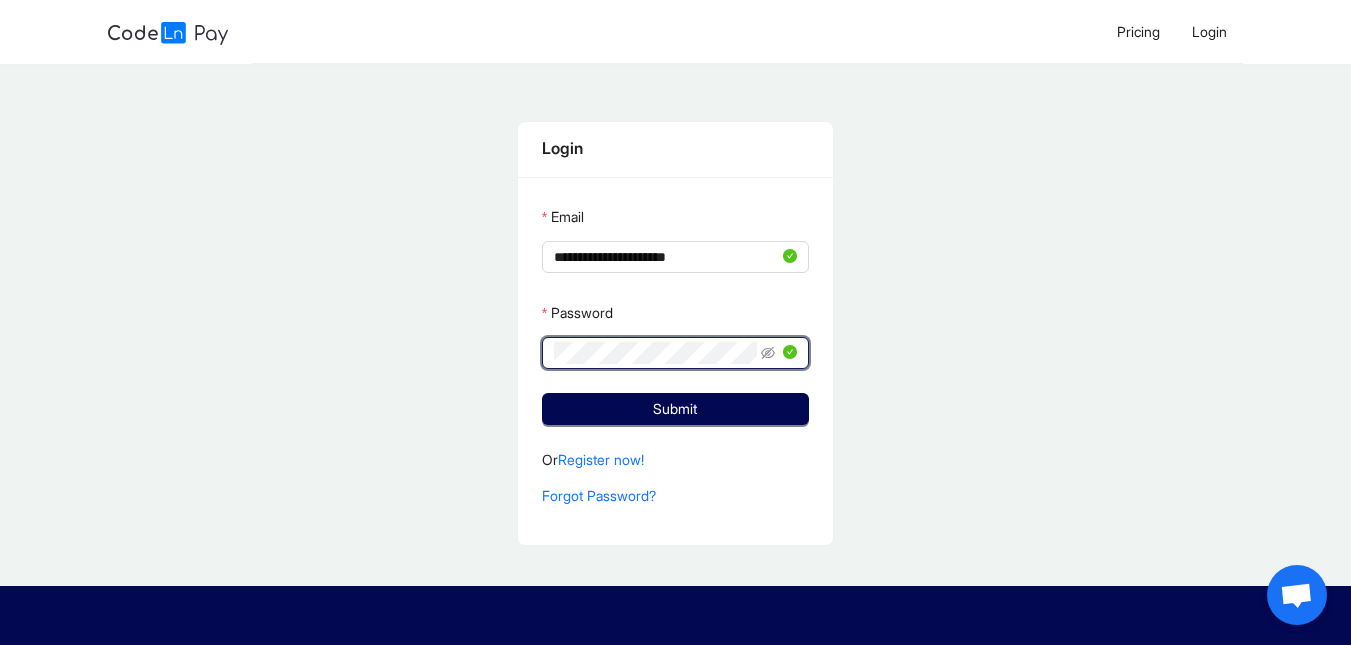 click at bounding box center (779, 353) 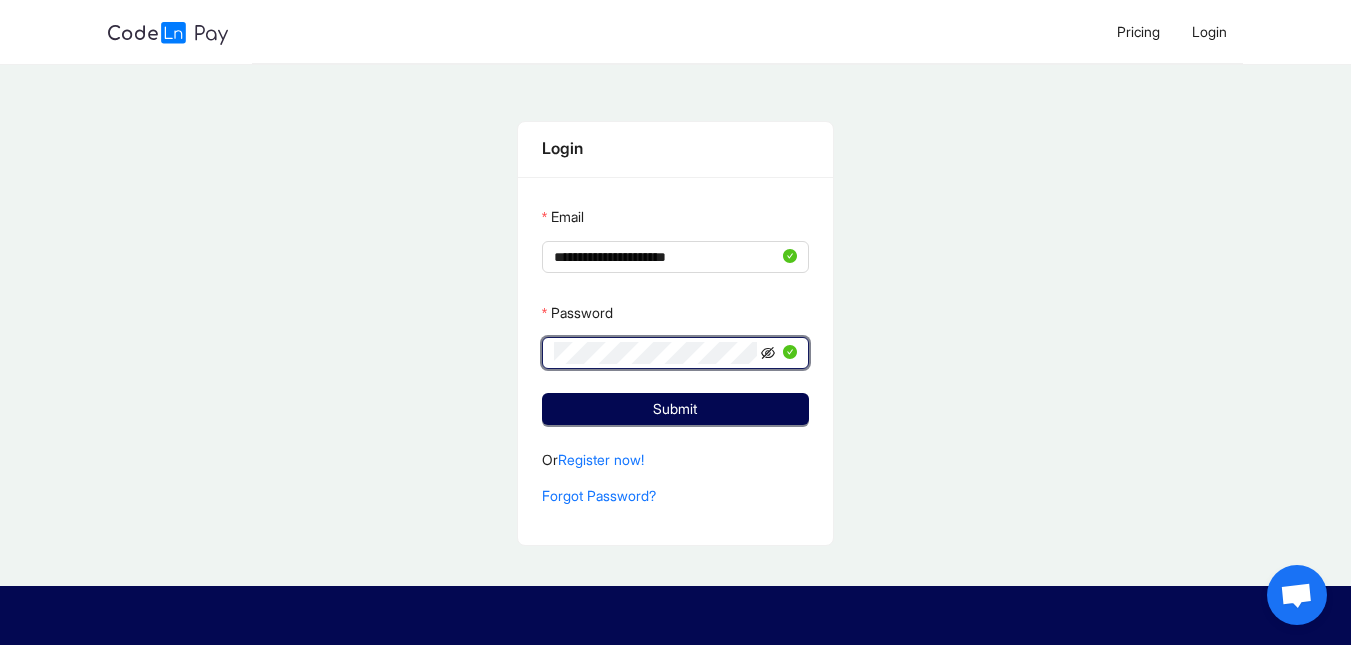 click 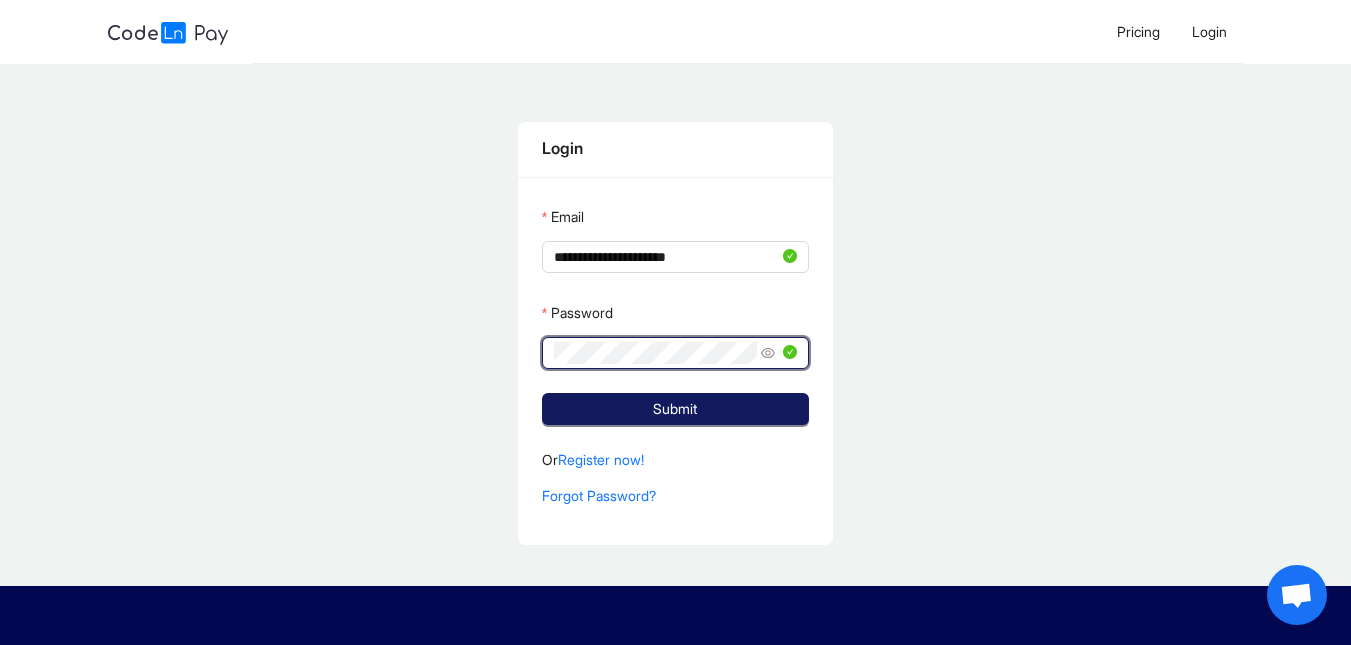 click on "Submit" 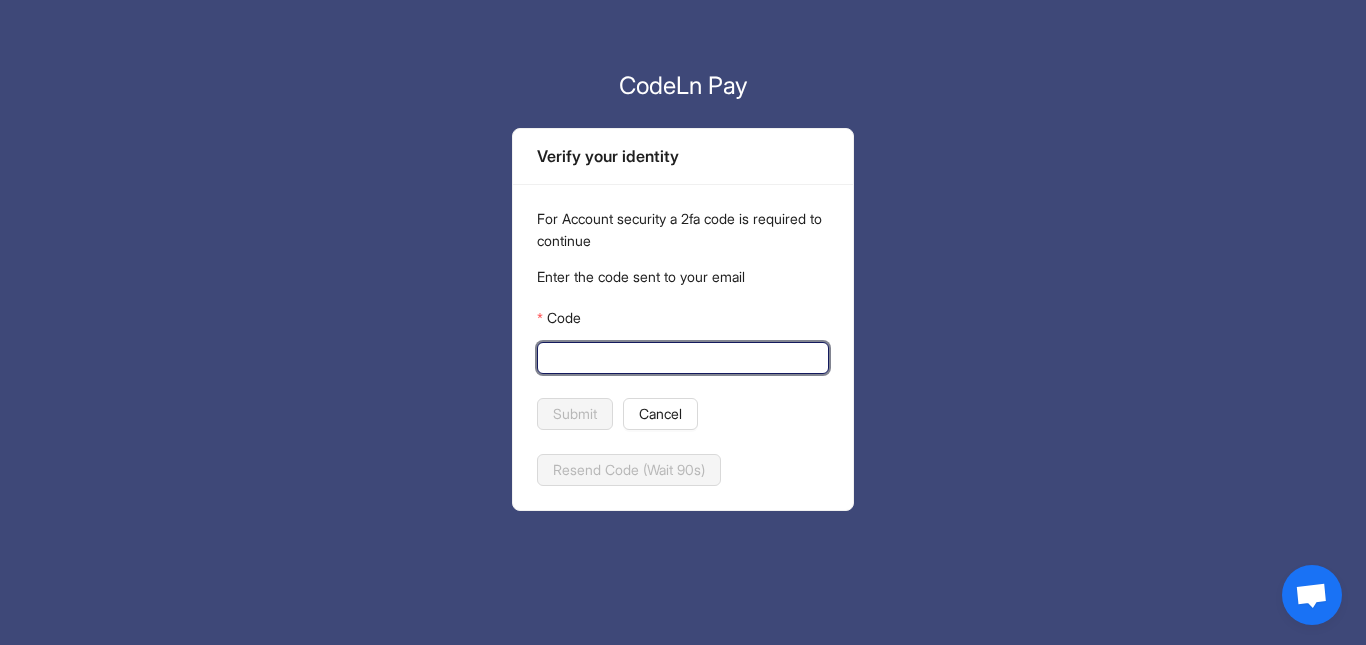 click on "Code" at bounding box center (681, 358) 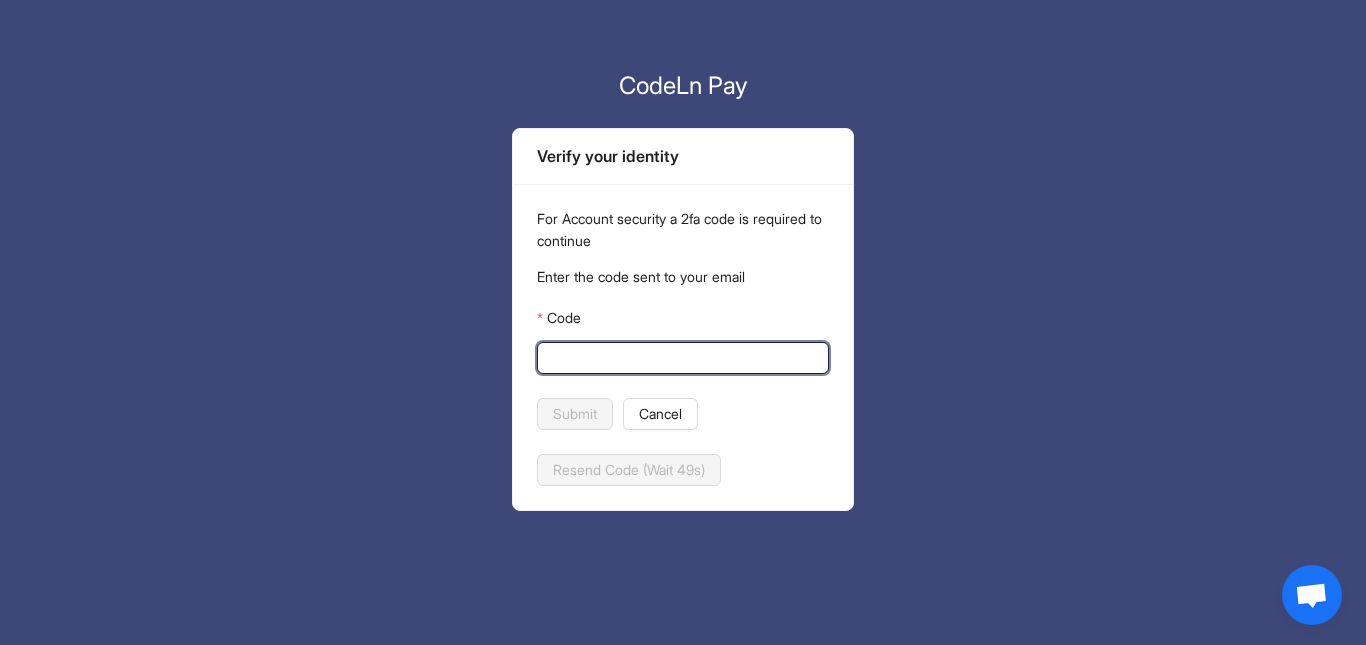 click on "Code" at bounding box center [681, 358] 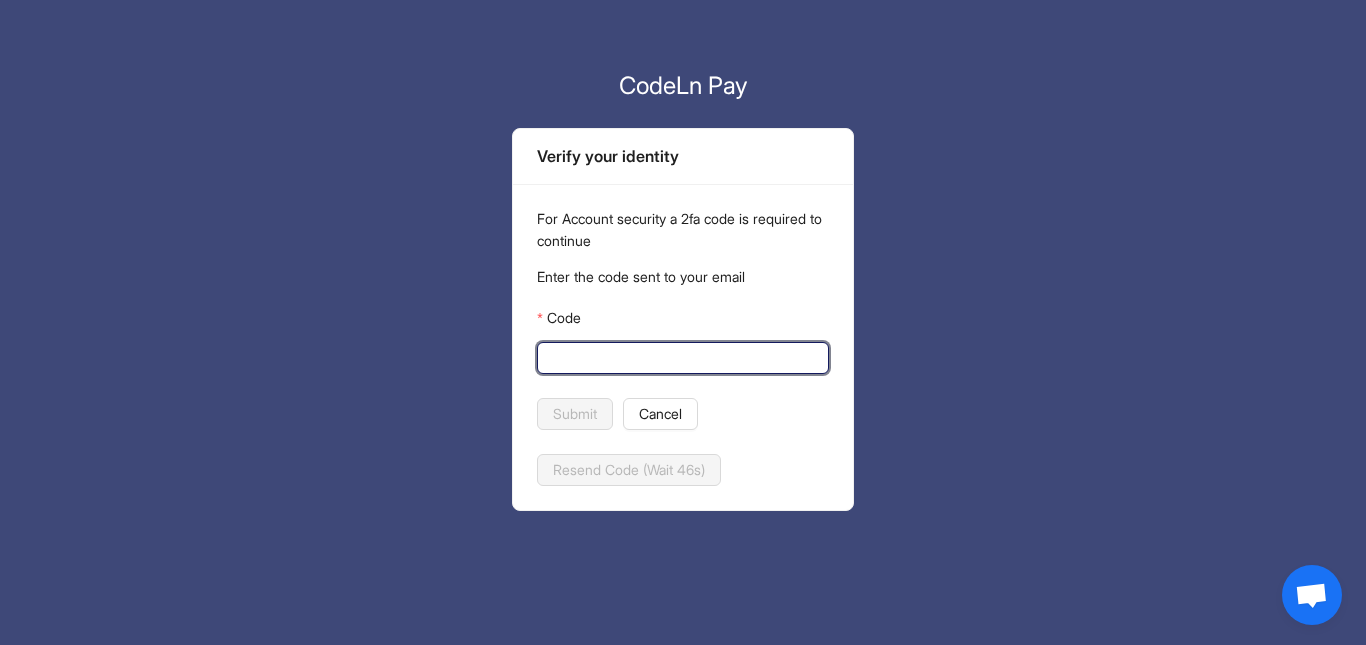 paste on "******" 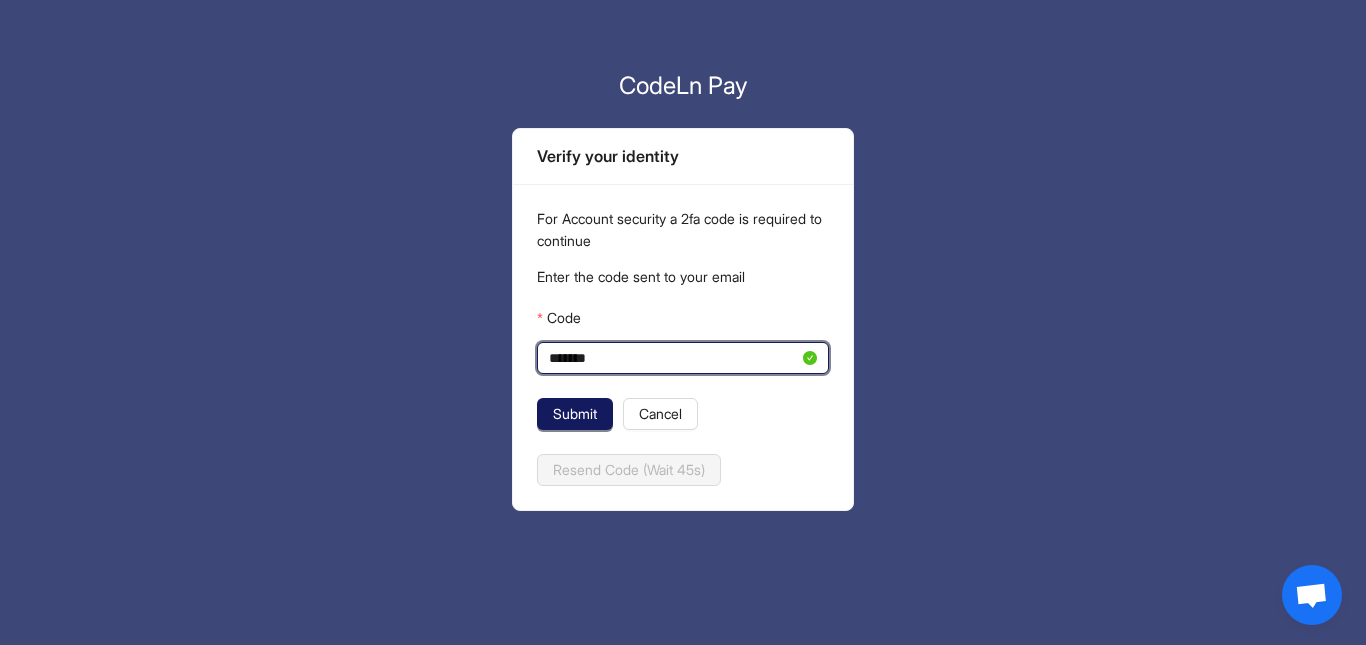 type on "******" 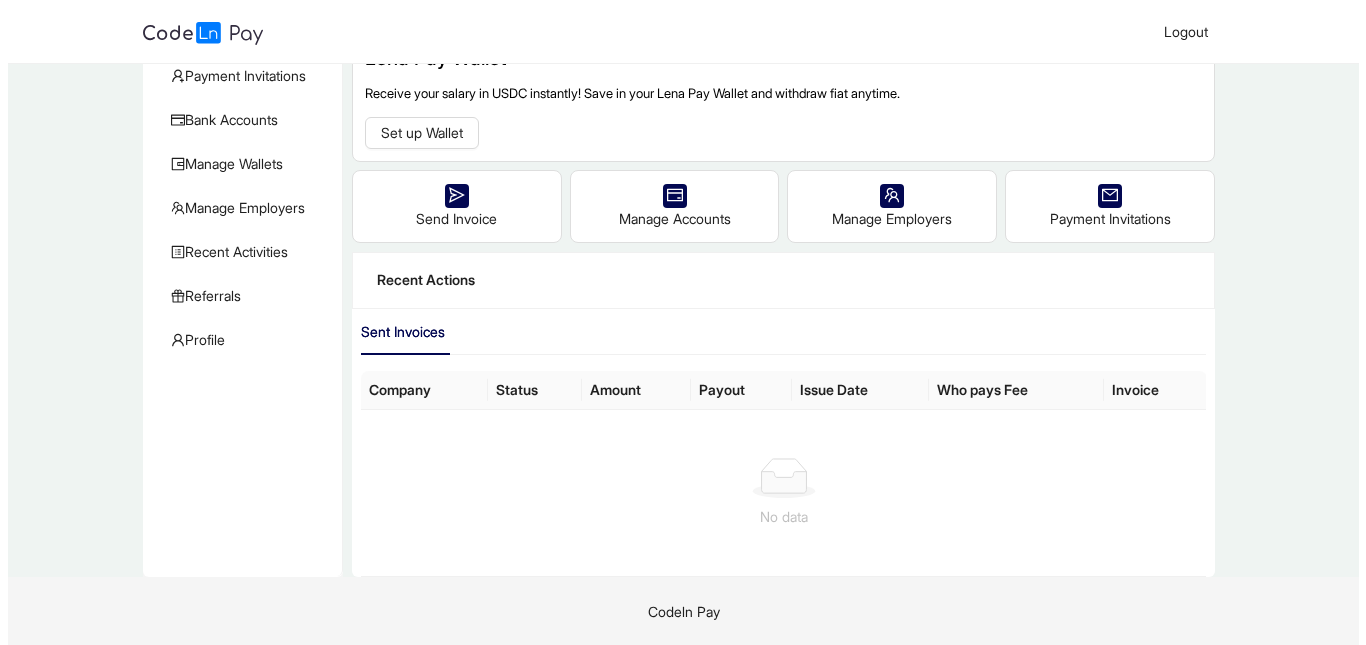 scroll, scrollTop: 0, scrollLeft: 0, axis: both 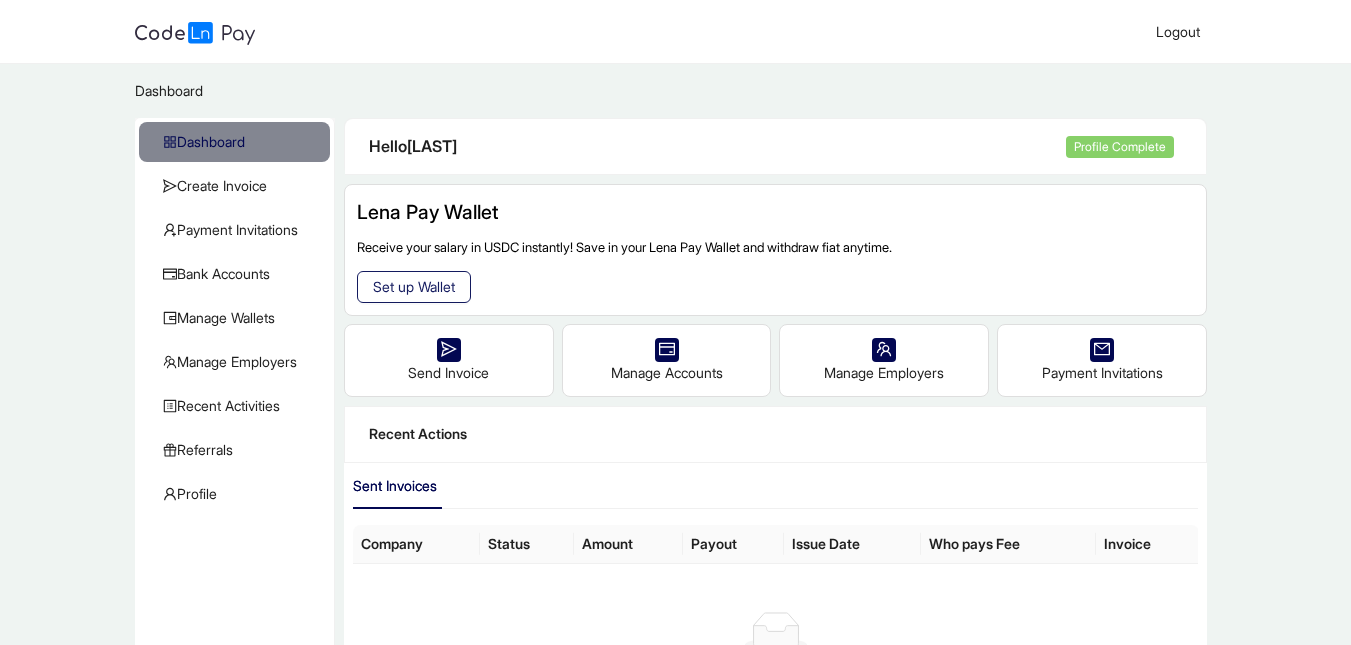 click on "Set up Wallet" 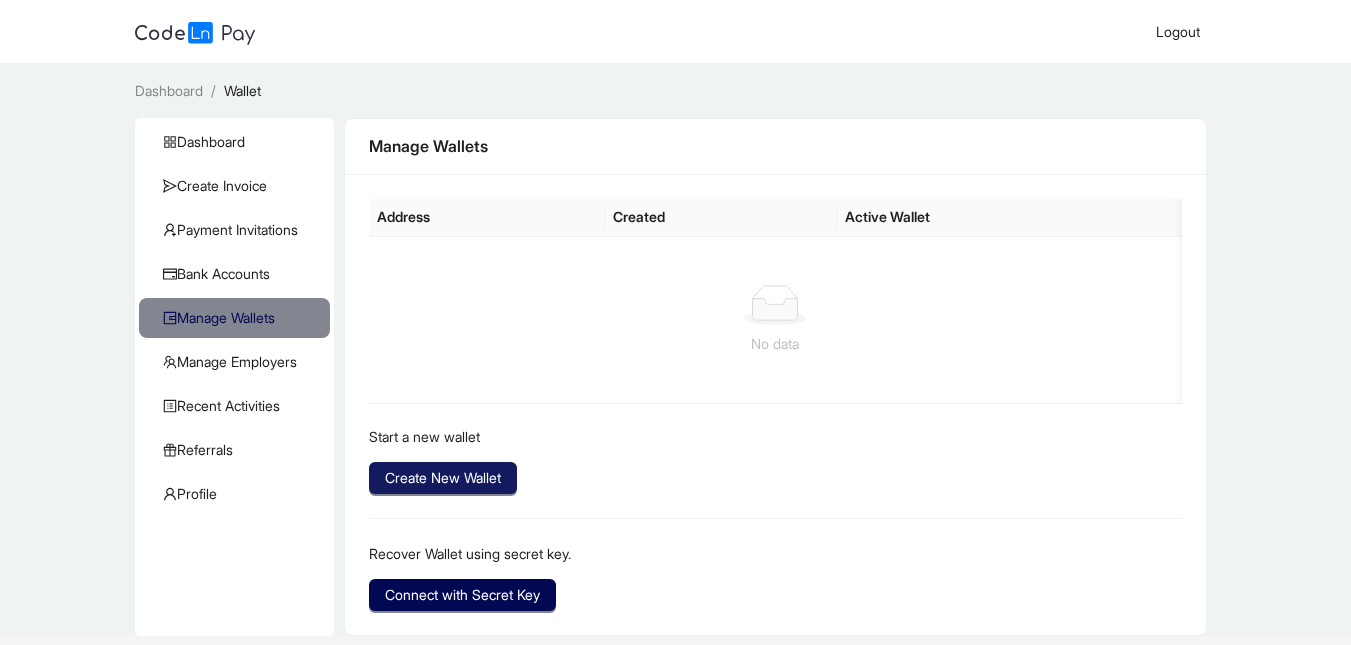 click on "Create New Wallet" at bounding box center (443, 478) 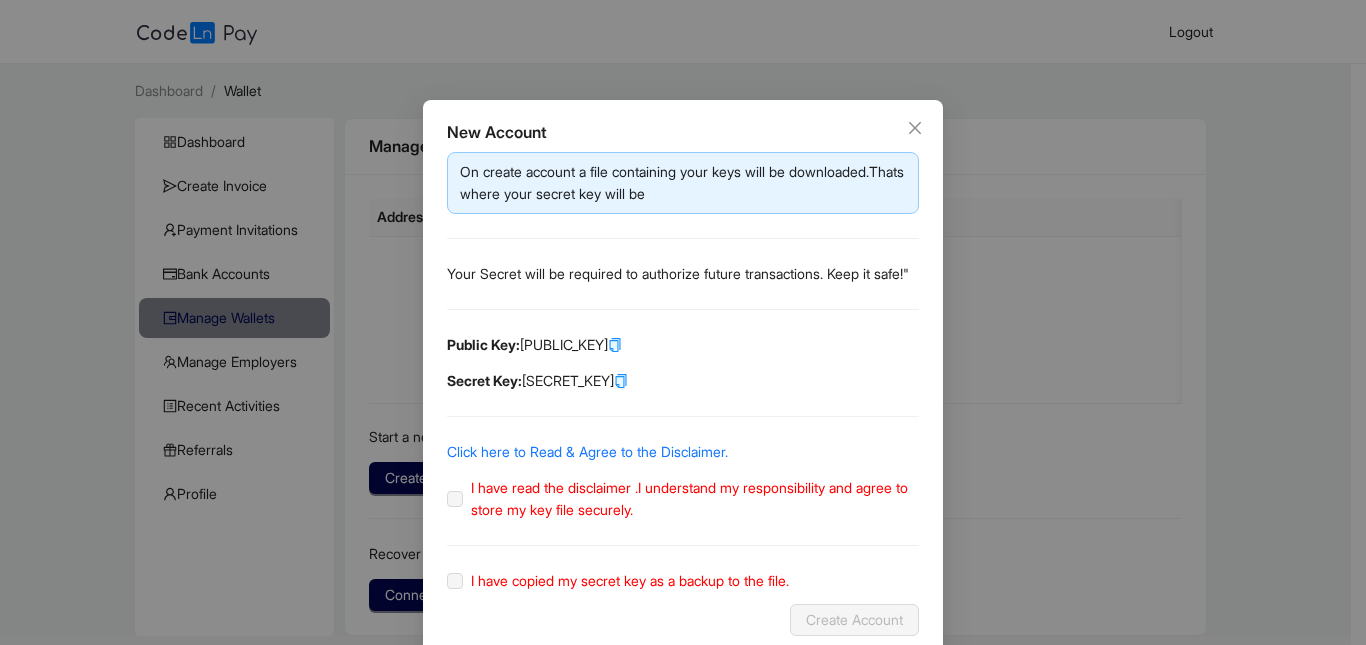 scroll, scrollTop: 57, scrollLeft: 0, axis: vertical 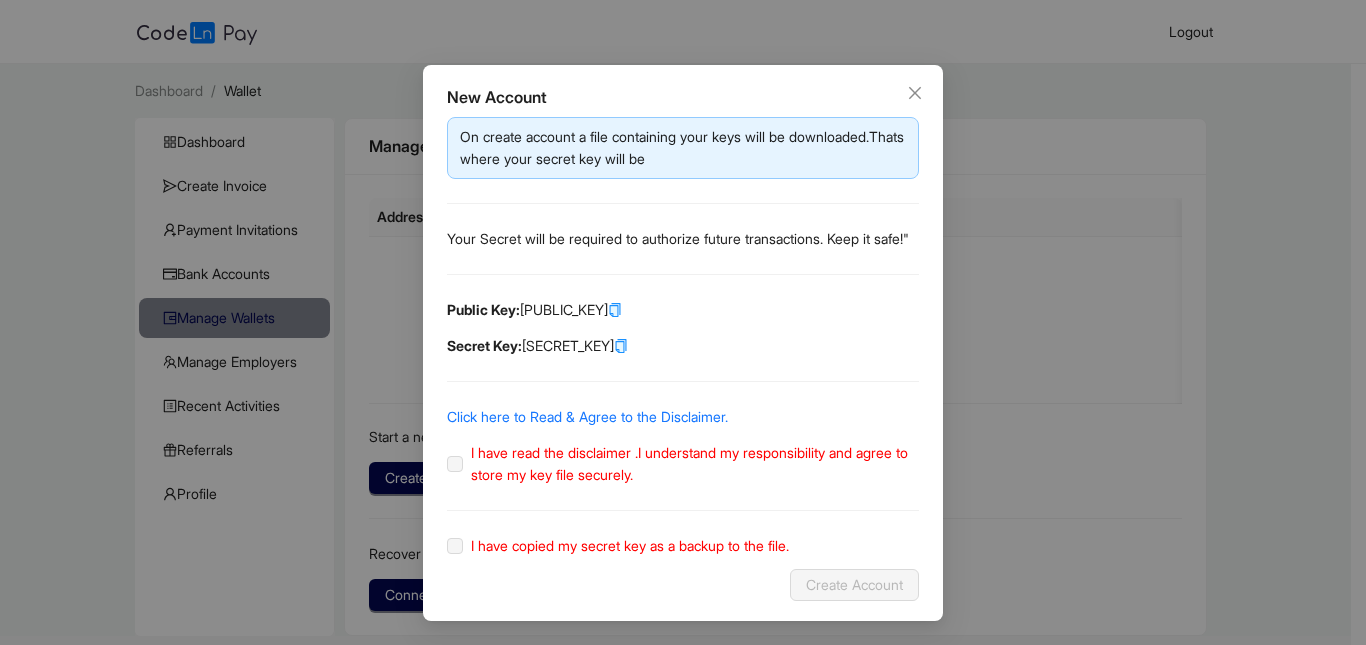 click 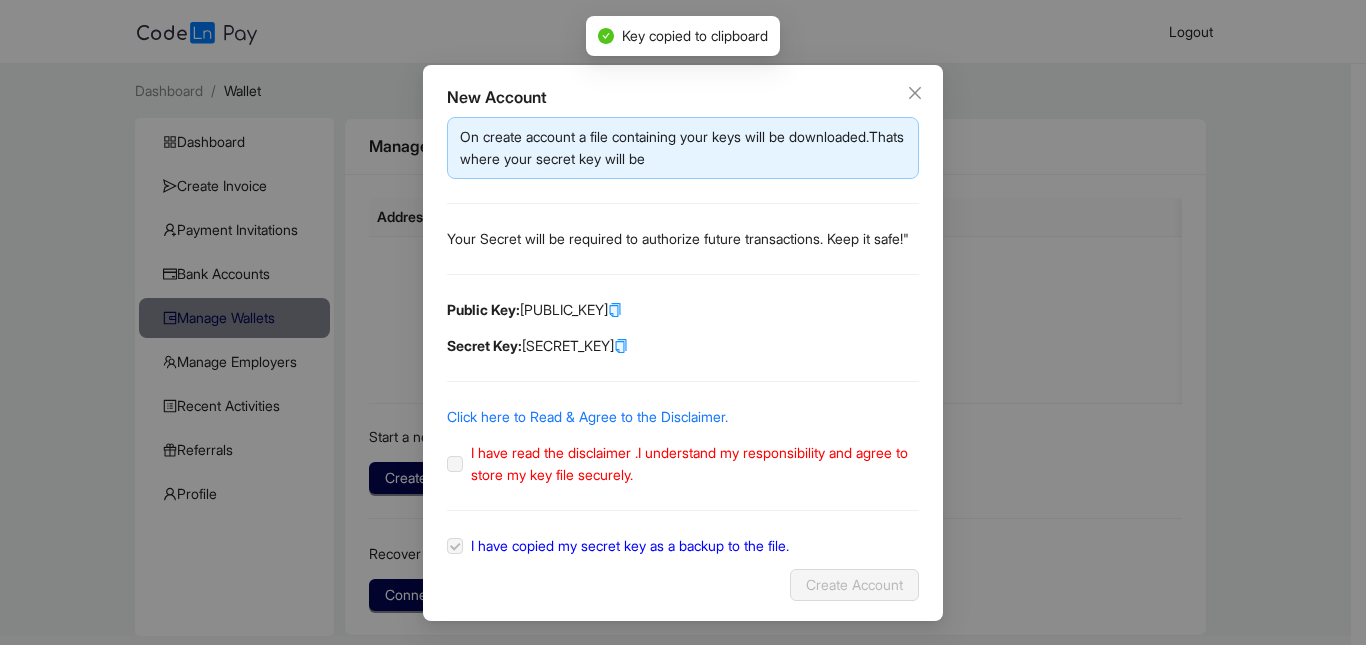 click 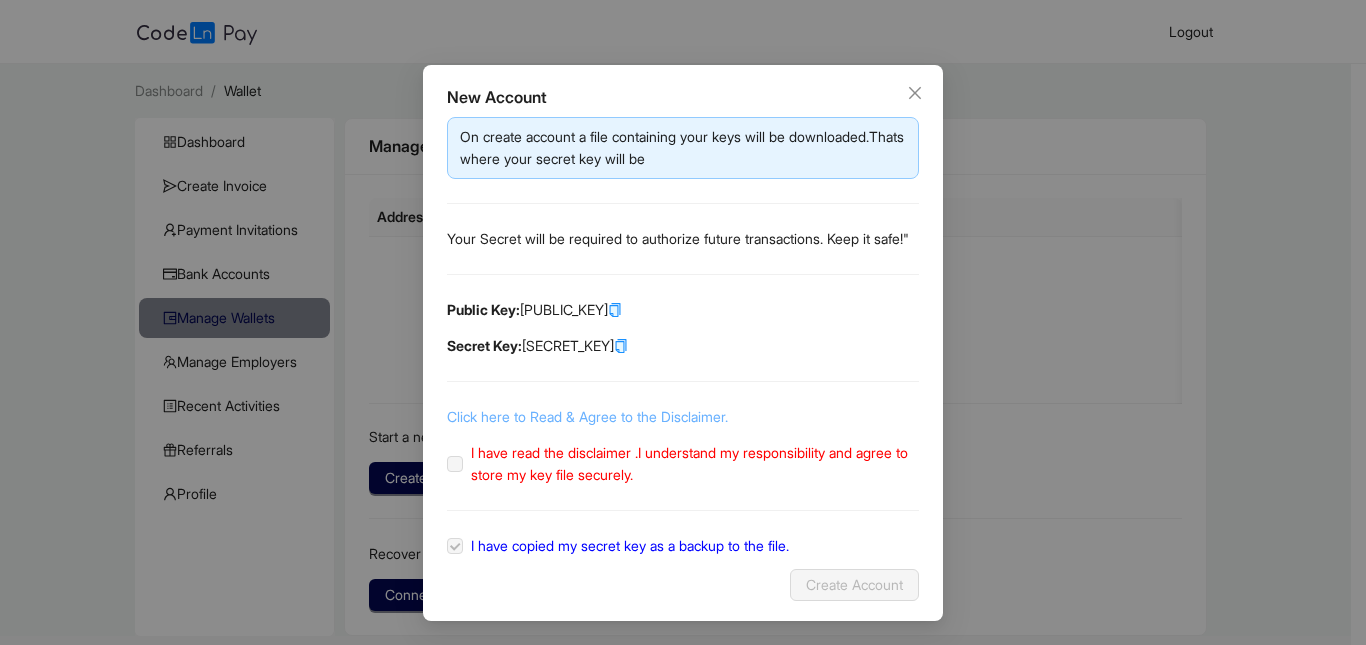 click on "Click here to Read & Agree to the Disclaimer." at bounding box center [587, 416] 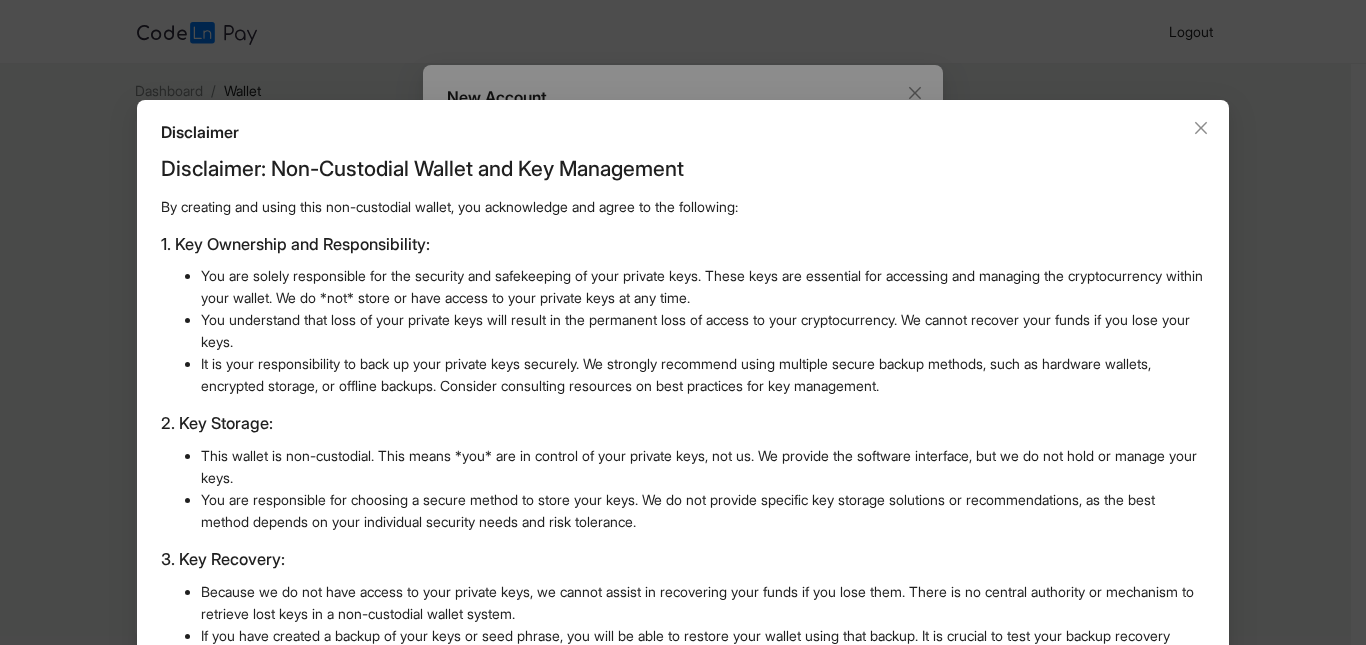 scroll, scrollTop: 487, scrollLeft: 0, axis: vertical 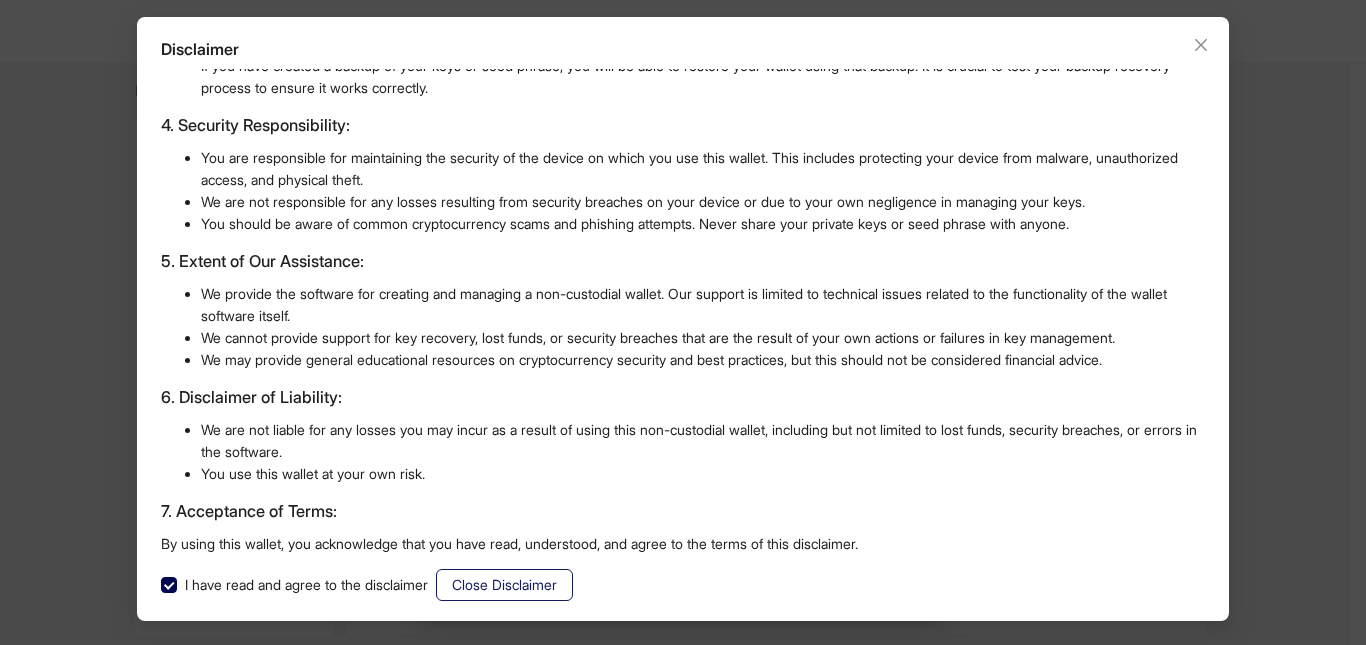 click on "Close Disclaimer" 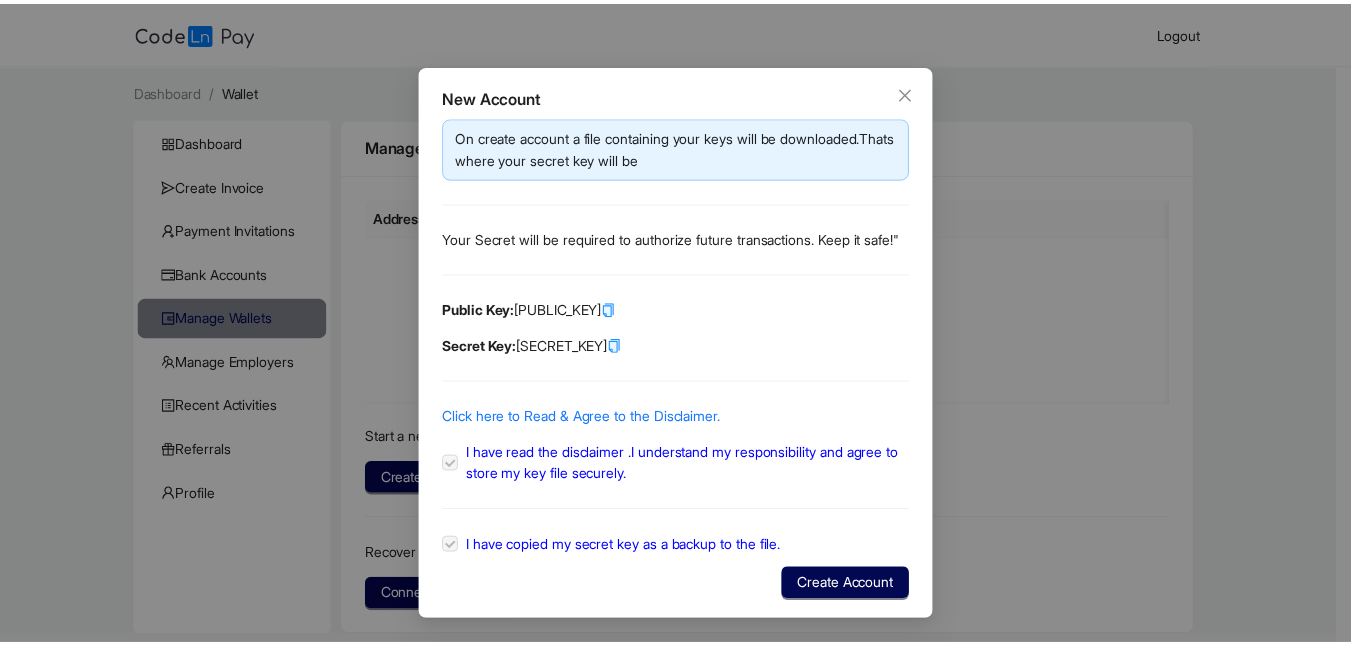 scroll, scrollTop: 0, scrollLeft: 0, axis: both 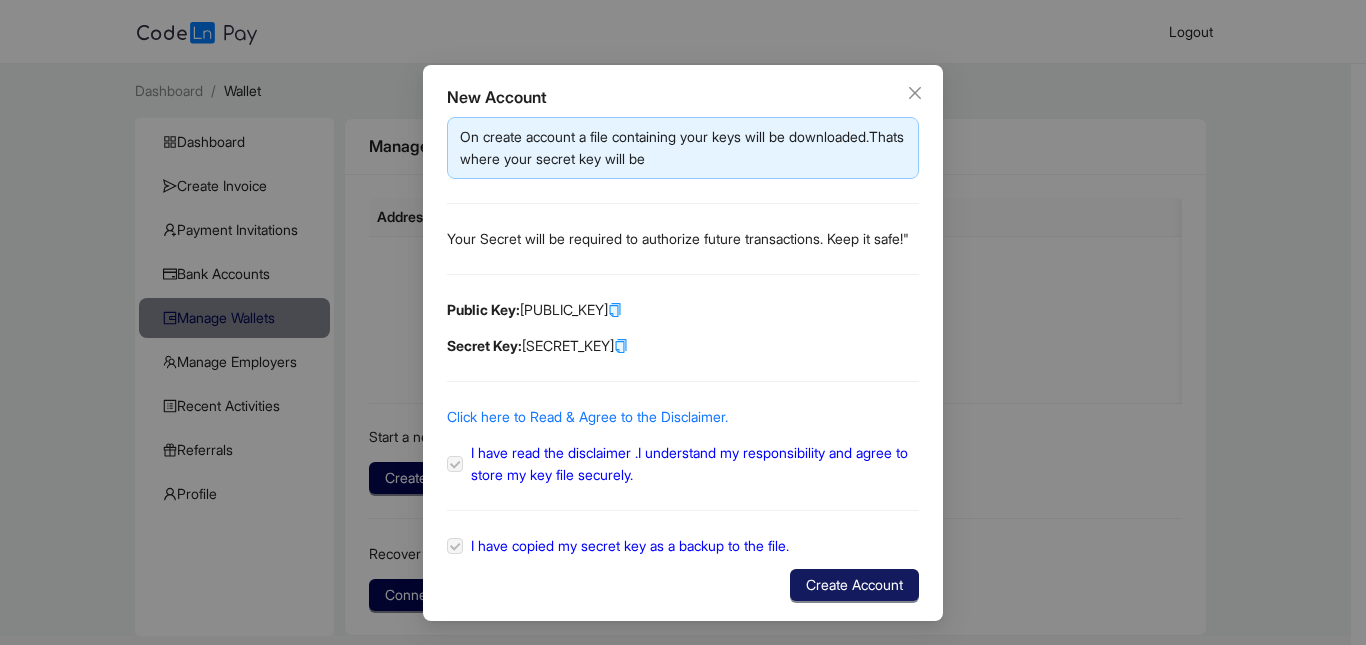 click on "Create Account" 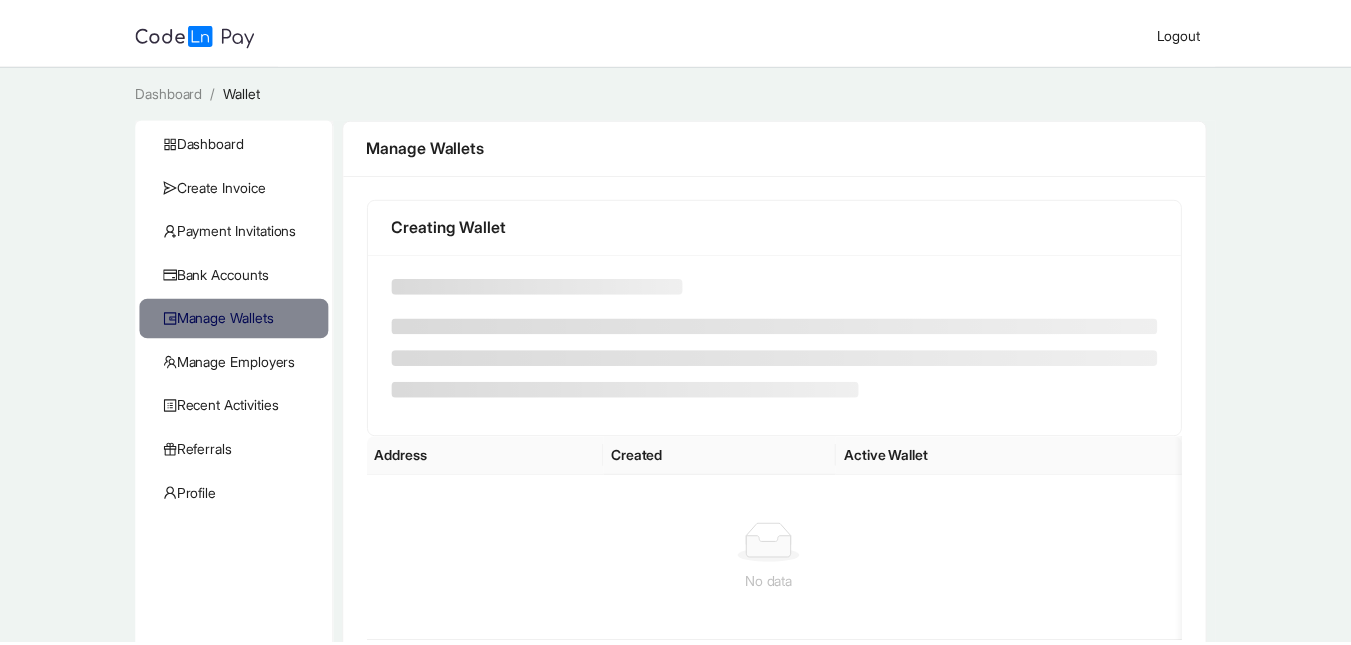 scroll, scrollTop: 0, scrollLeft: 0, axis: both 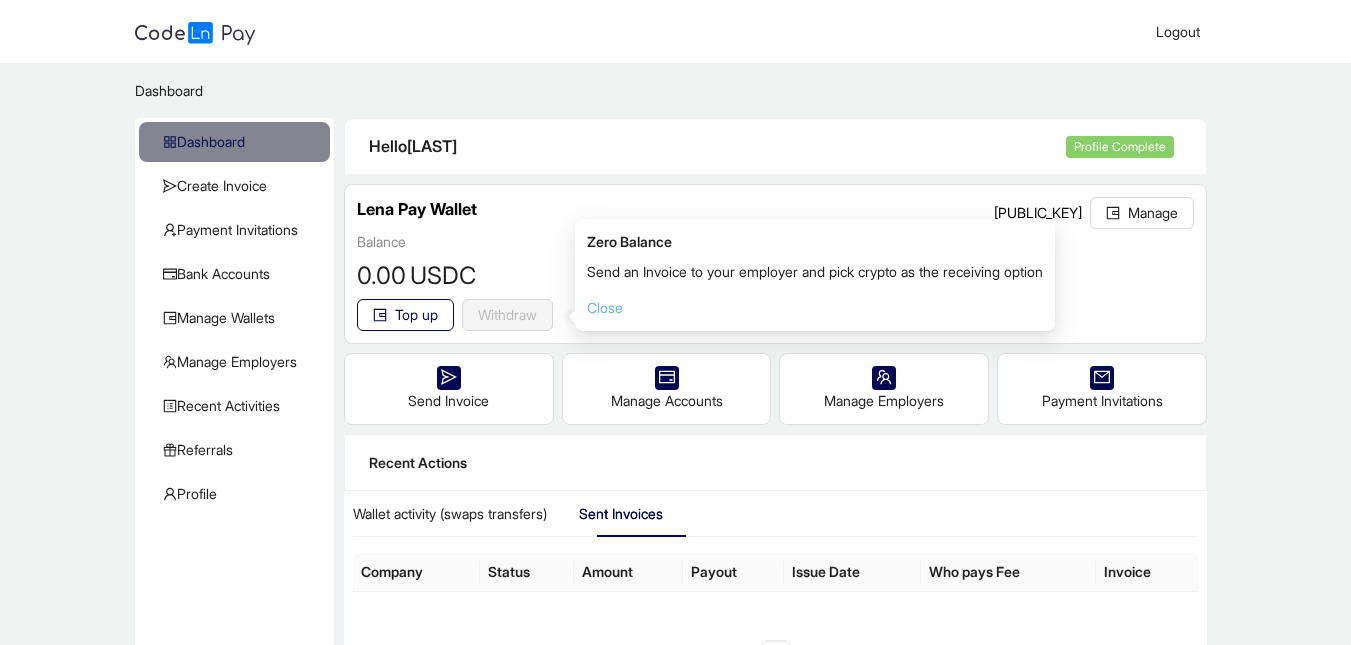 click on "Close" 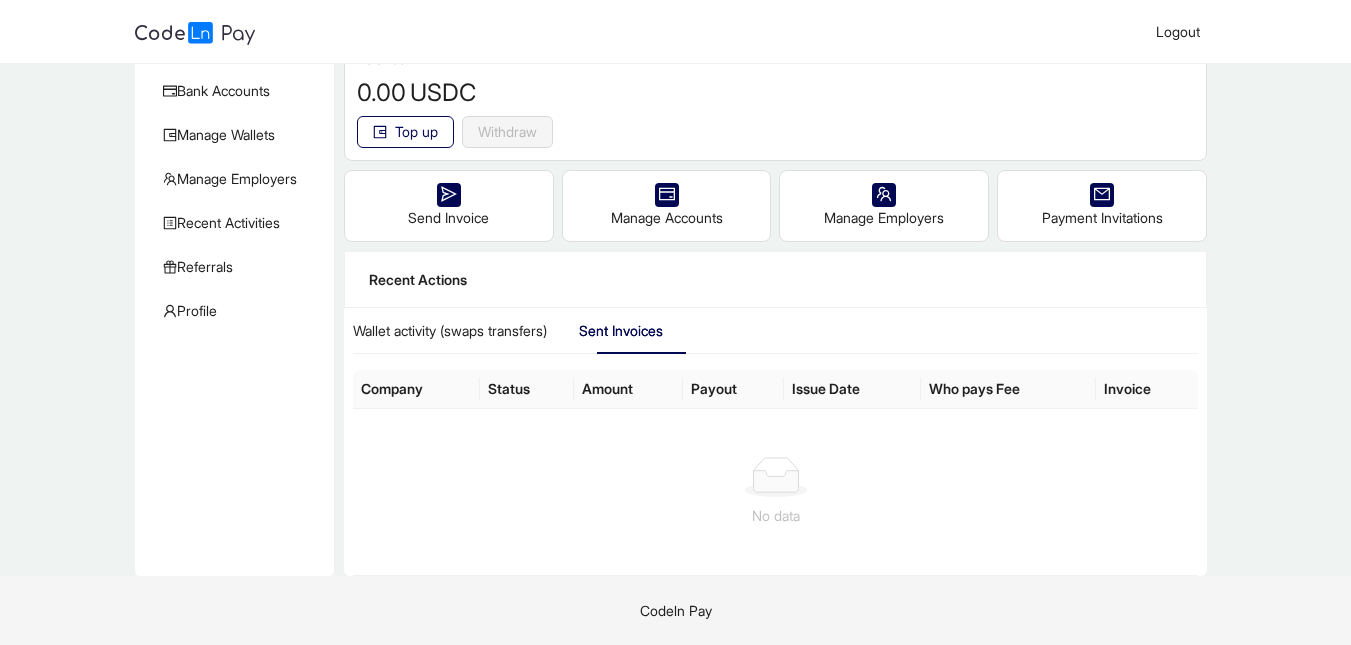 scroll, scrollTop: 0, scrollLeft: 0, axis: both 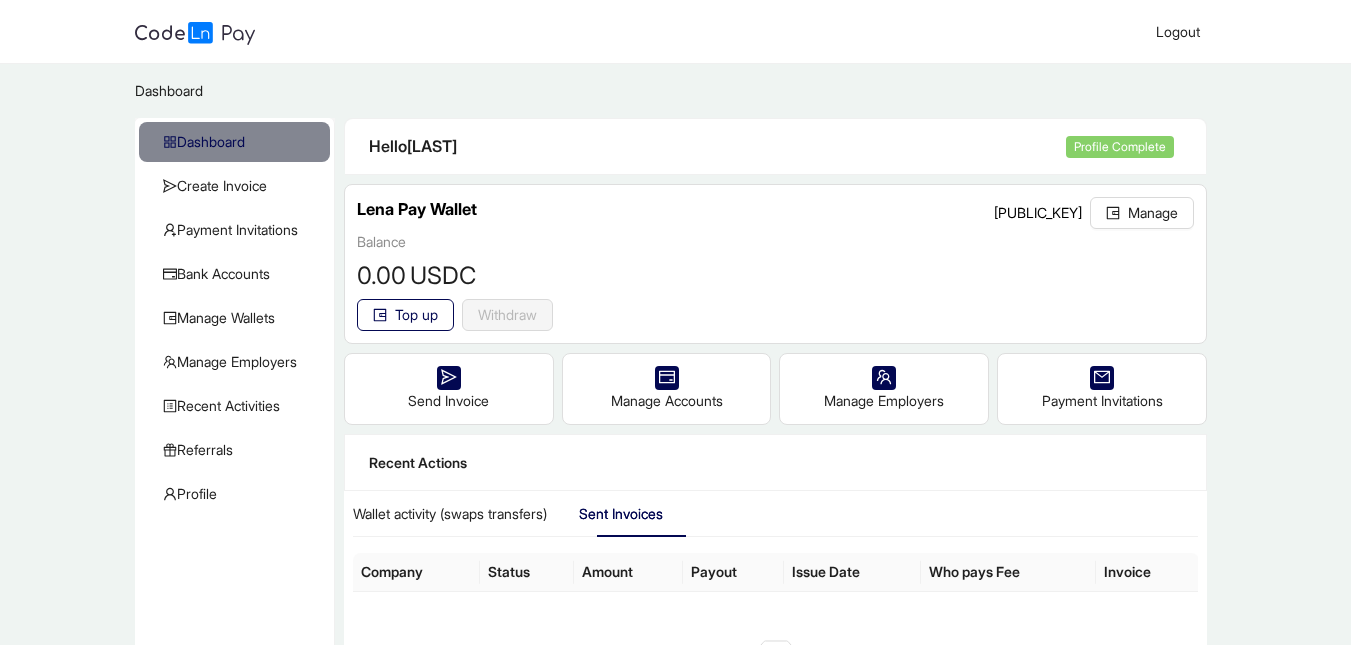 click on "Withdraw" 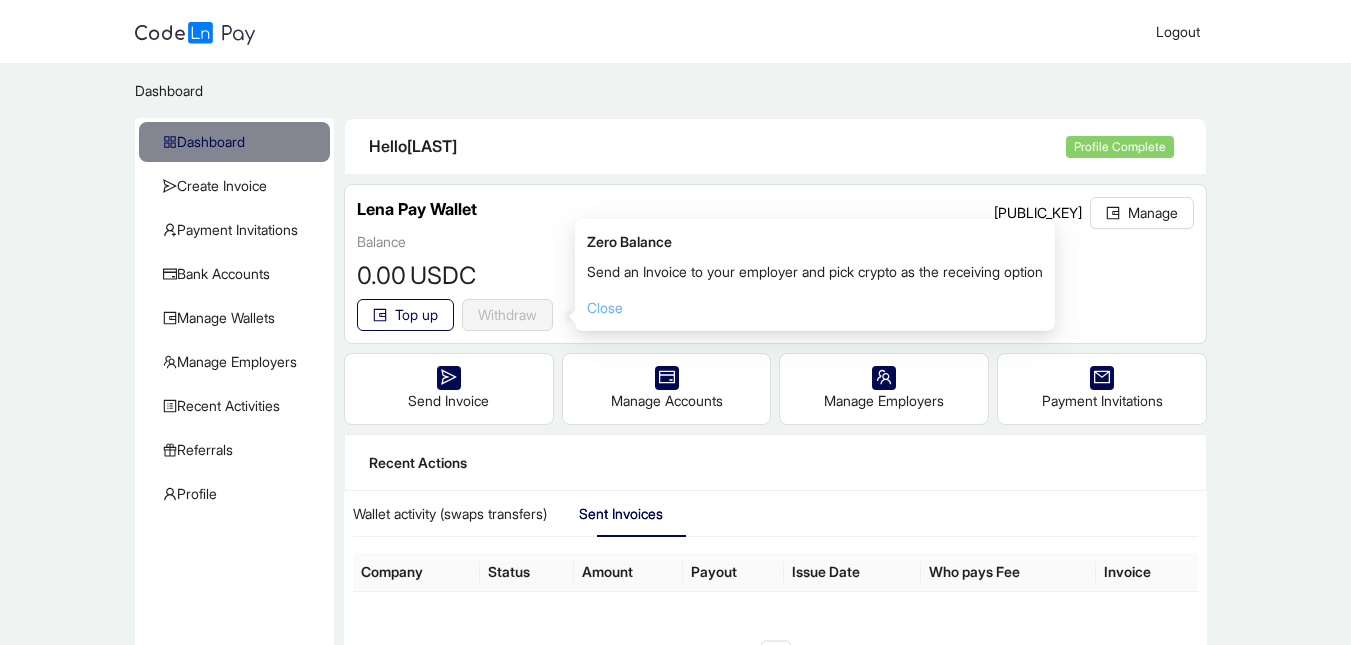 click on "Close" 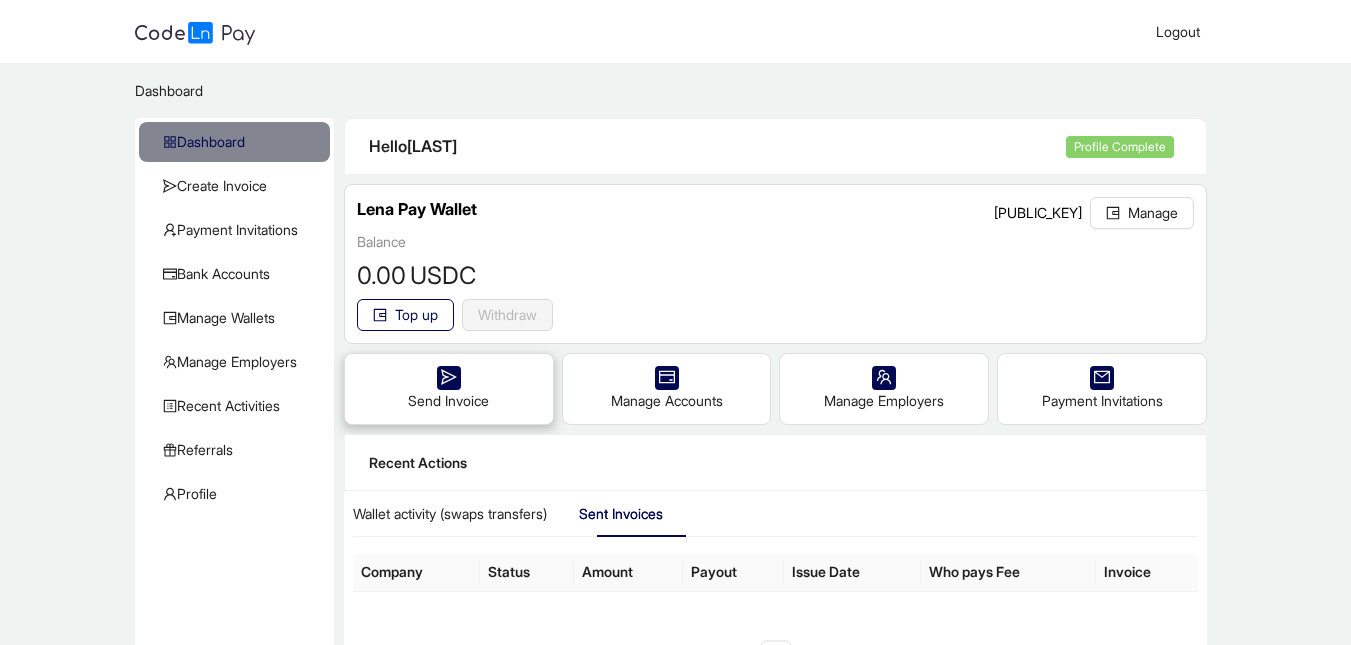 click on "Send Invoice" at bounding box center (449, 389) 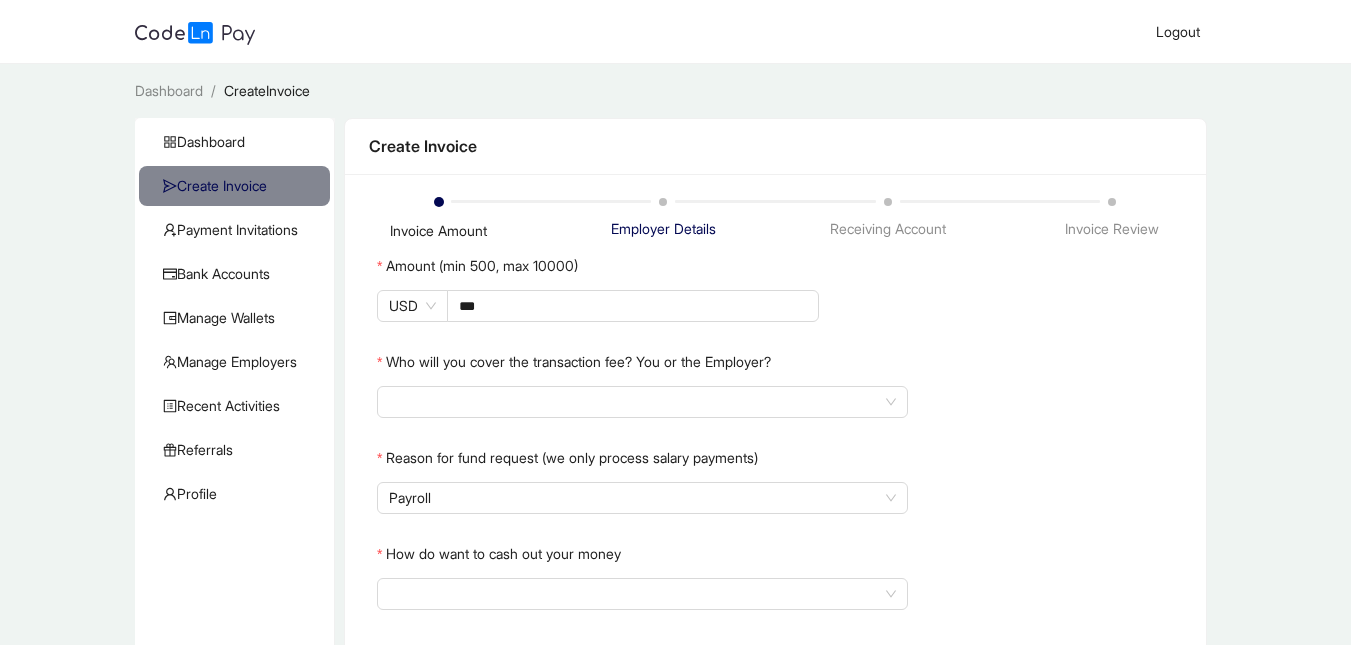 click at bounding box center (663, 202) 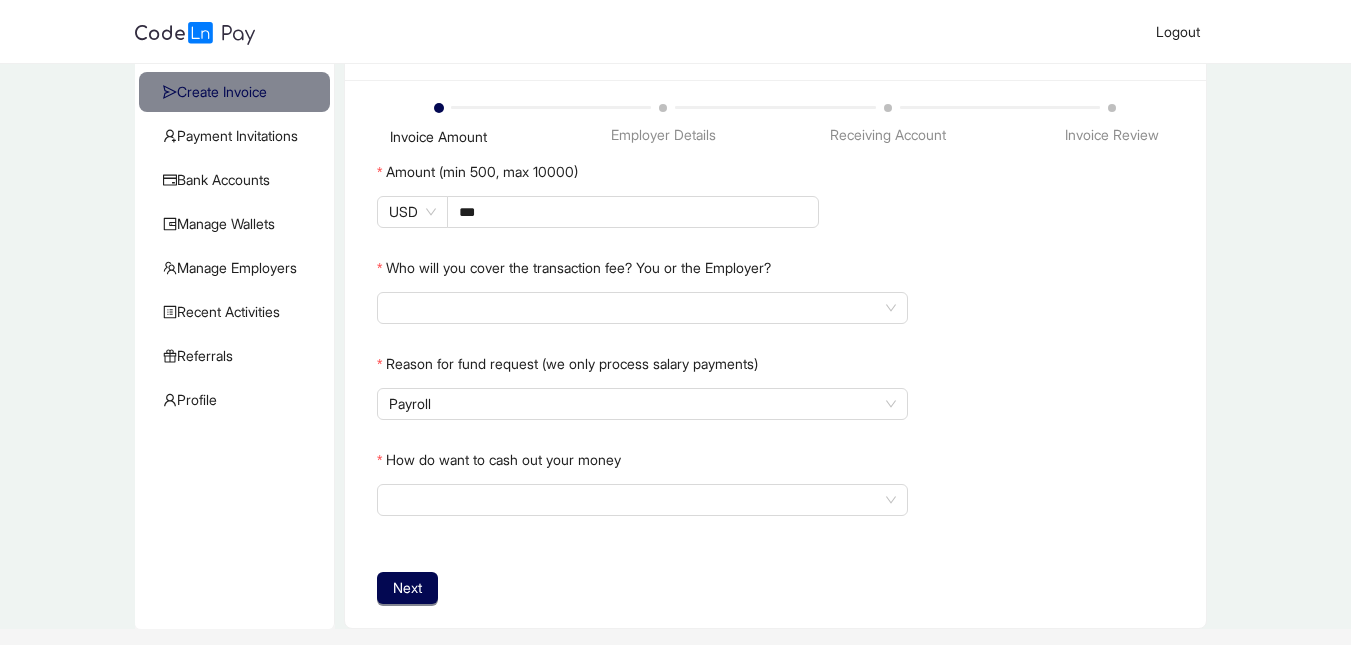 scroll, scrollTop: 0, scrollLeft: 0, axis: both 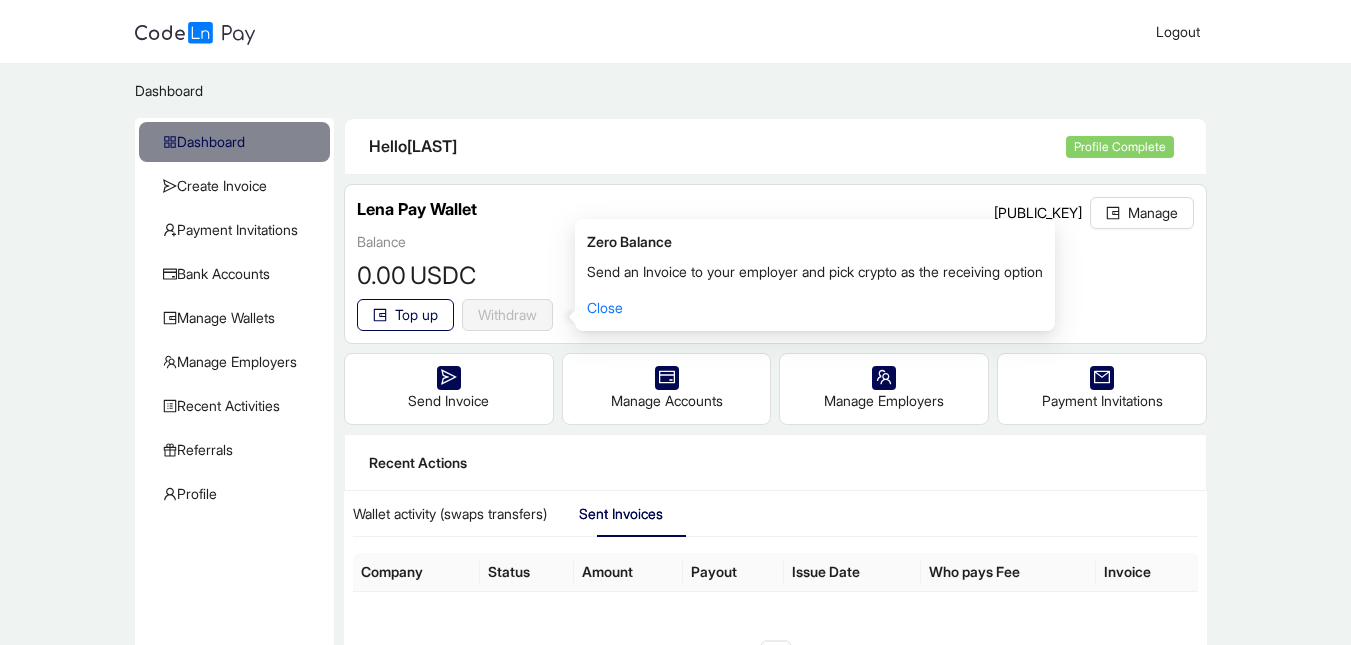click on "Wallet activity (swaps transfers) Sent Invoices Company Status Amount Payout Issue Date Who pays Fee  Invoice               No data" at bounding box center (776, 625) 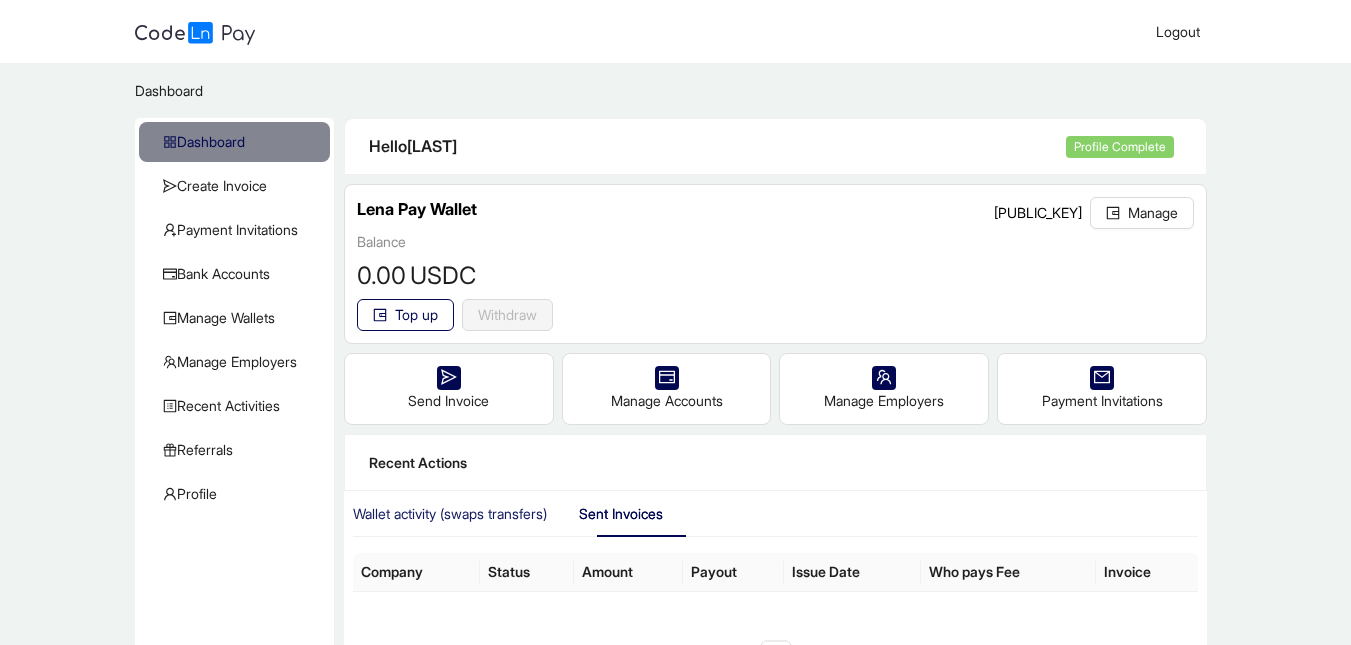 click on "Wallet activity (swaps transfers)" 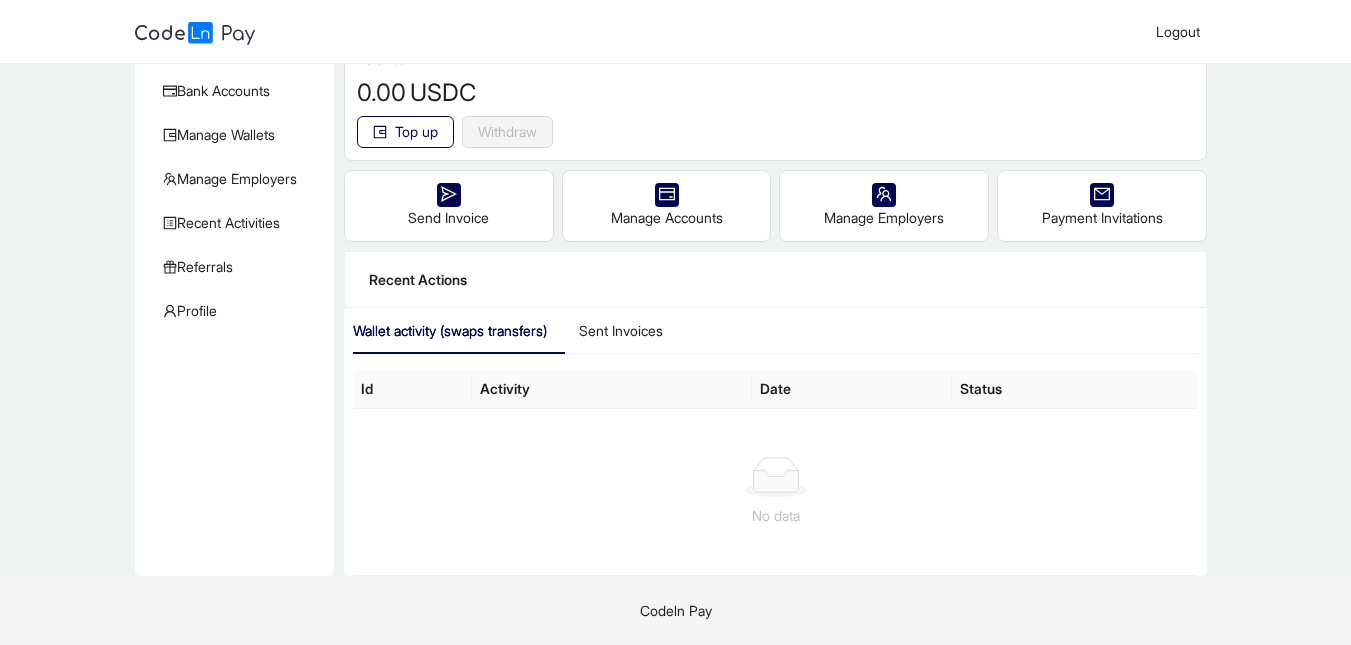 scroll, scrollTop: 0, scrollLeft: 0, axis: both 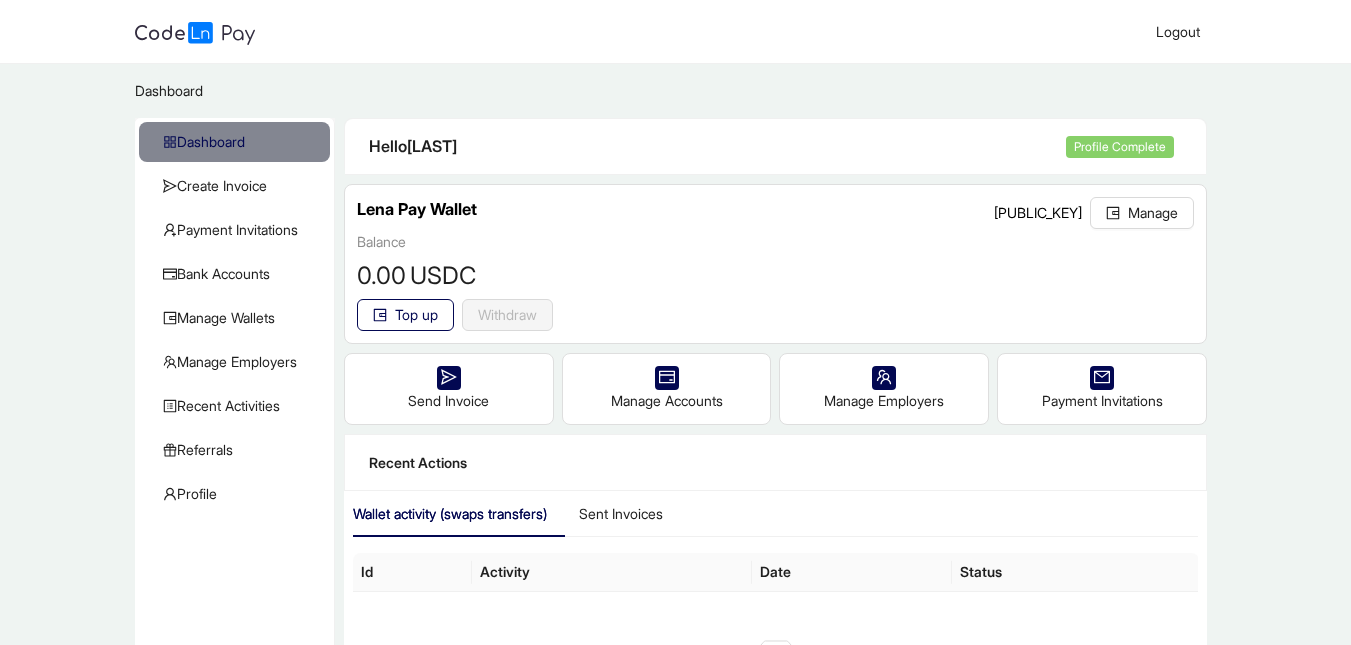 click on "Id" 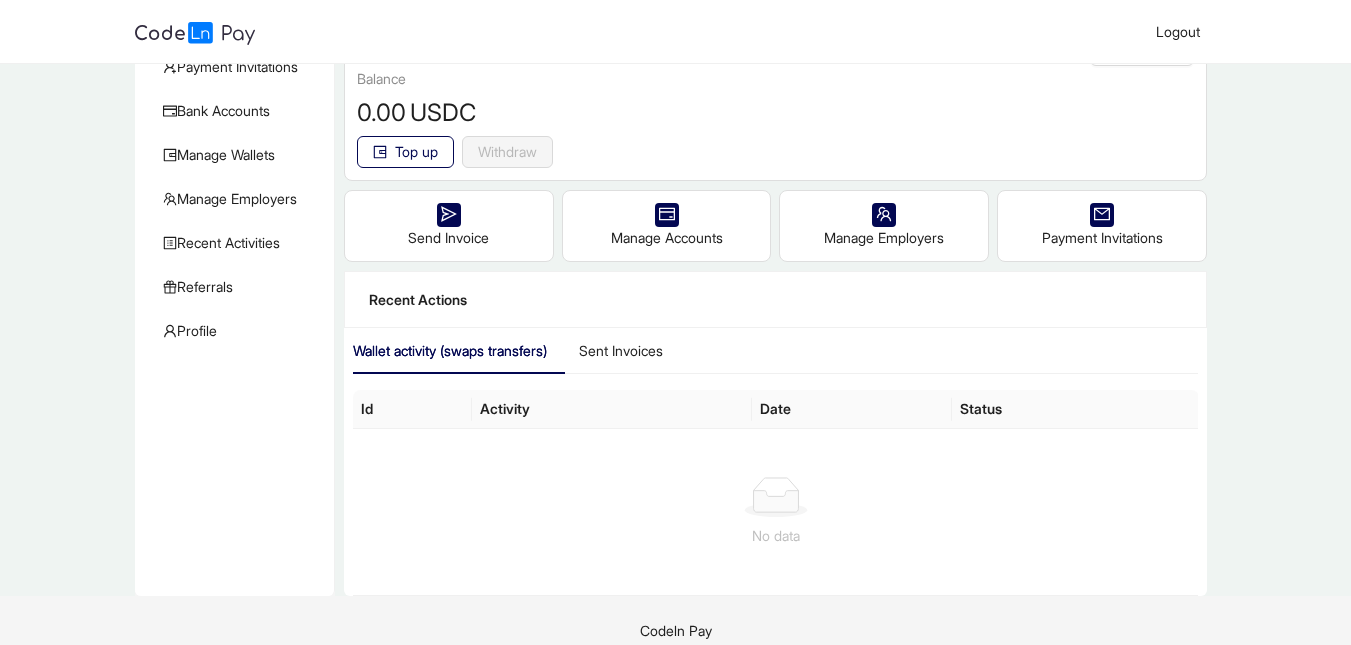 scroll, scrollTop: 164, scrollLeft: 0, axis: vertical 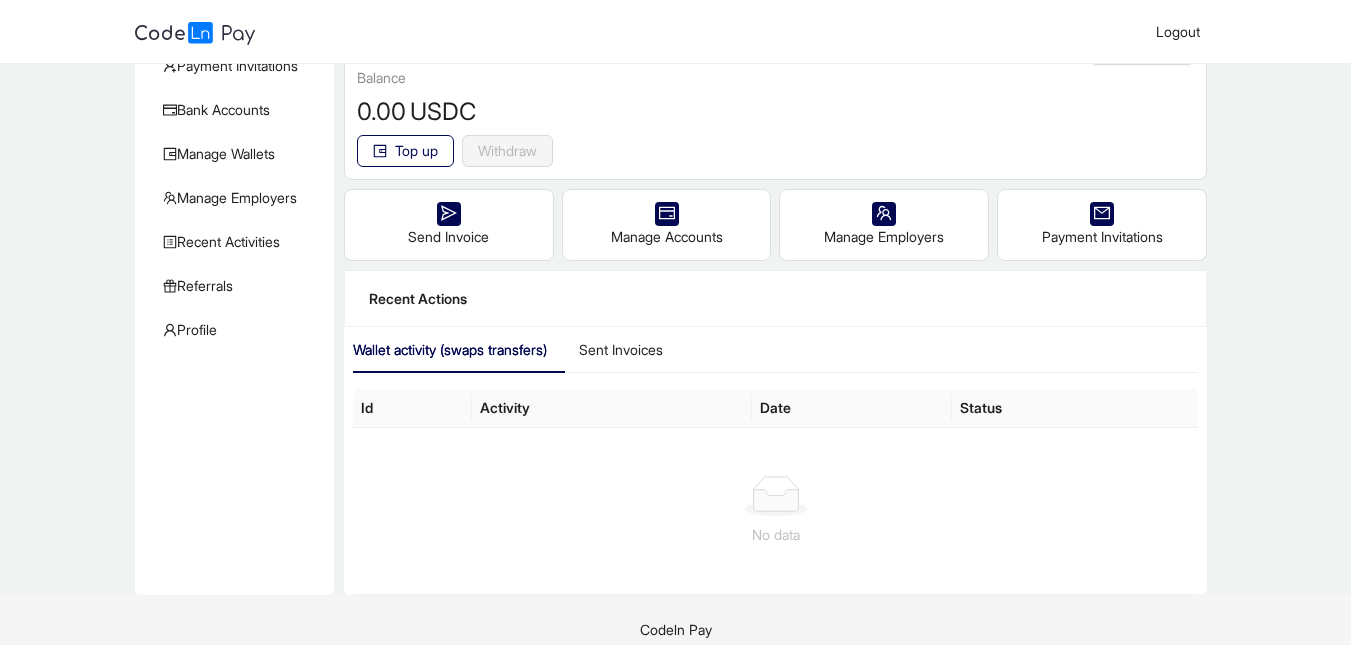 click on "Id" 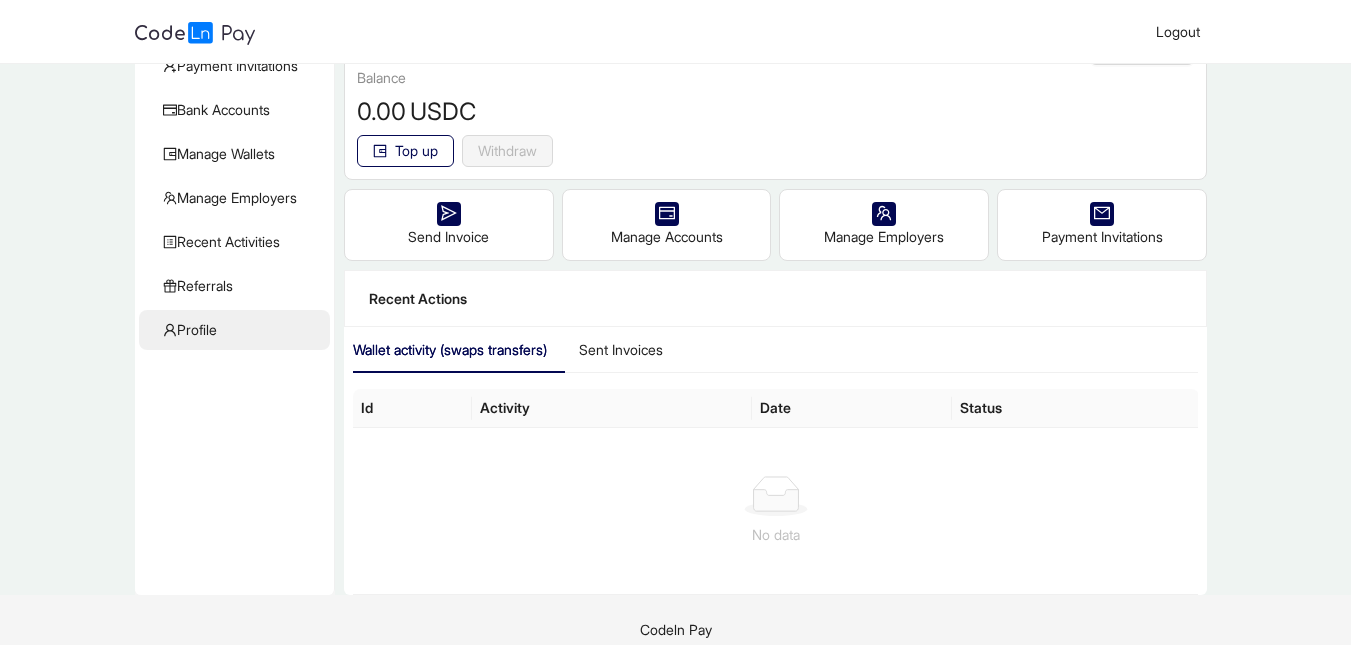 click on "Profile" 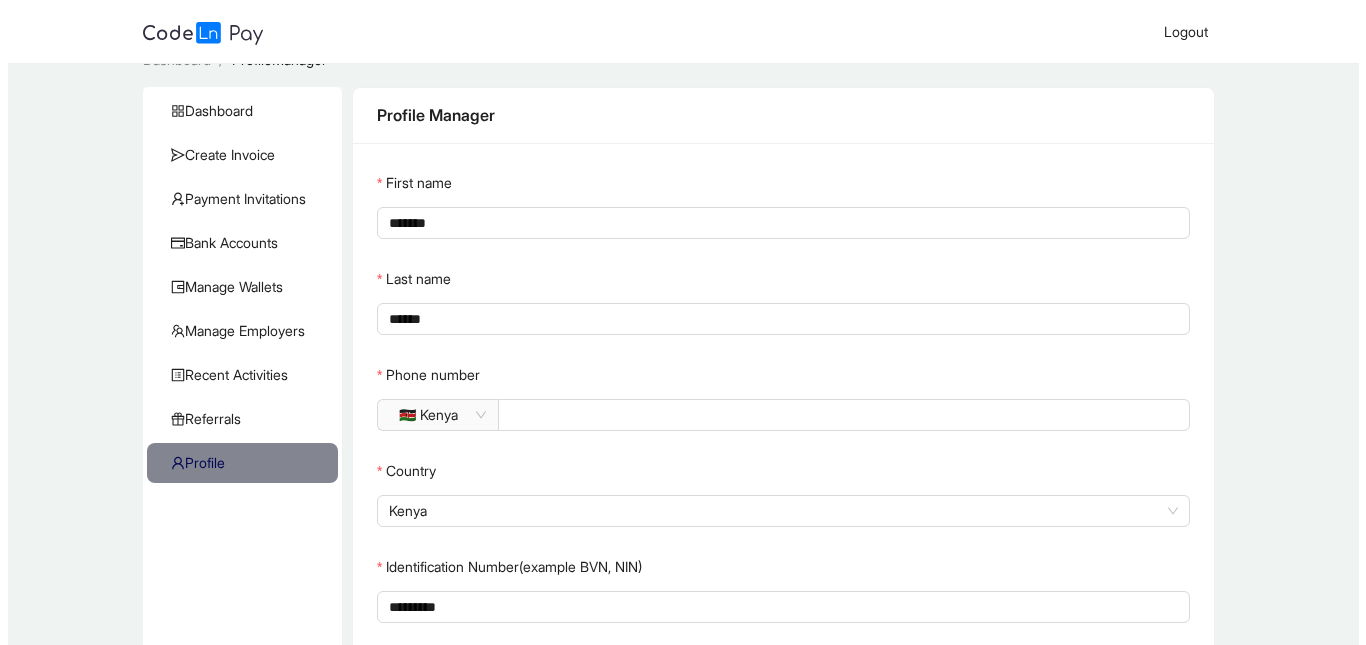 scroll, scrollTop: 0, scrollLeft: 0, axis: both 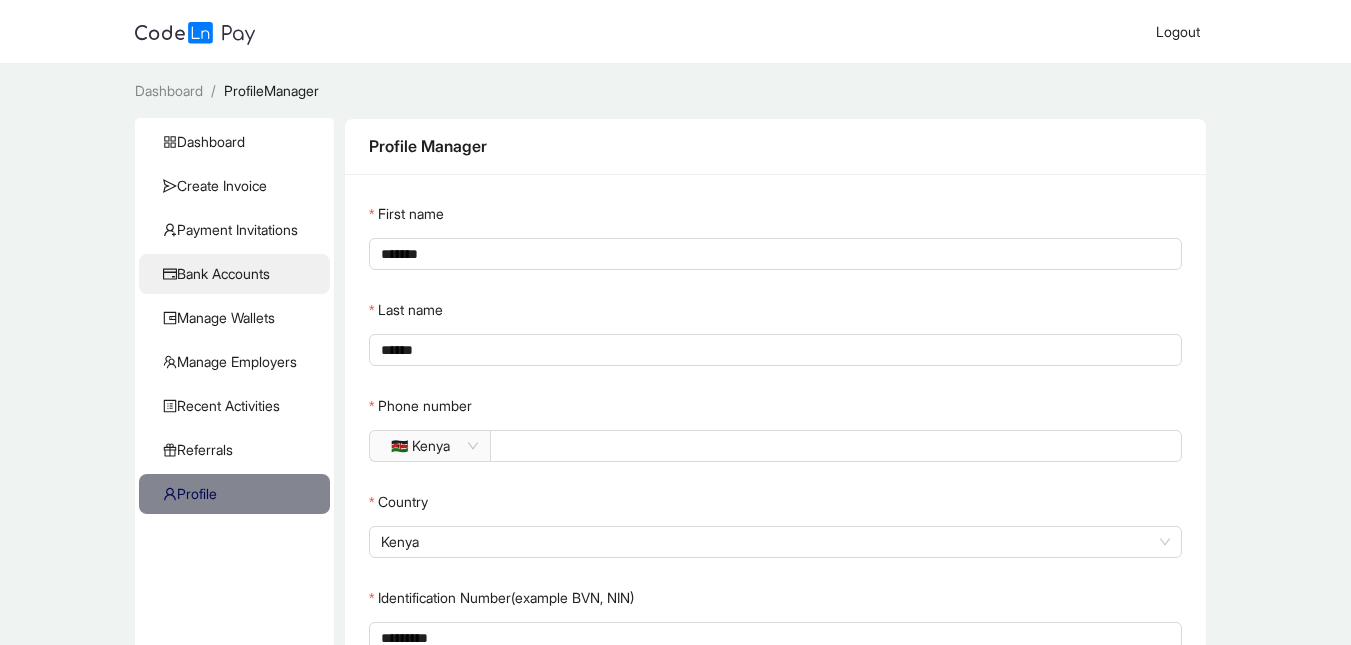 click on "Bank Accounts" 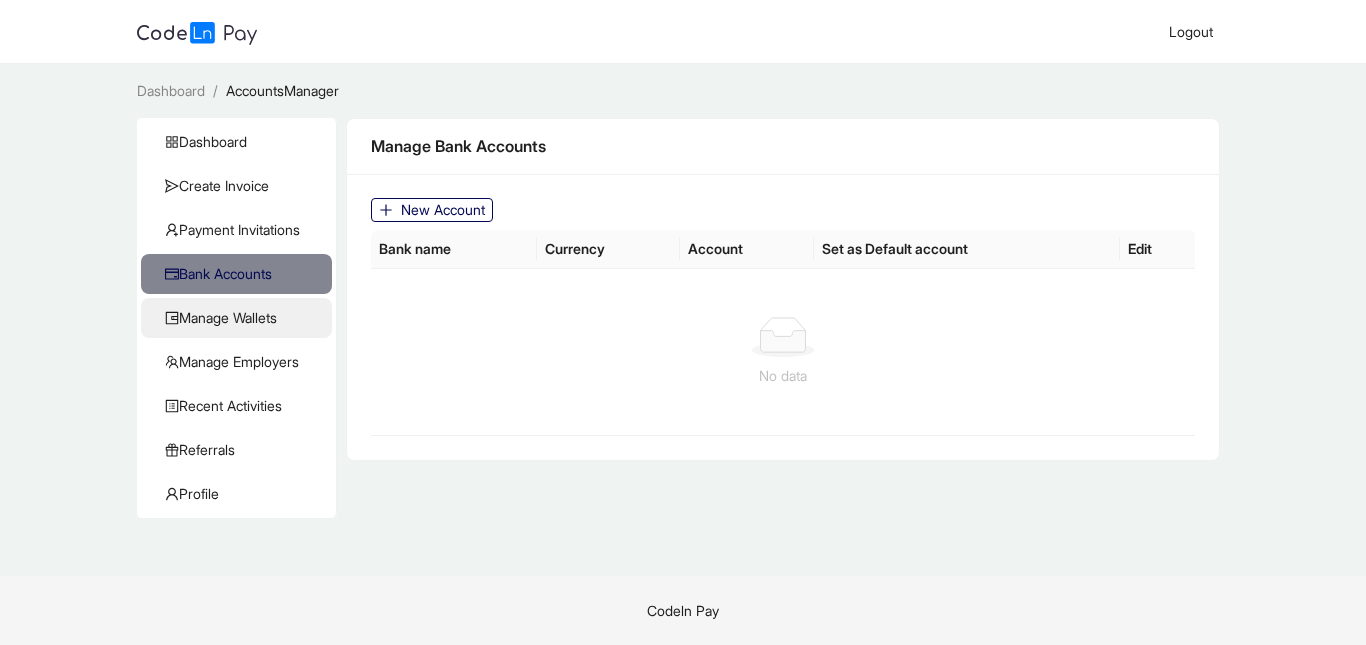 click on "Manage Wallets" 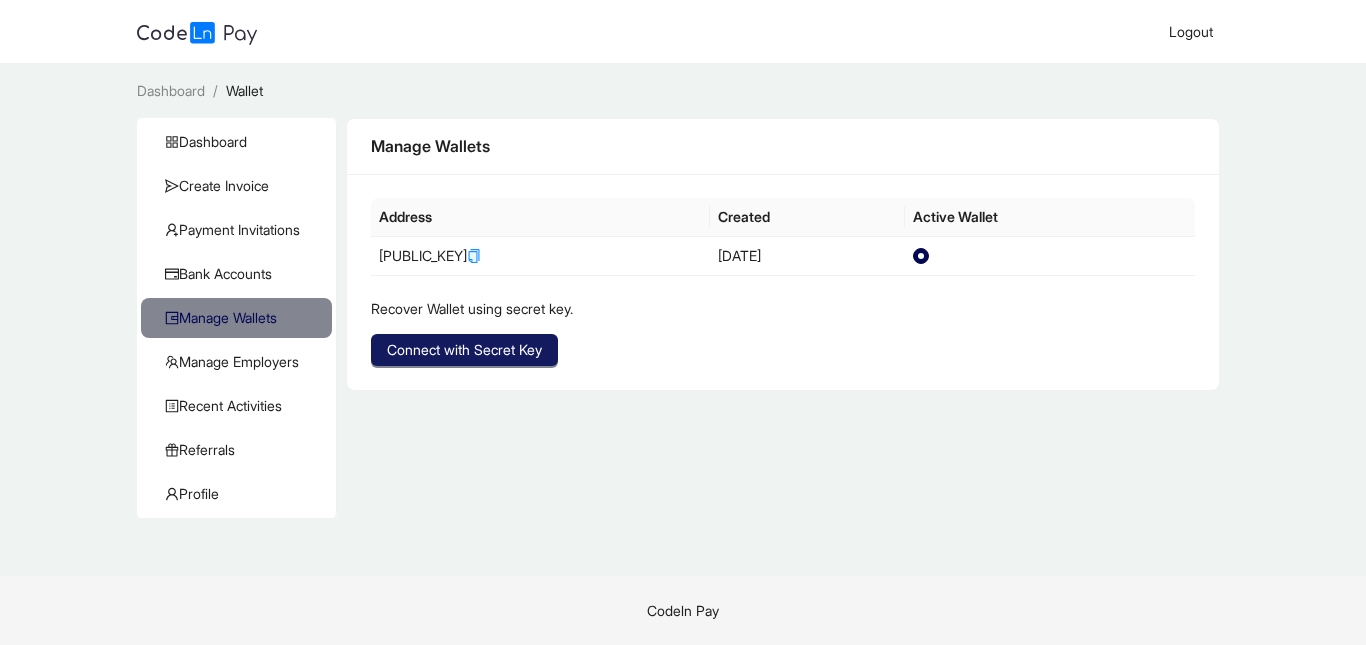 click on "Connect with Secret Key" 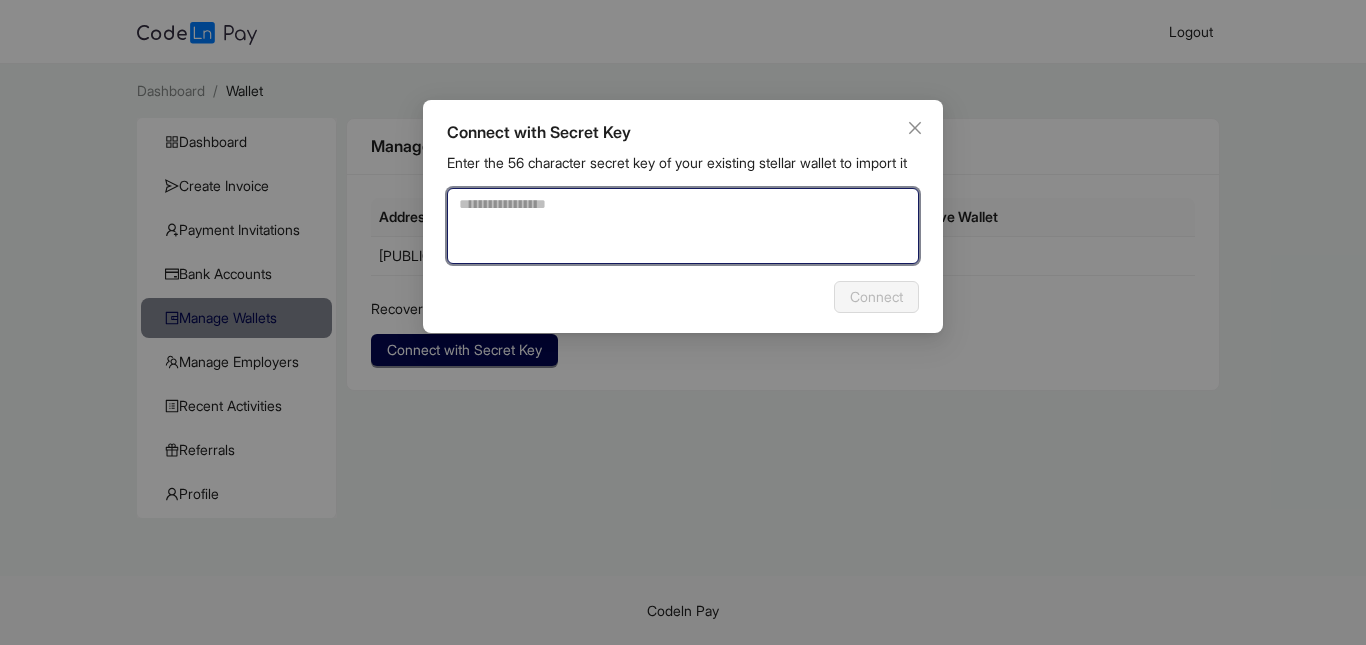 click 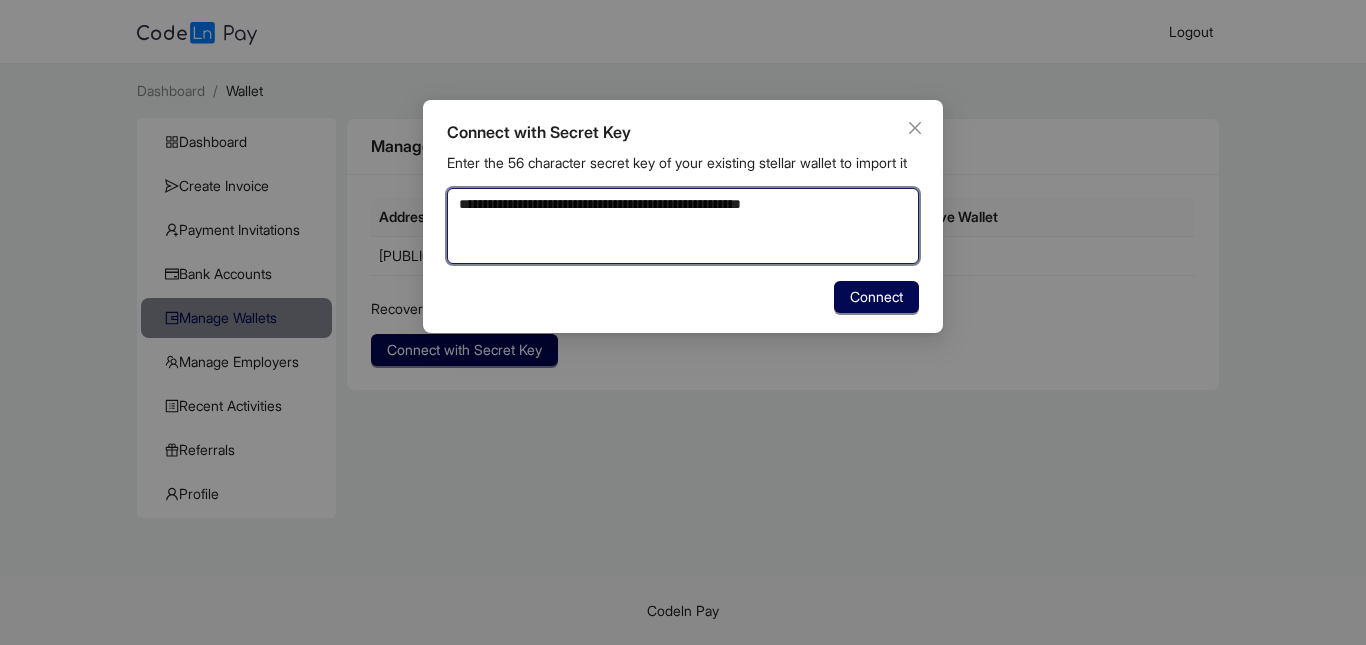 click on "**********" 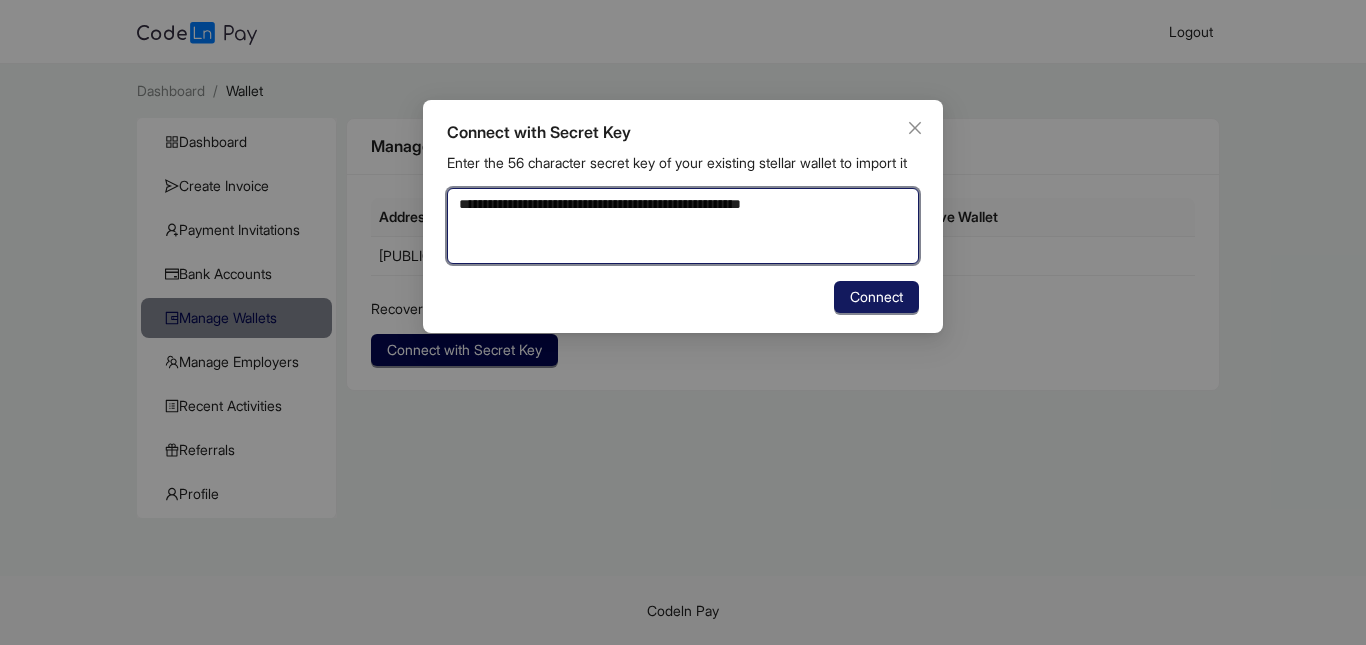 drag, startPoint x: 654, startPoint y: 226, endPoint x: 840, endPoint y: 311, distance: 204.50183 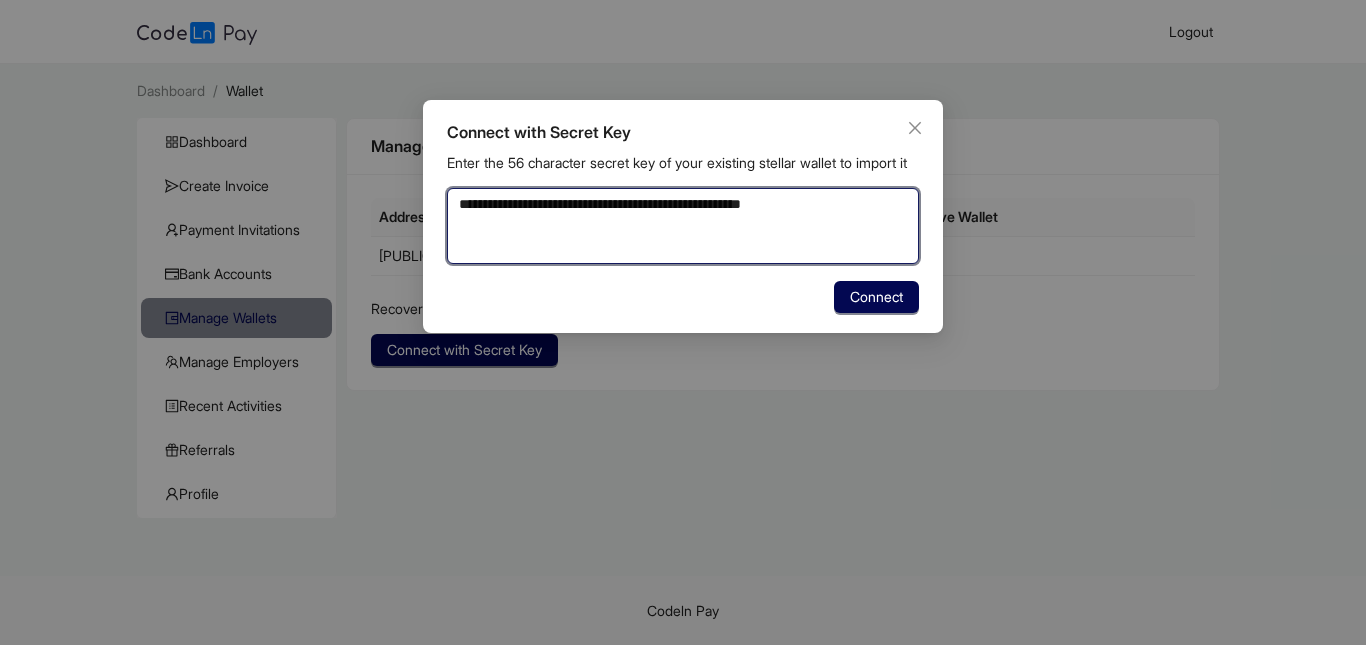 type on "**********" 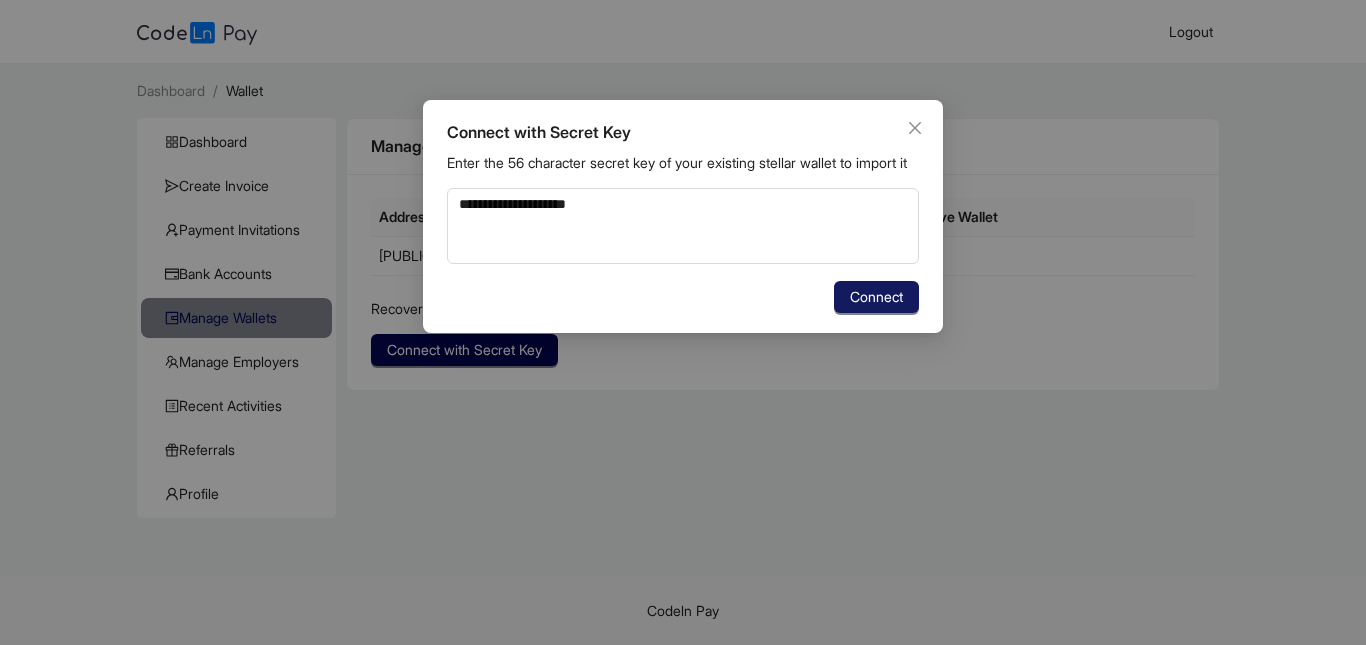 click on "Connect" 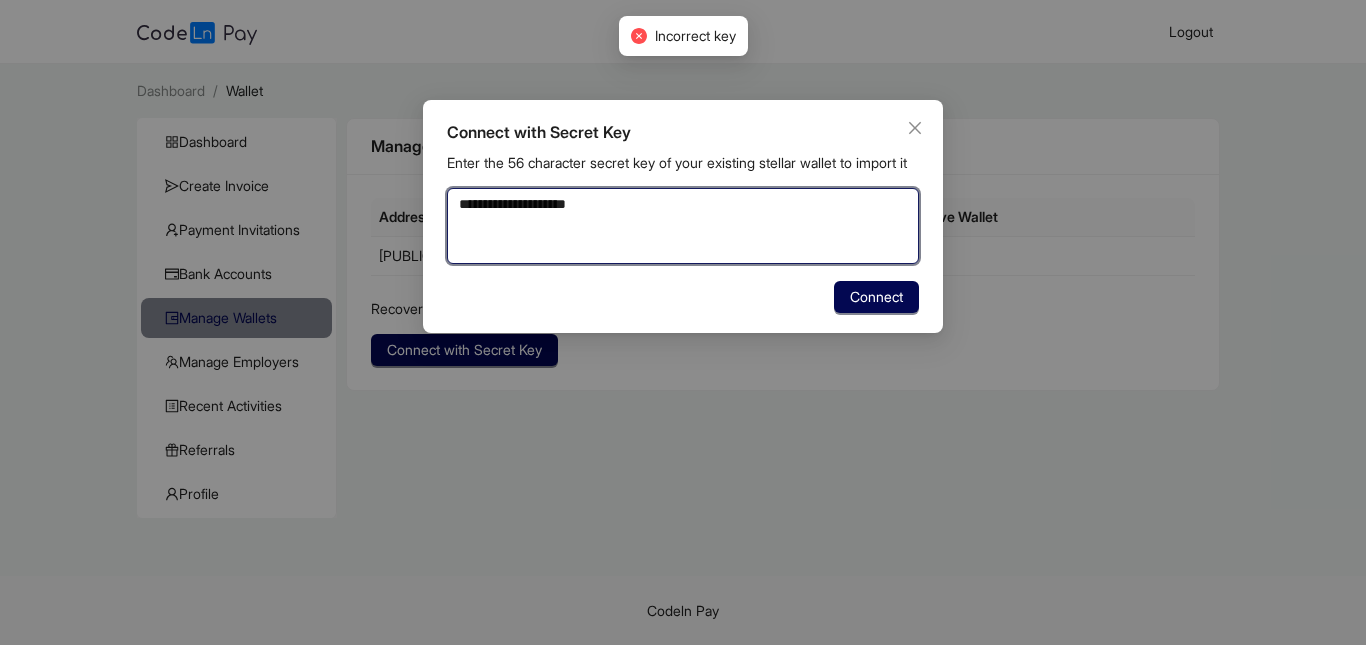 click on "**********" 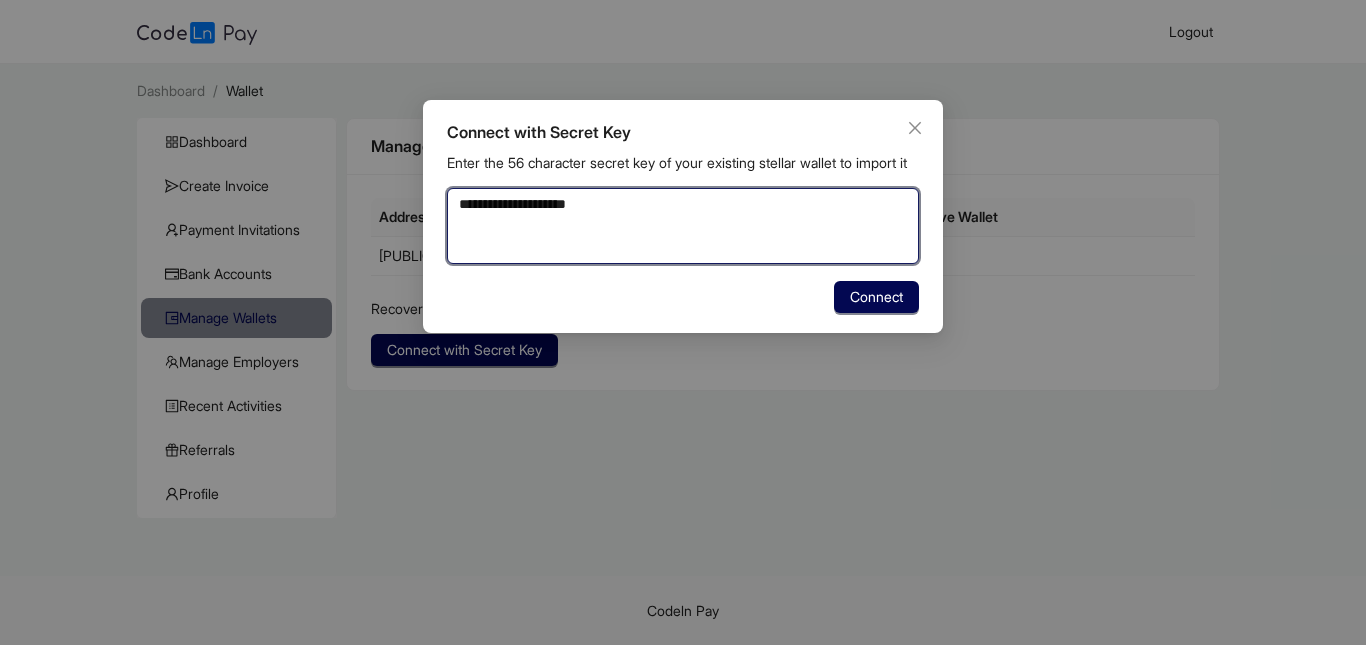 type on "**********" 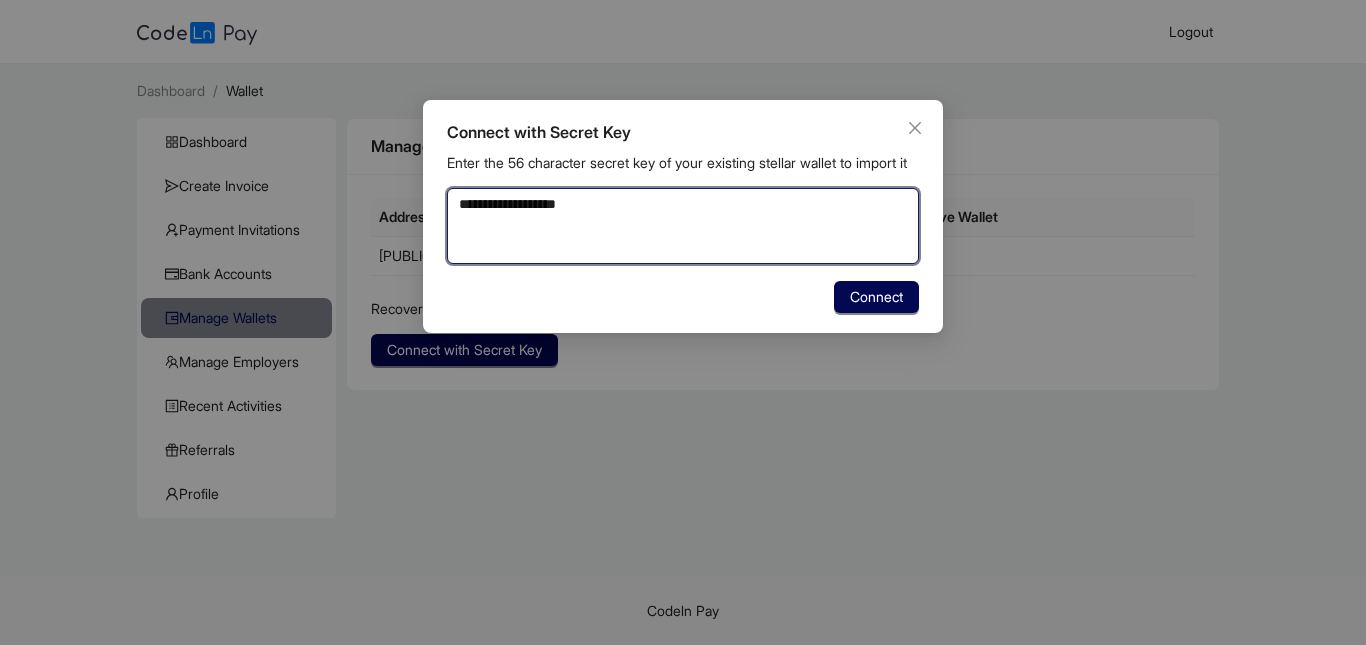 type on "**********" 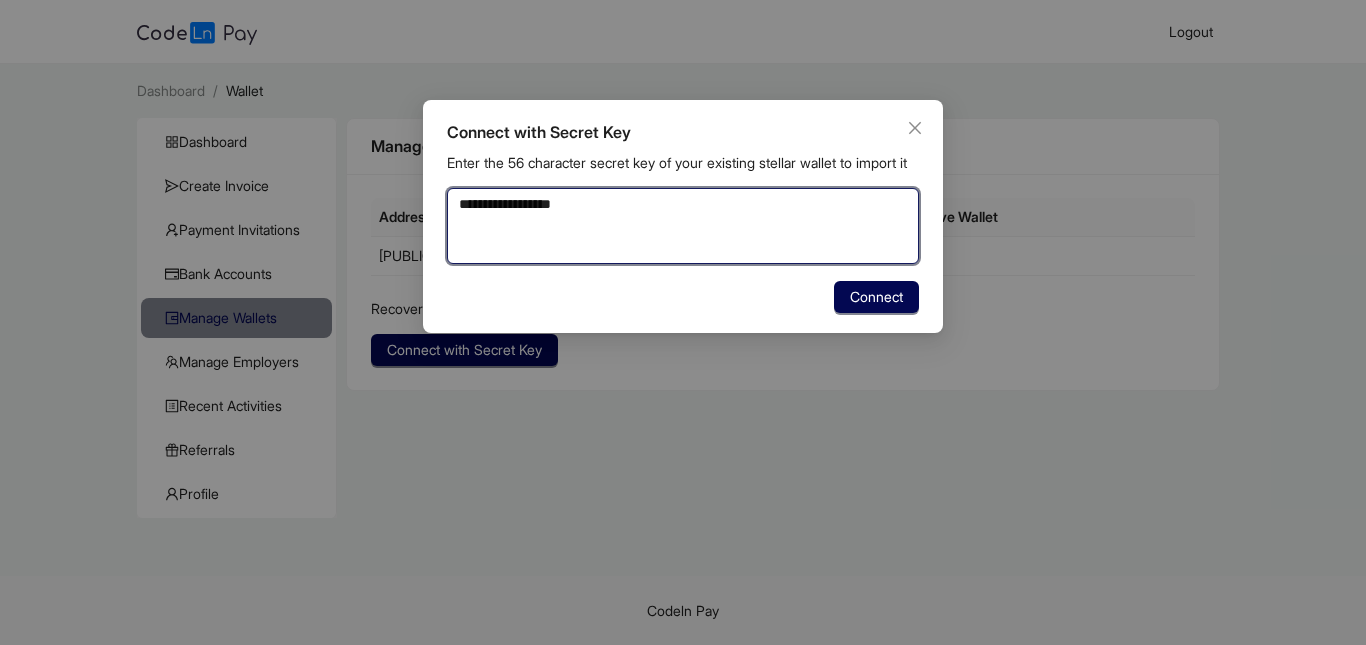 type on "**********" 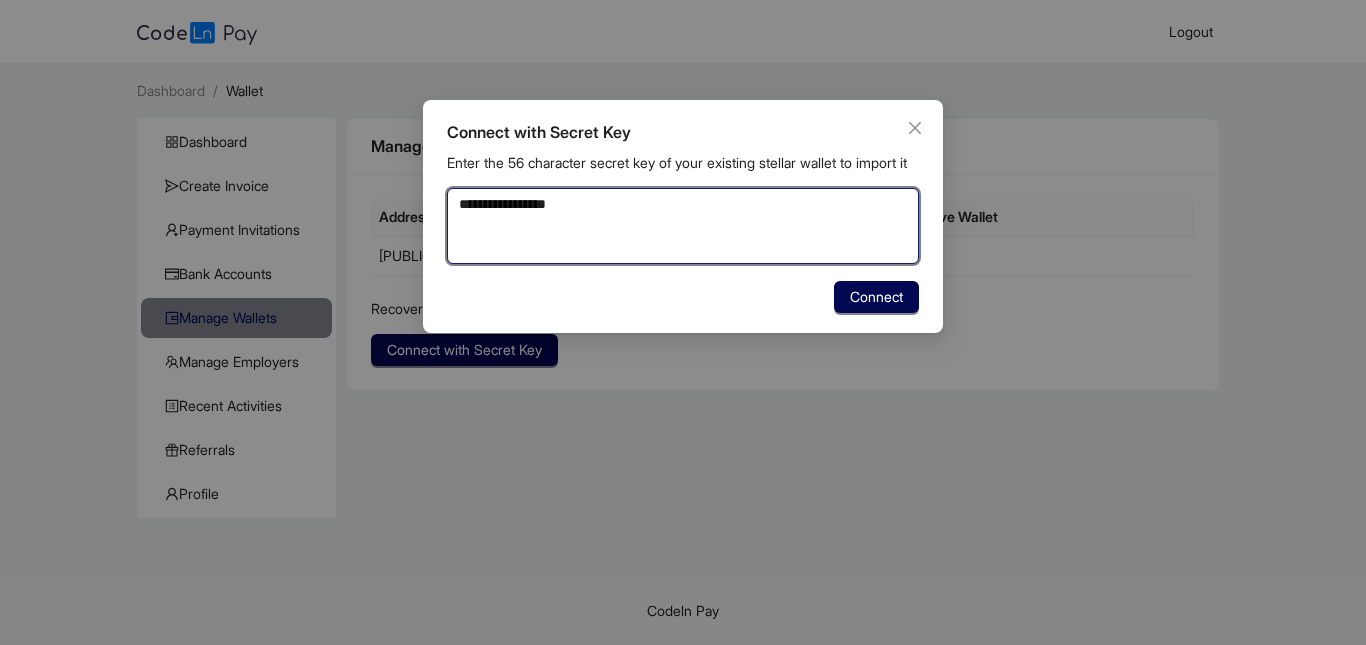 type on "**********" 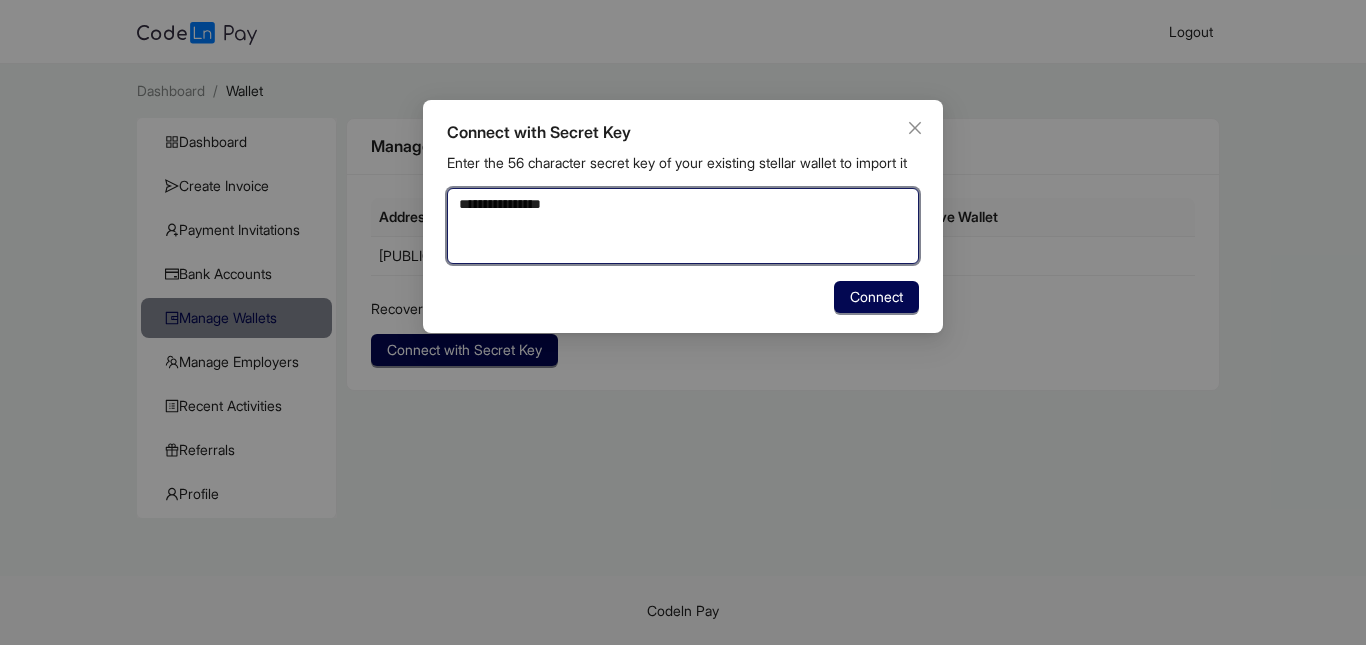 type on "**********" 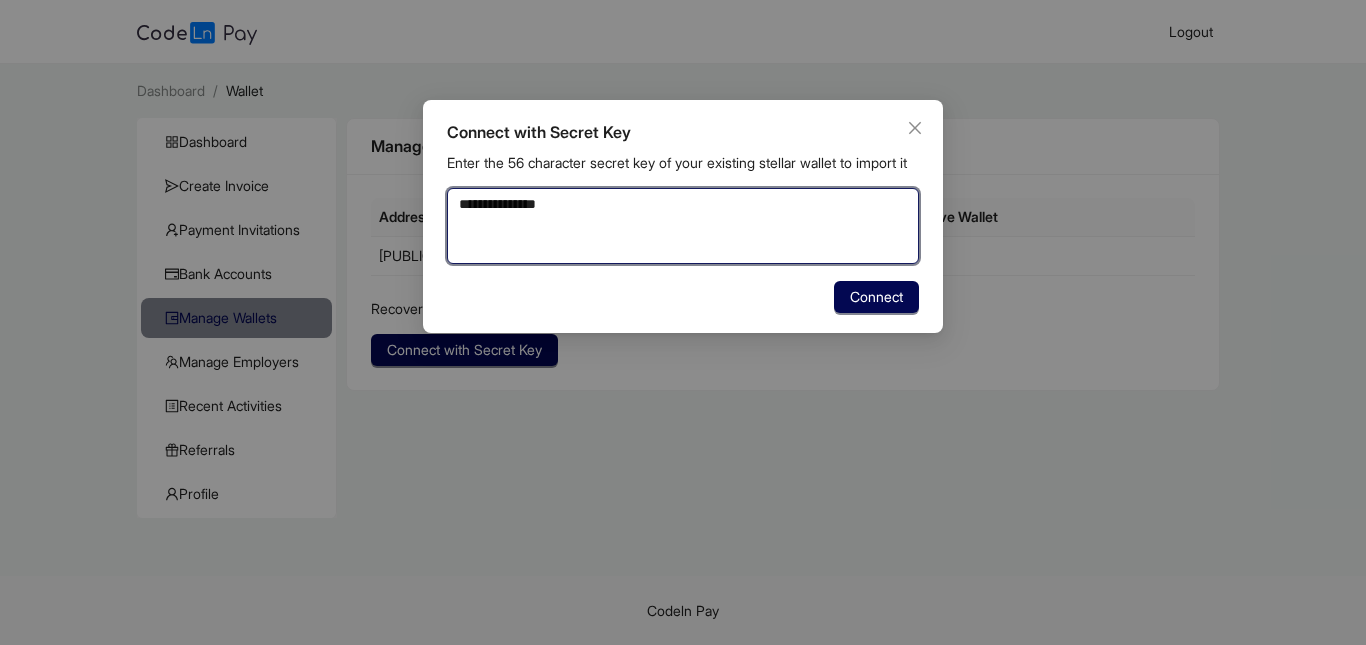 type on "**********" 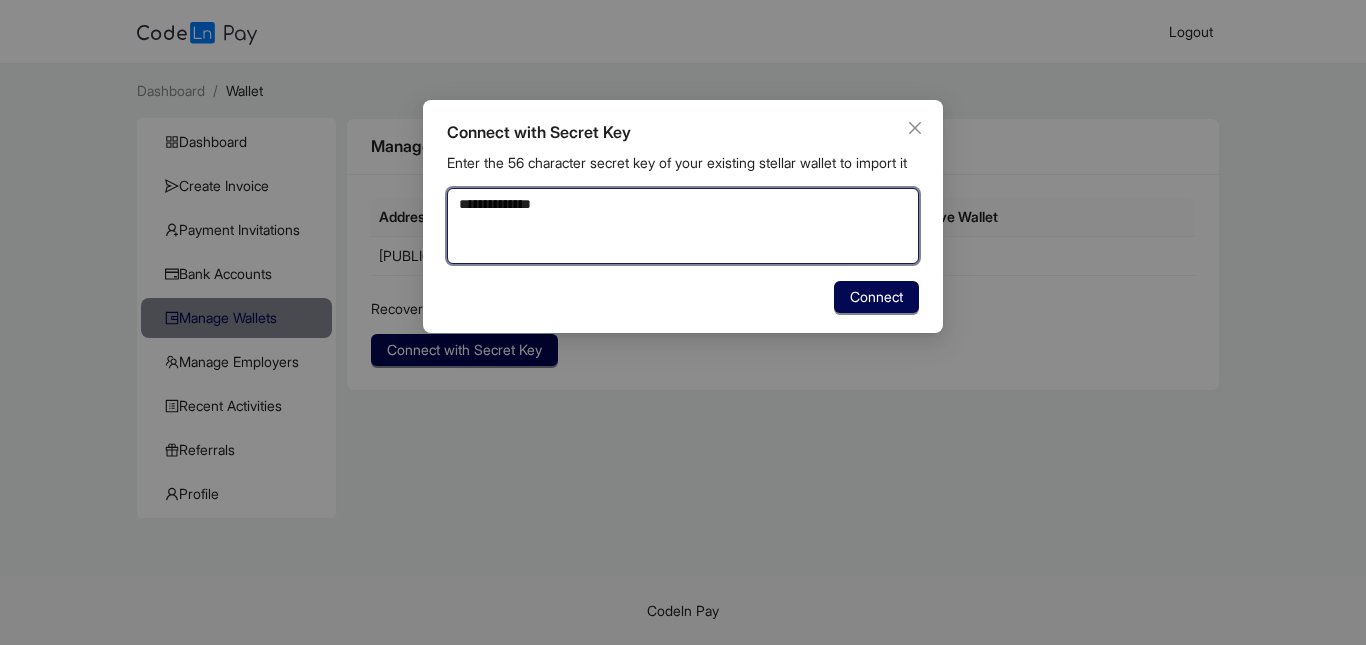 type on "**********" 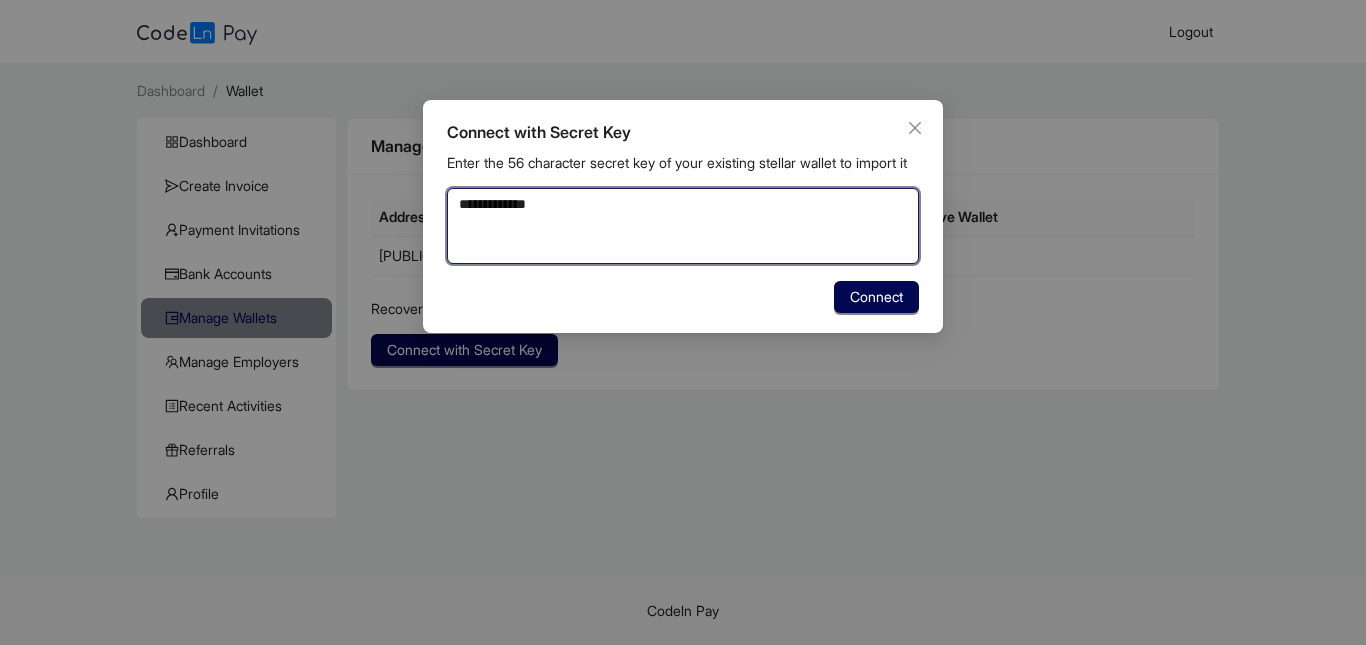 type on "**********" 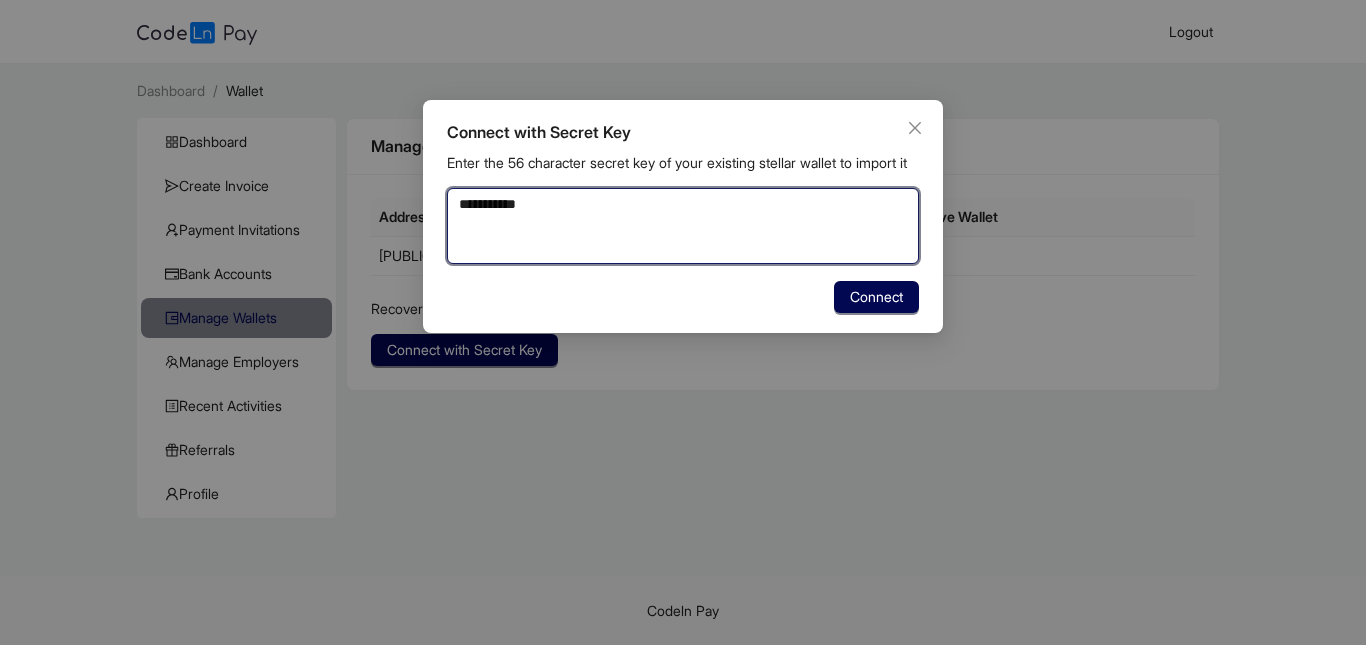 type on "**********" 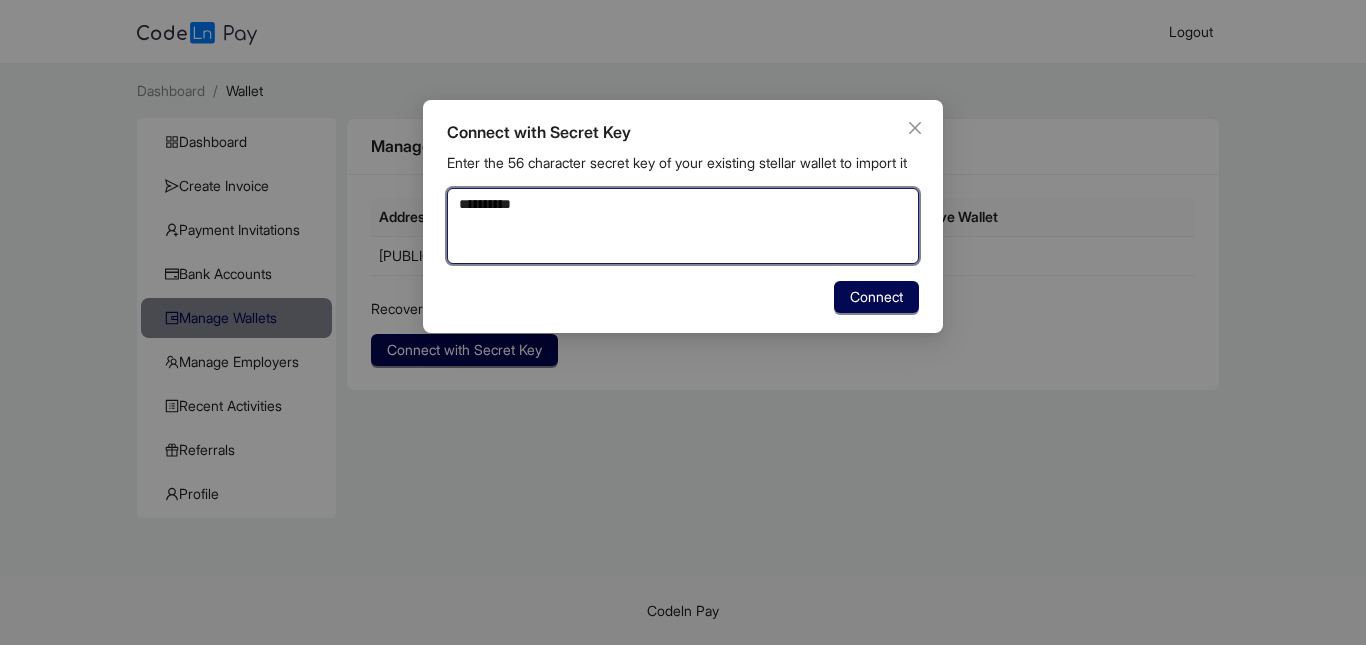type on "*********" 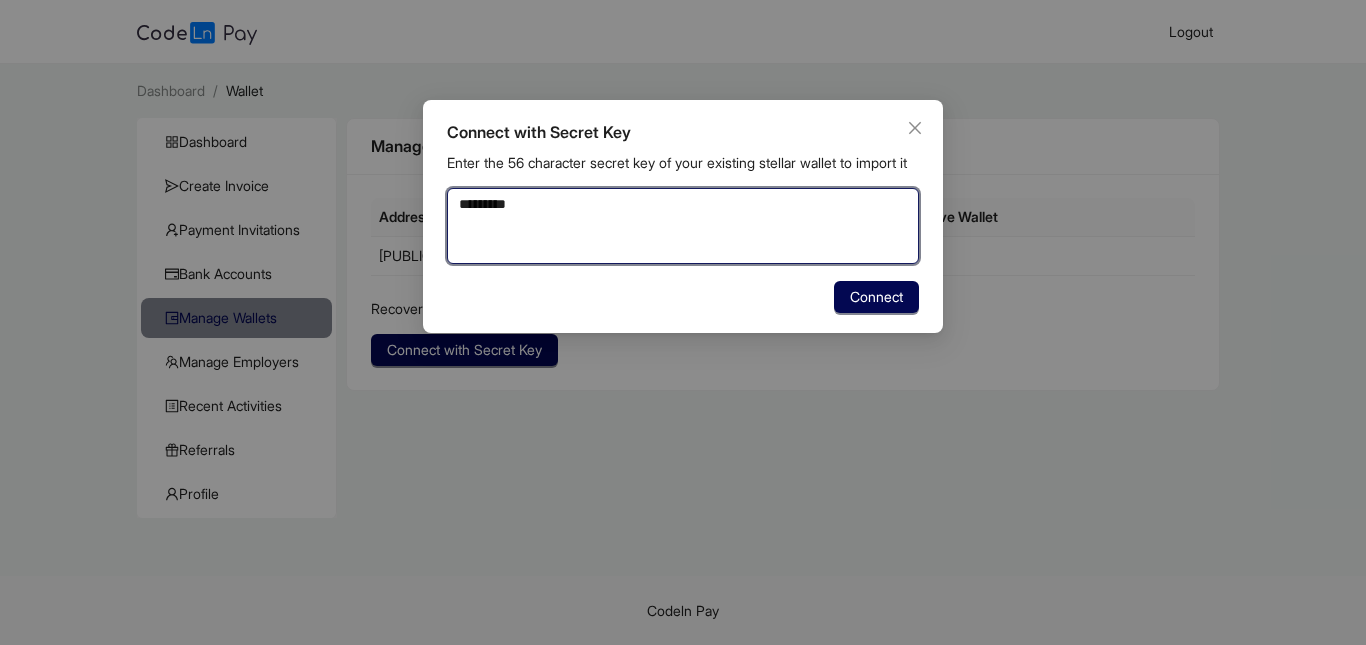 type on "********" 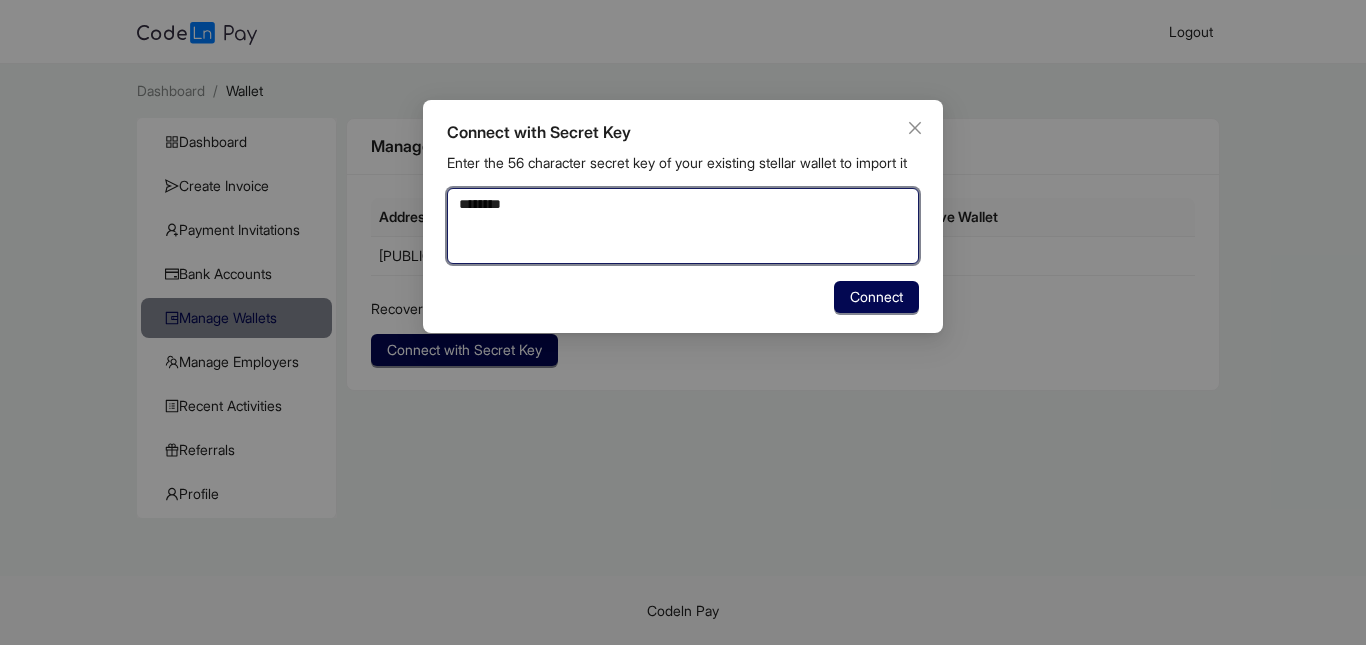 type on "*******" 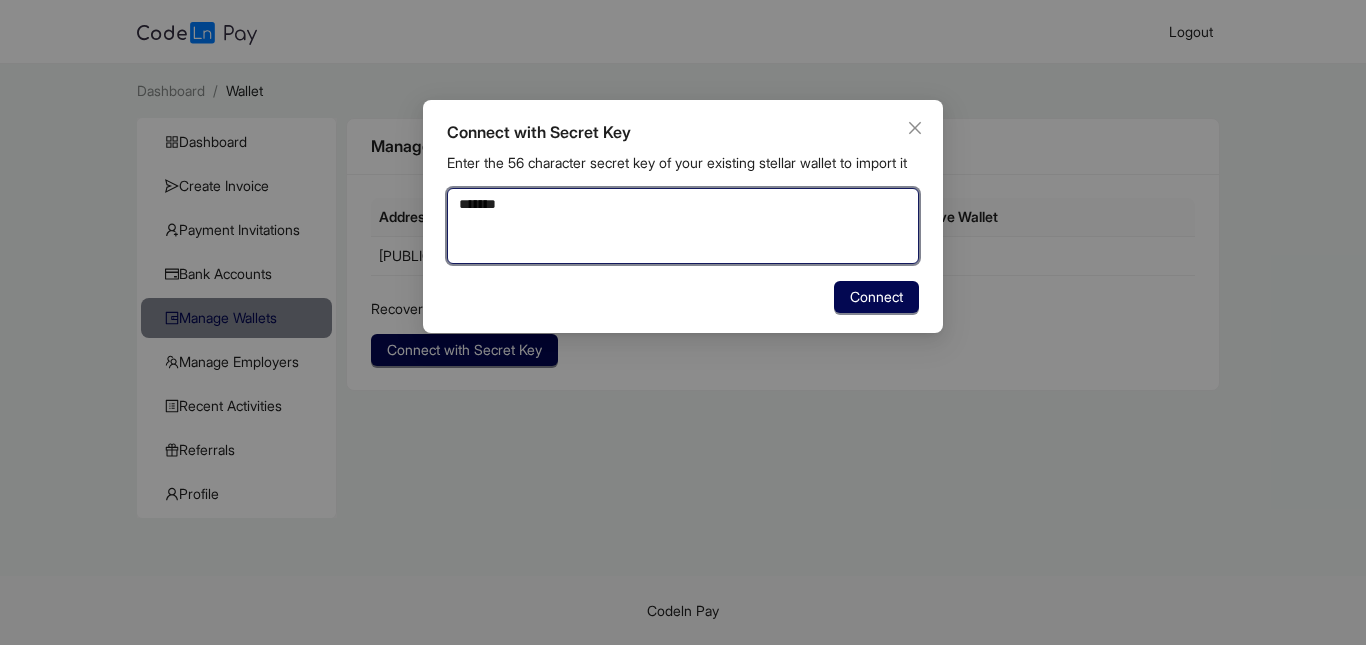 type on "******" 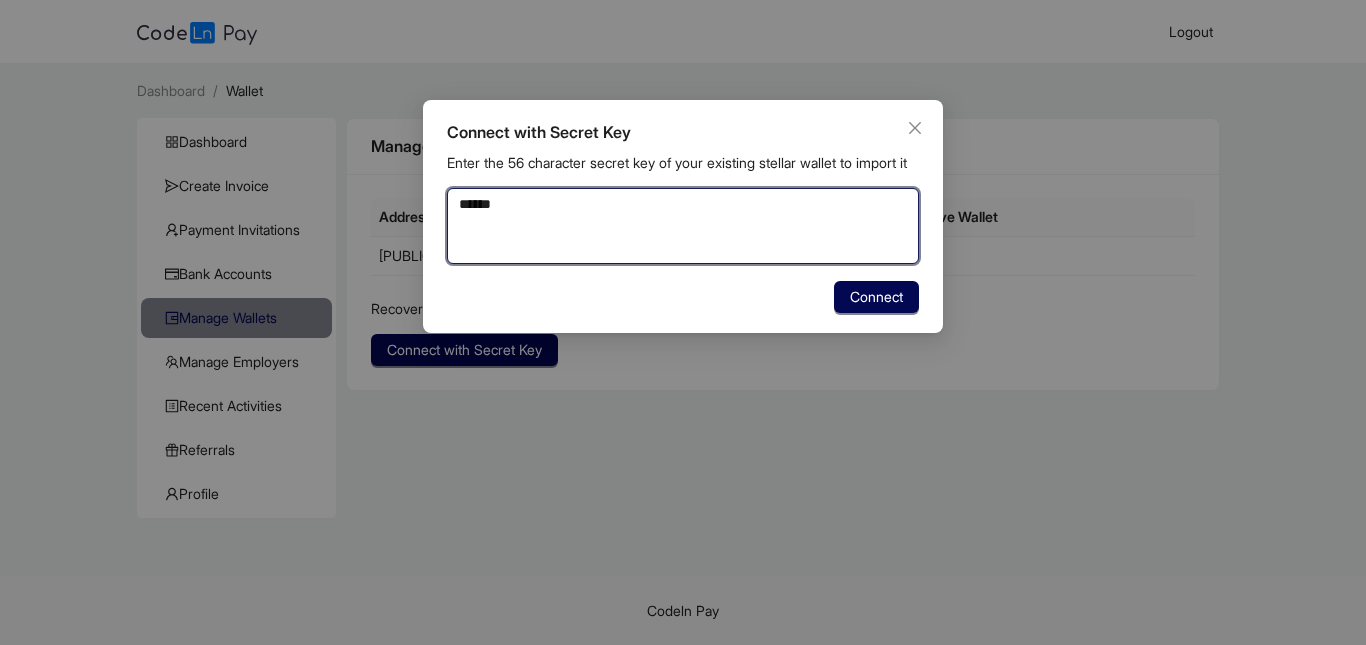type on "*****" 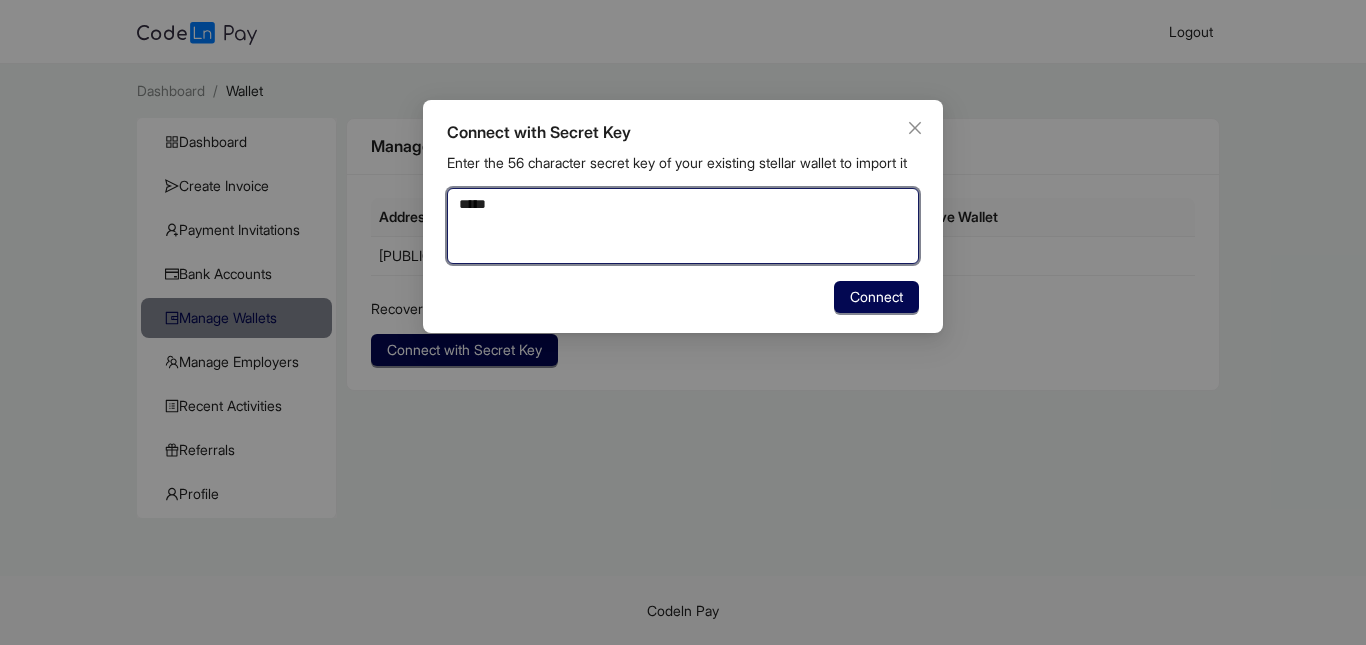 type on "****" 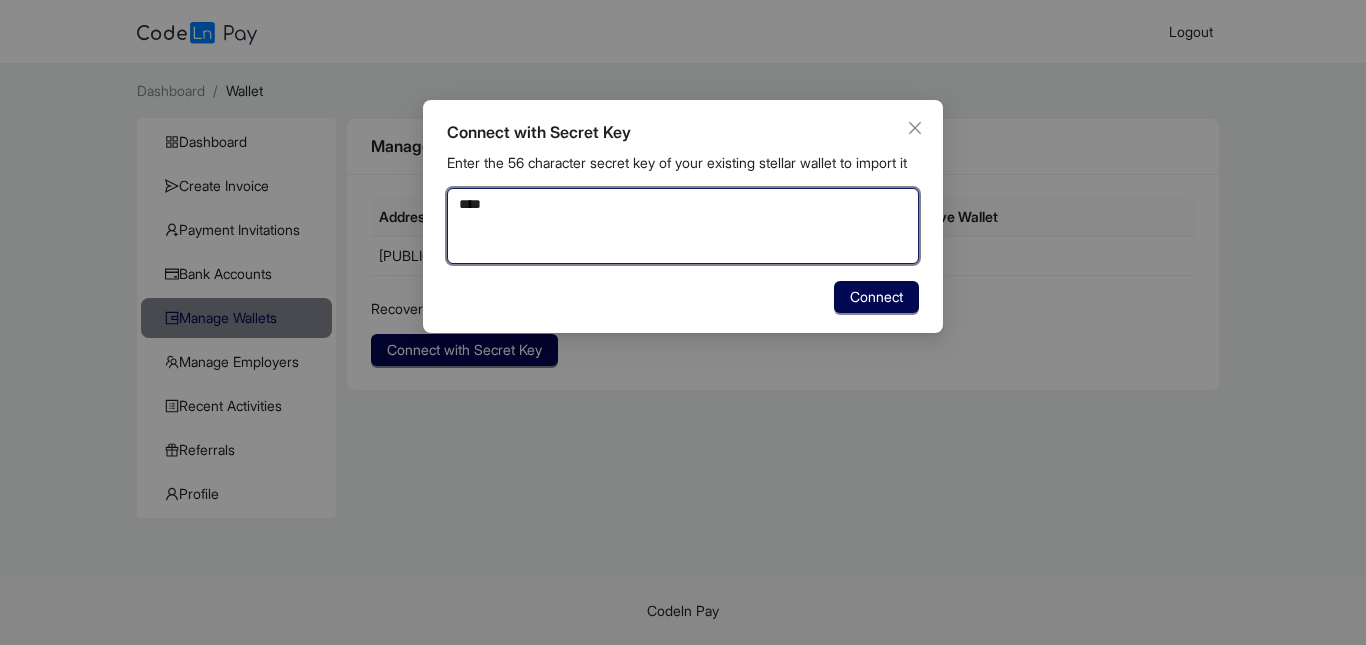 type on "***" 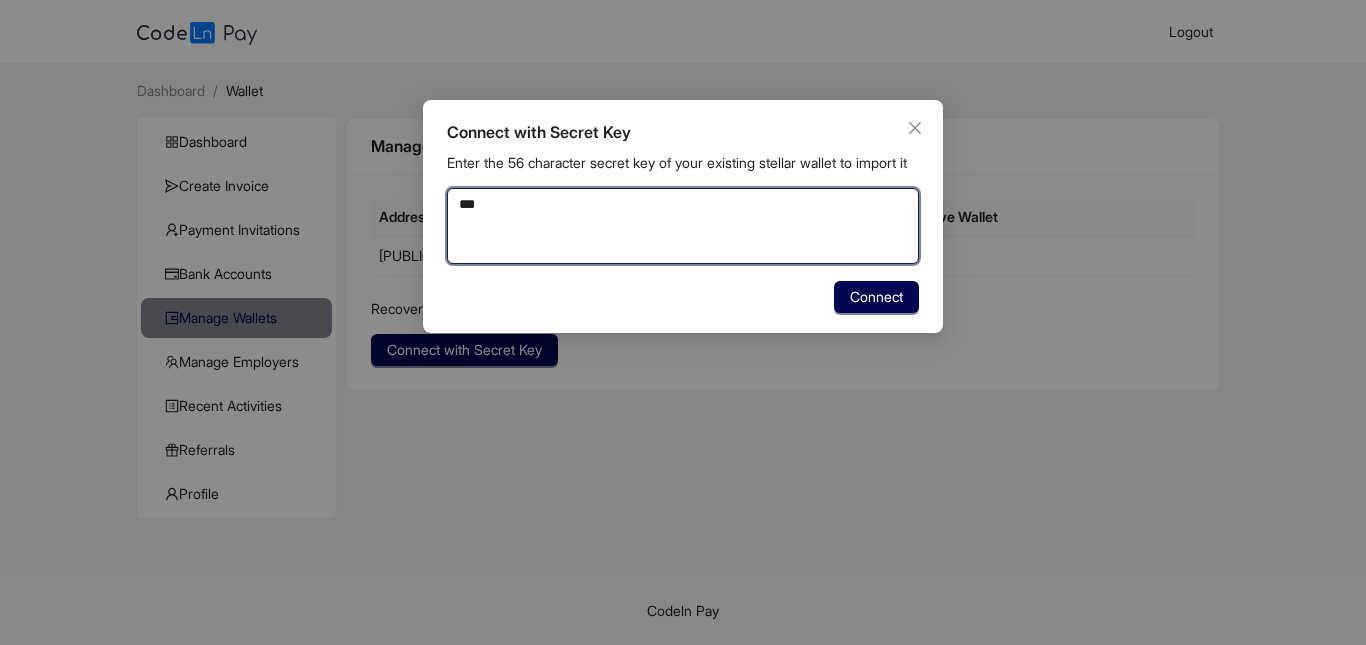 type on "**" 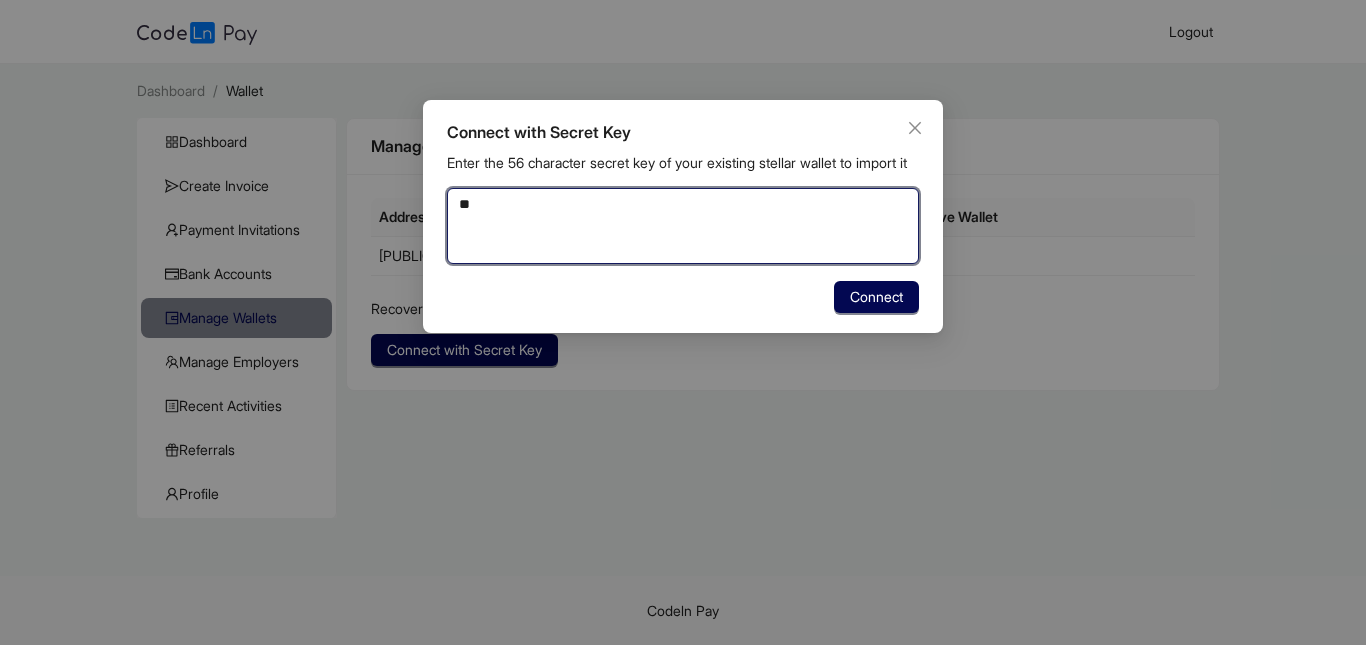 type on "*" 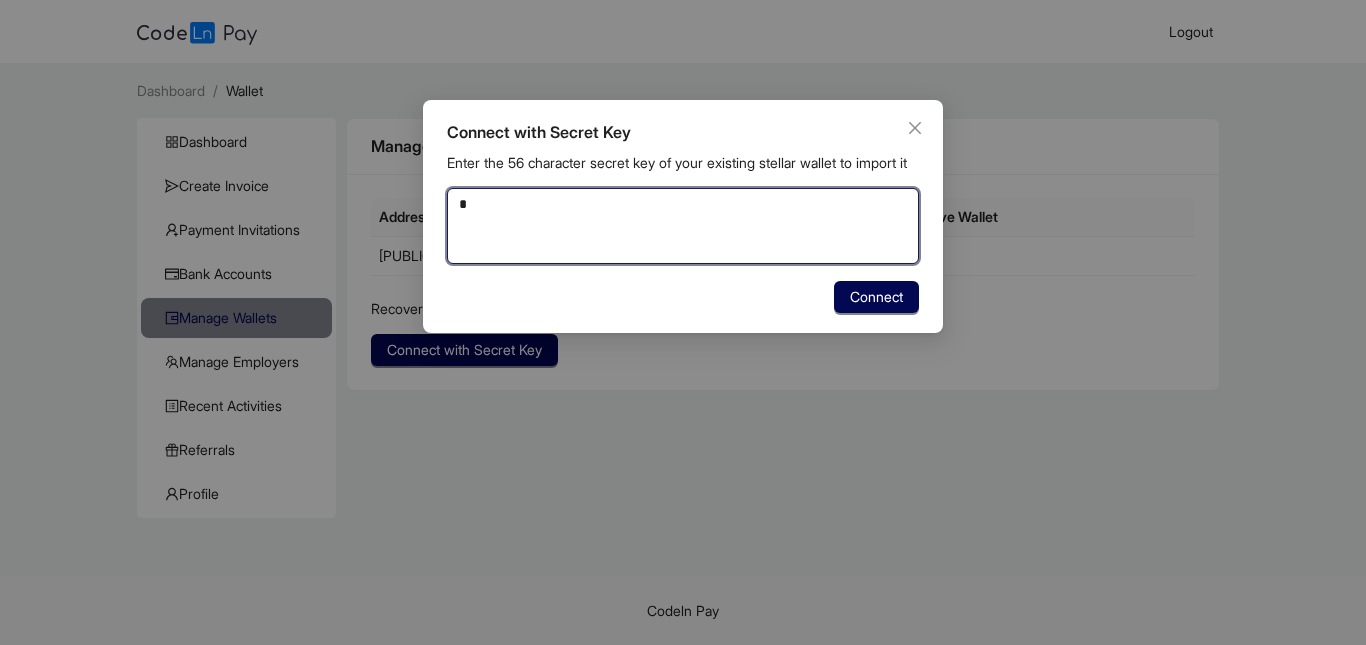 type 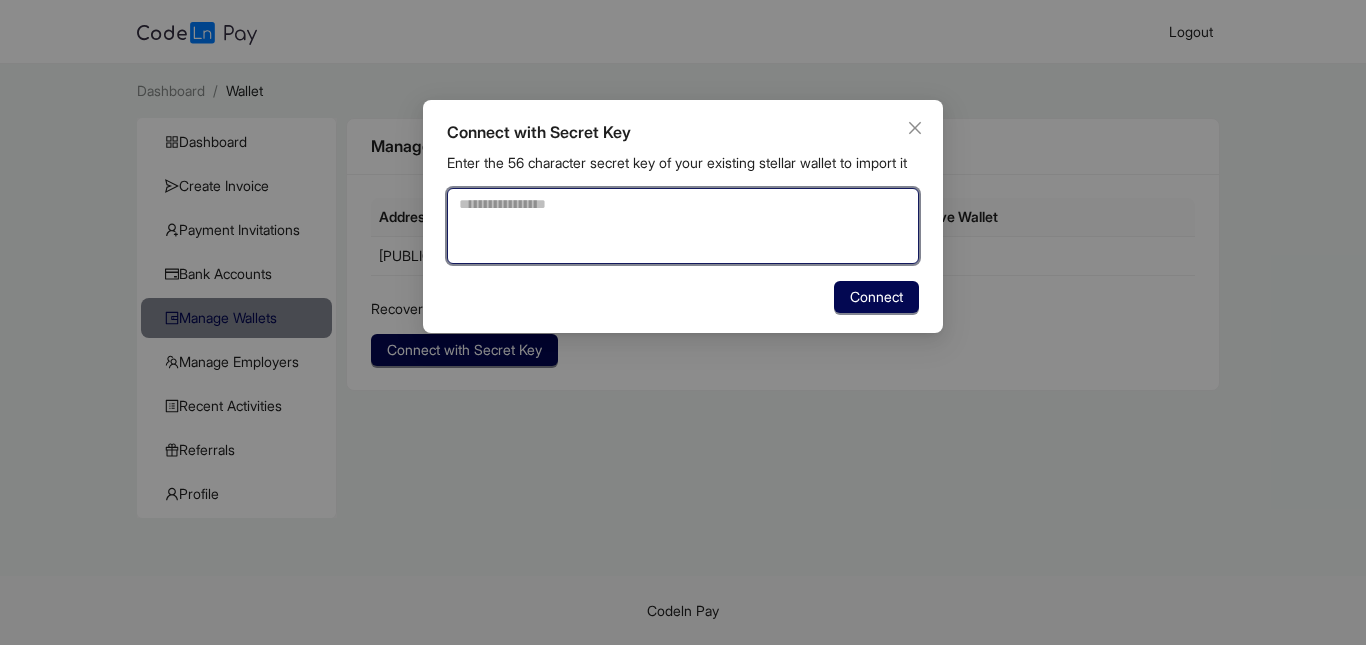 type 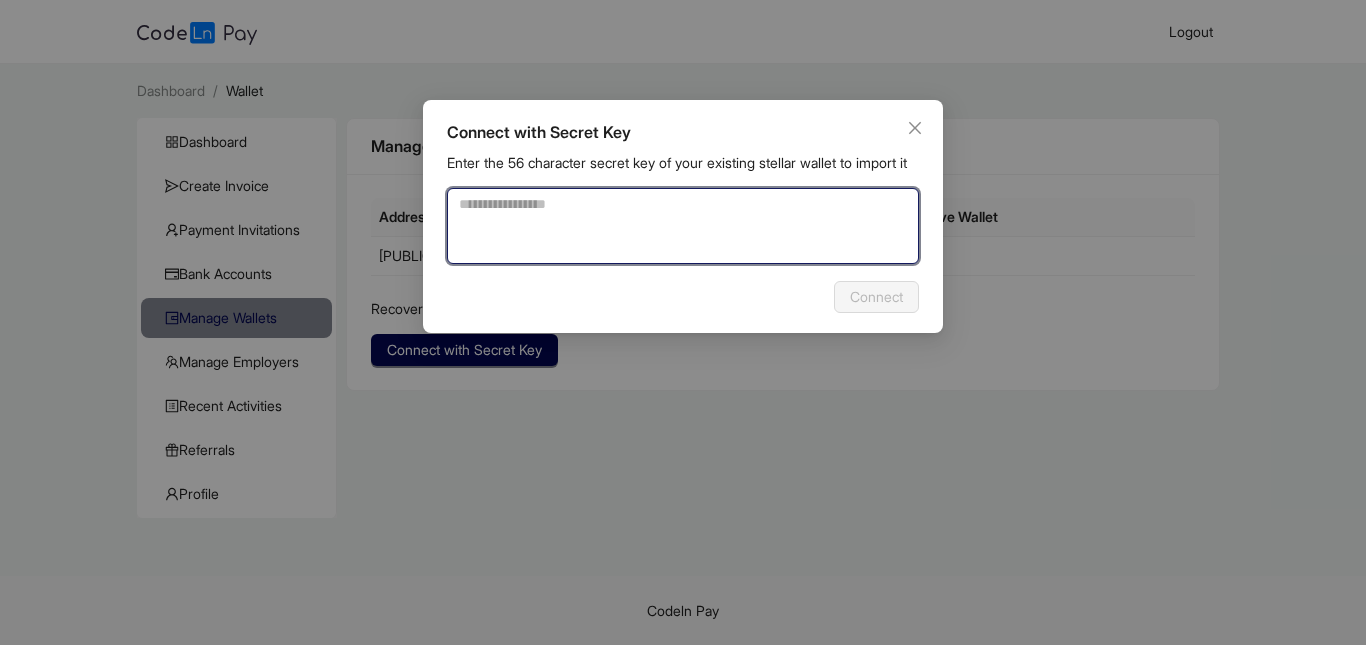 paste on "**********" 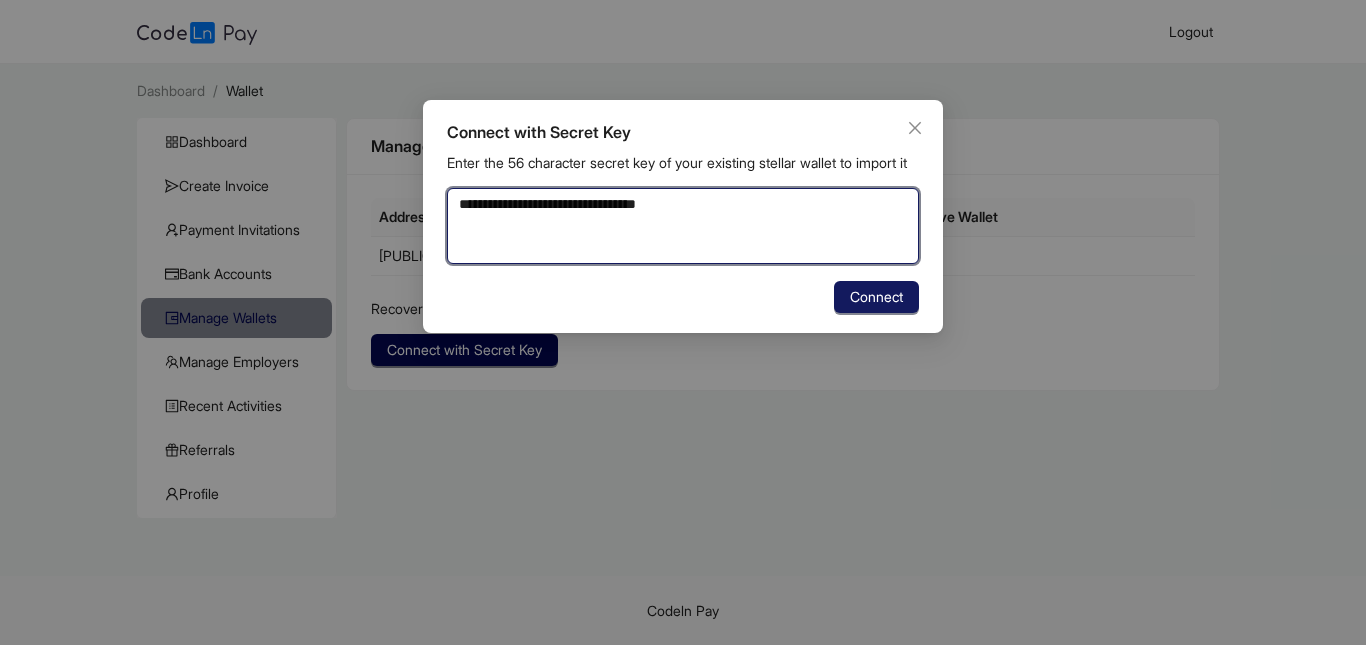 type on "**********" 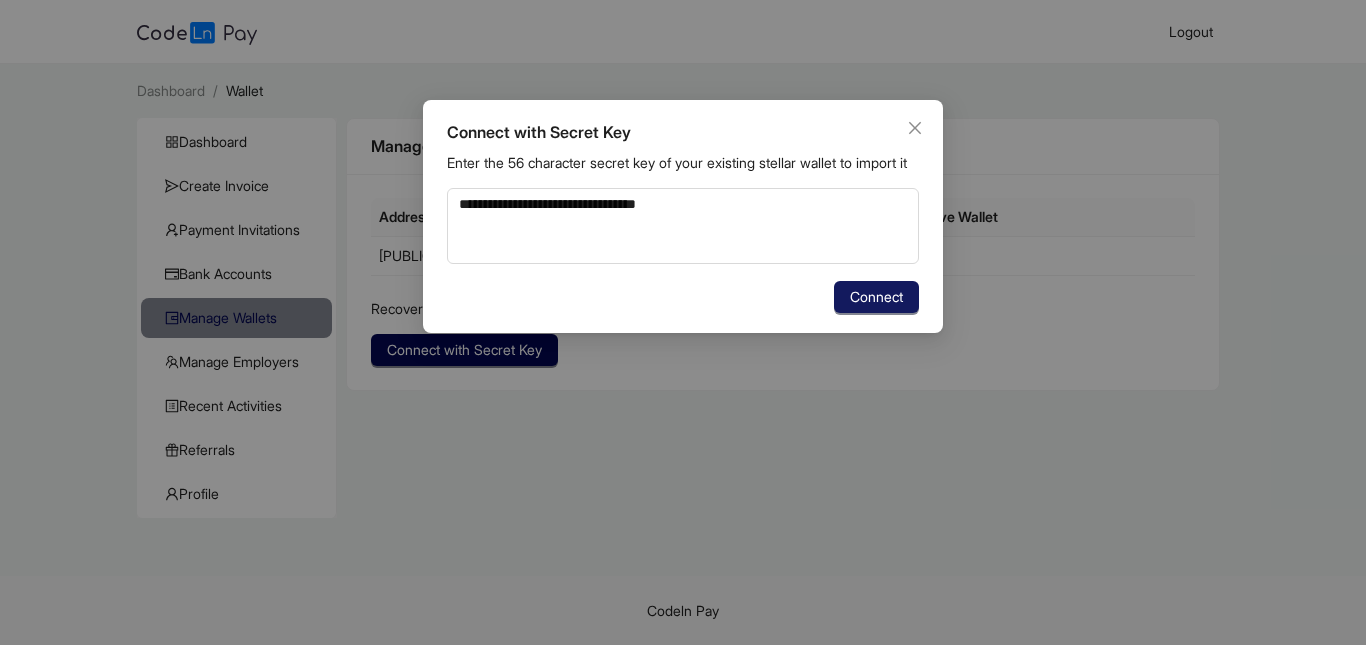click on "Connect" 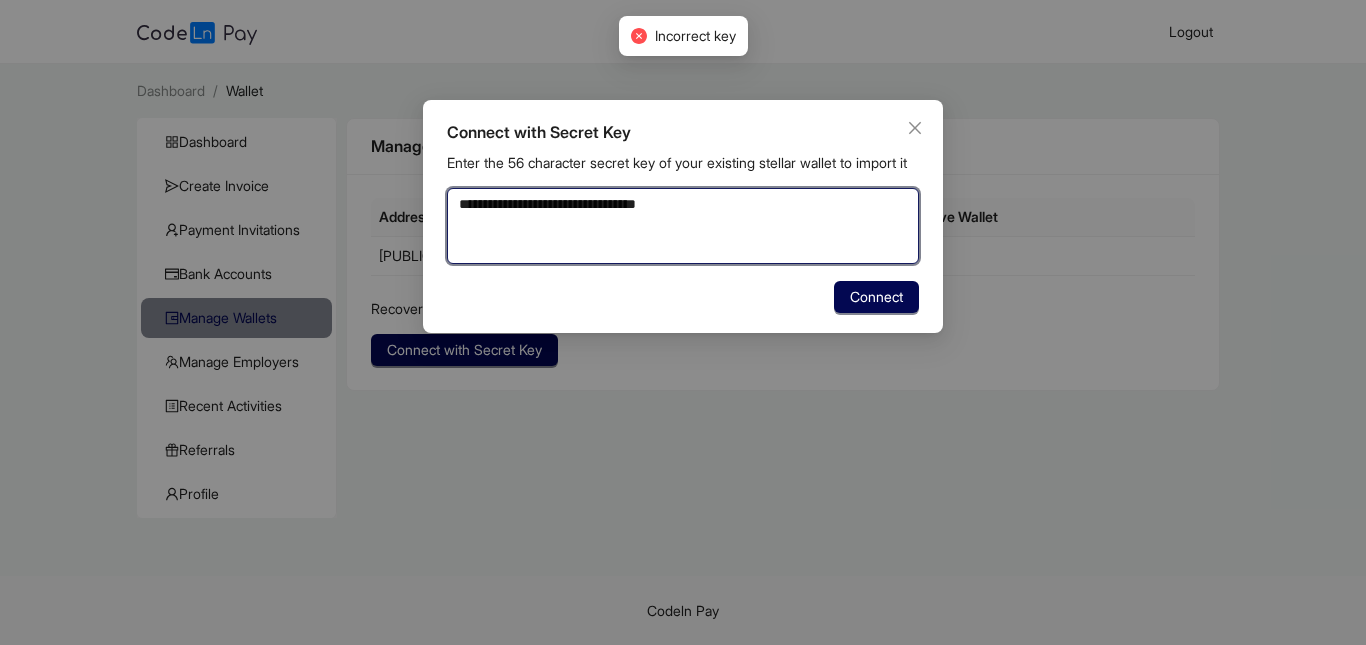 click on "**********" 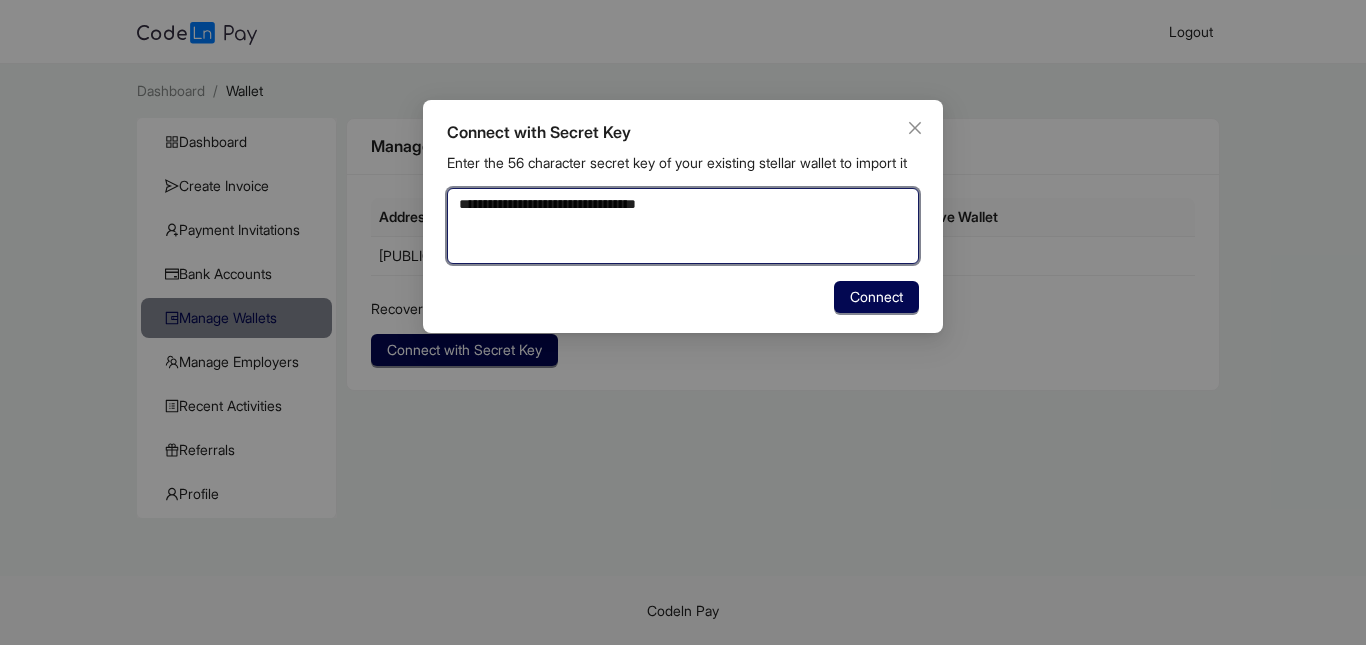 type 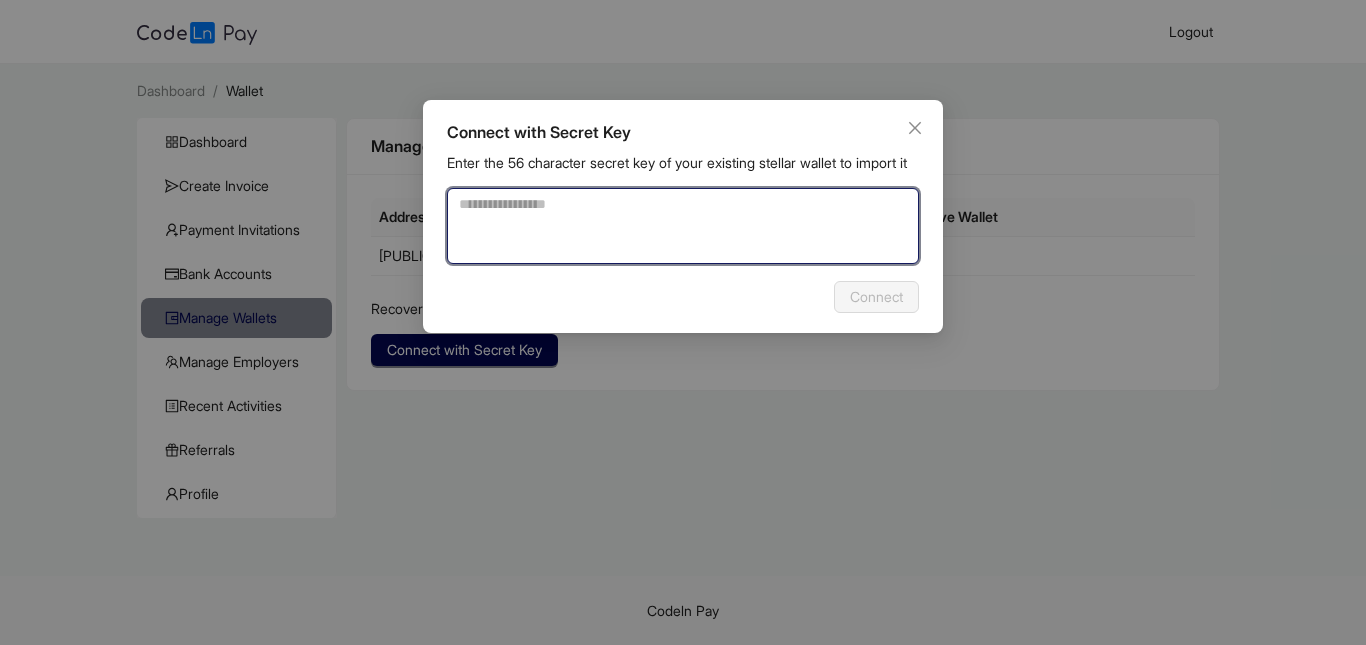 paste on "**********" 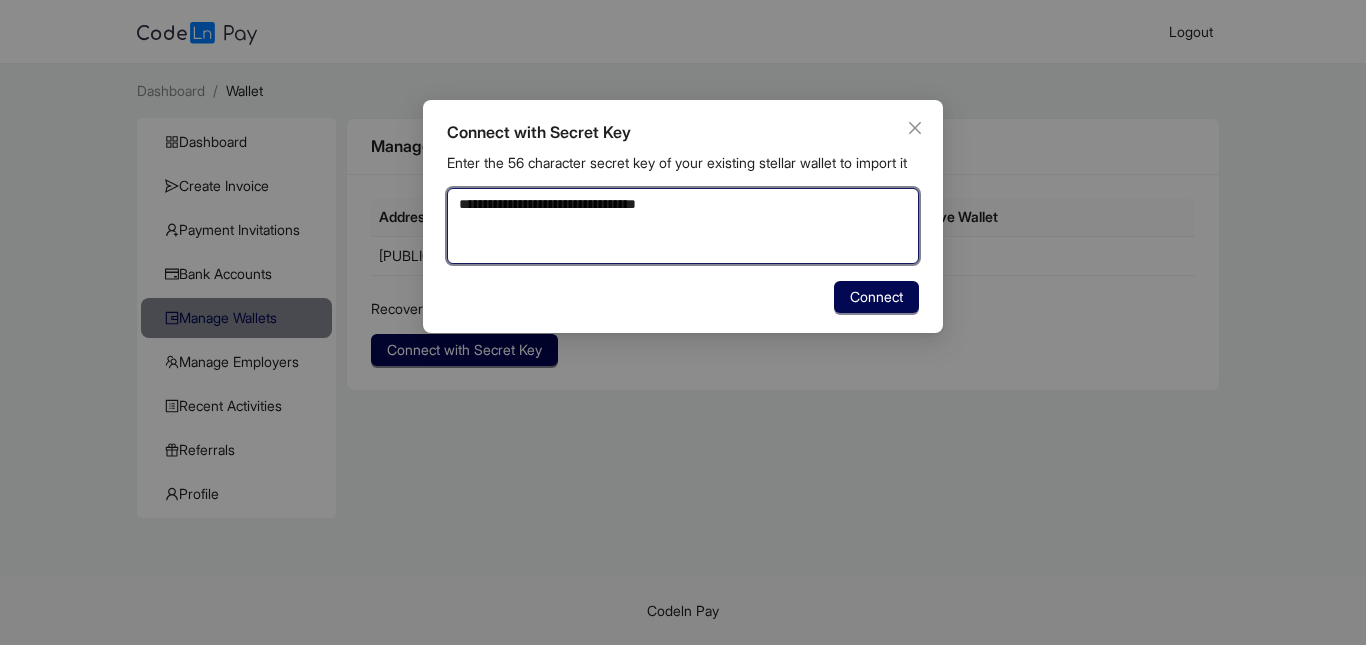 type on "**********" 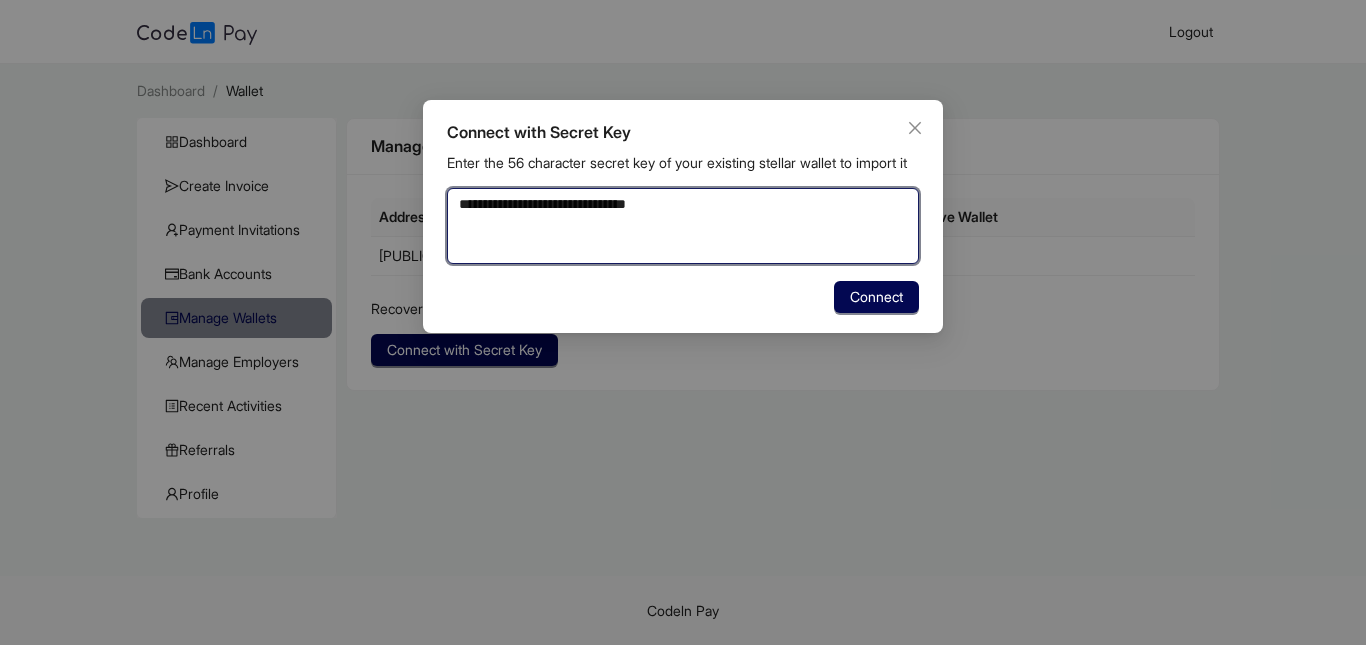 type on "**********" 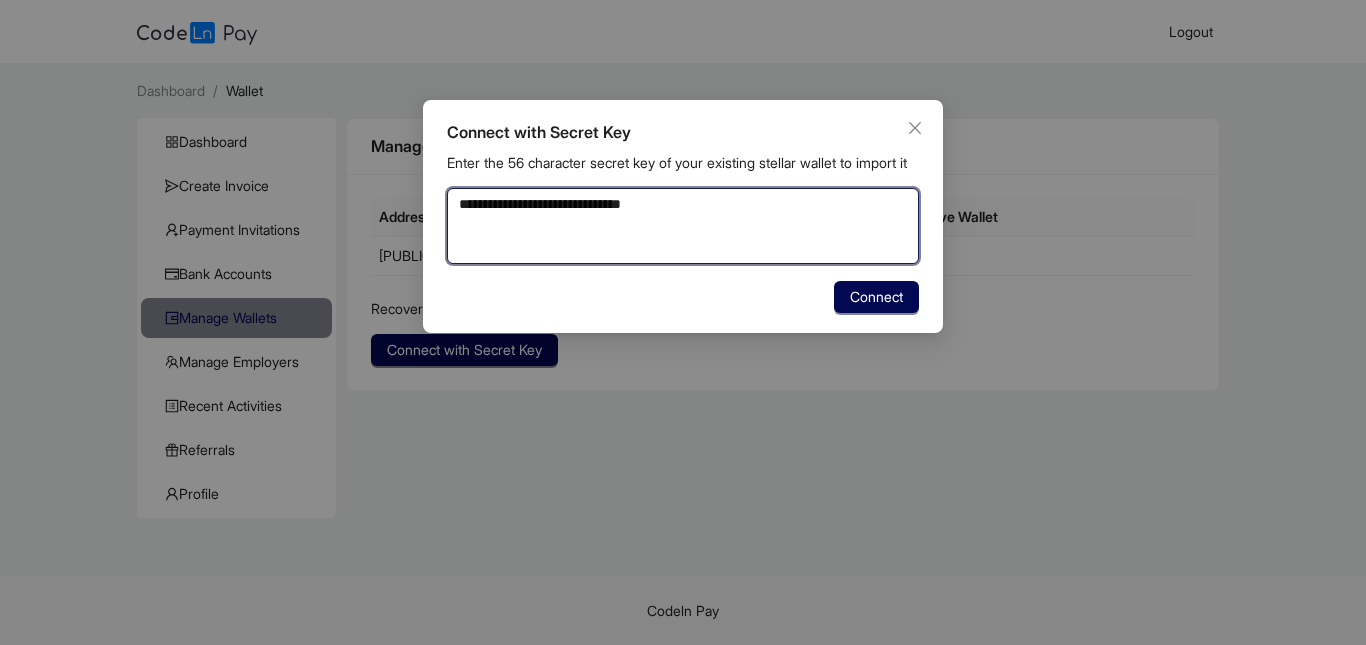 type on "**********" 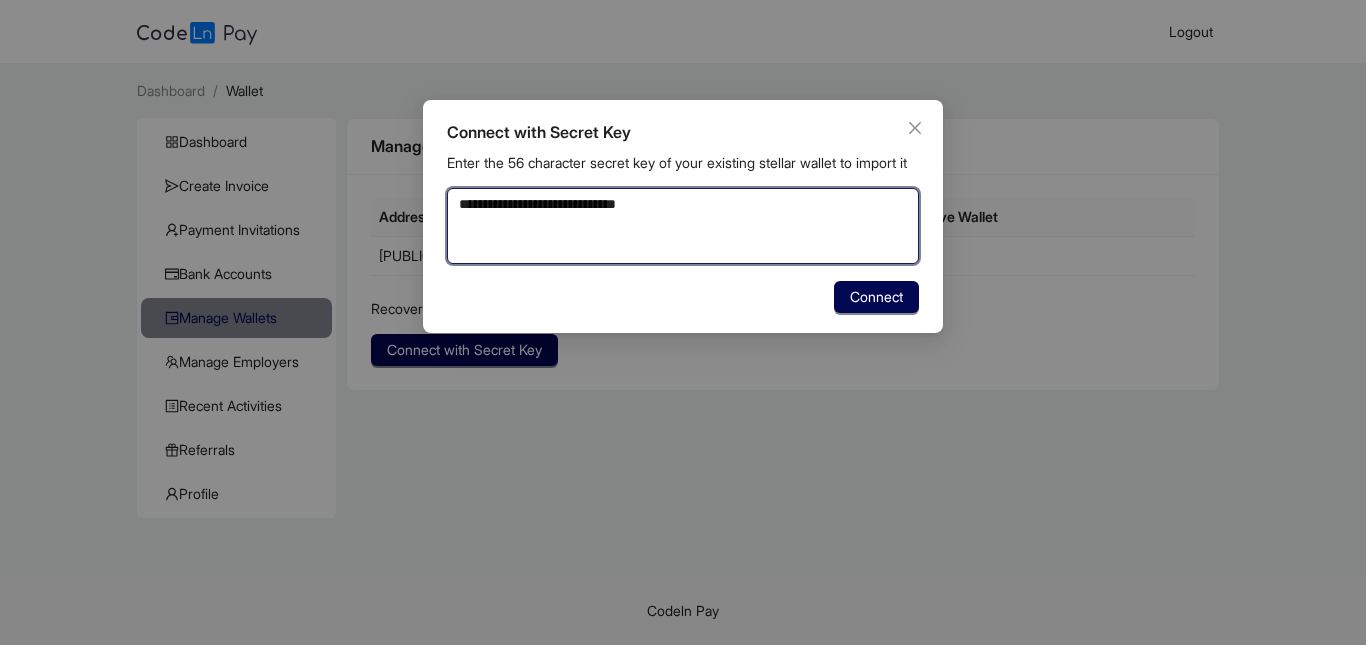 type 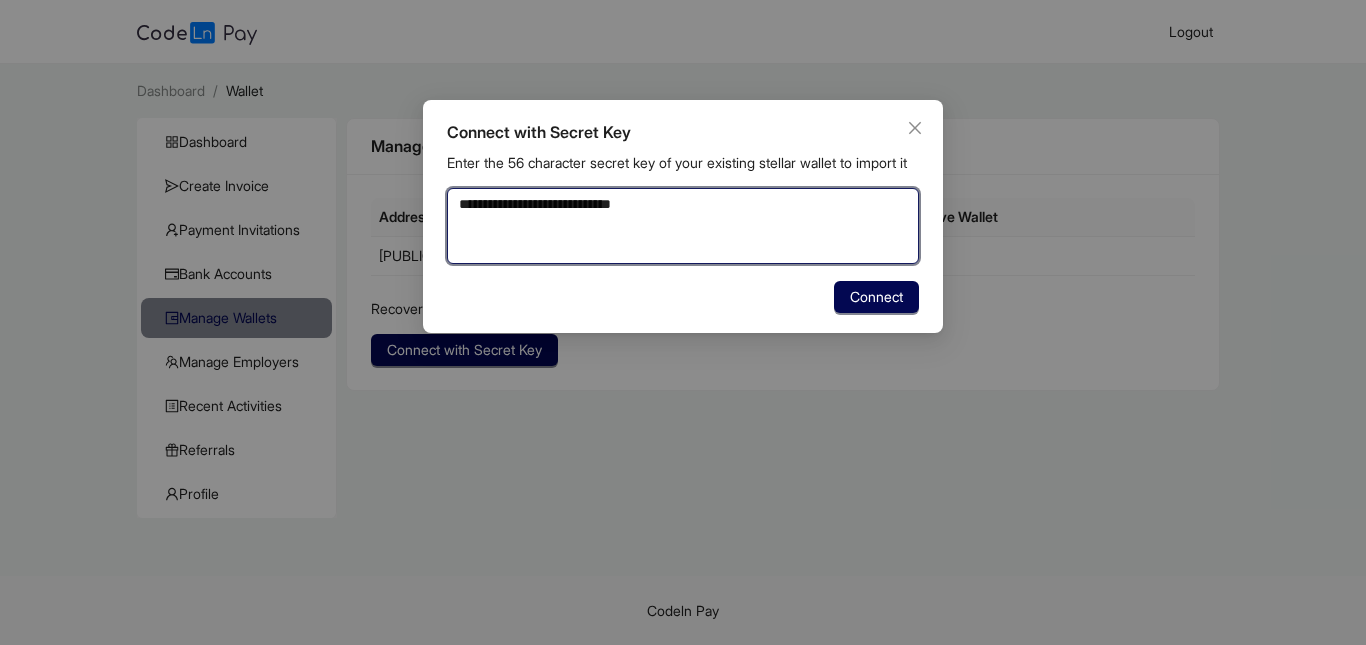 type on "**********" 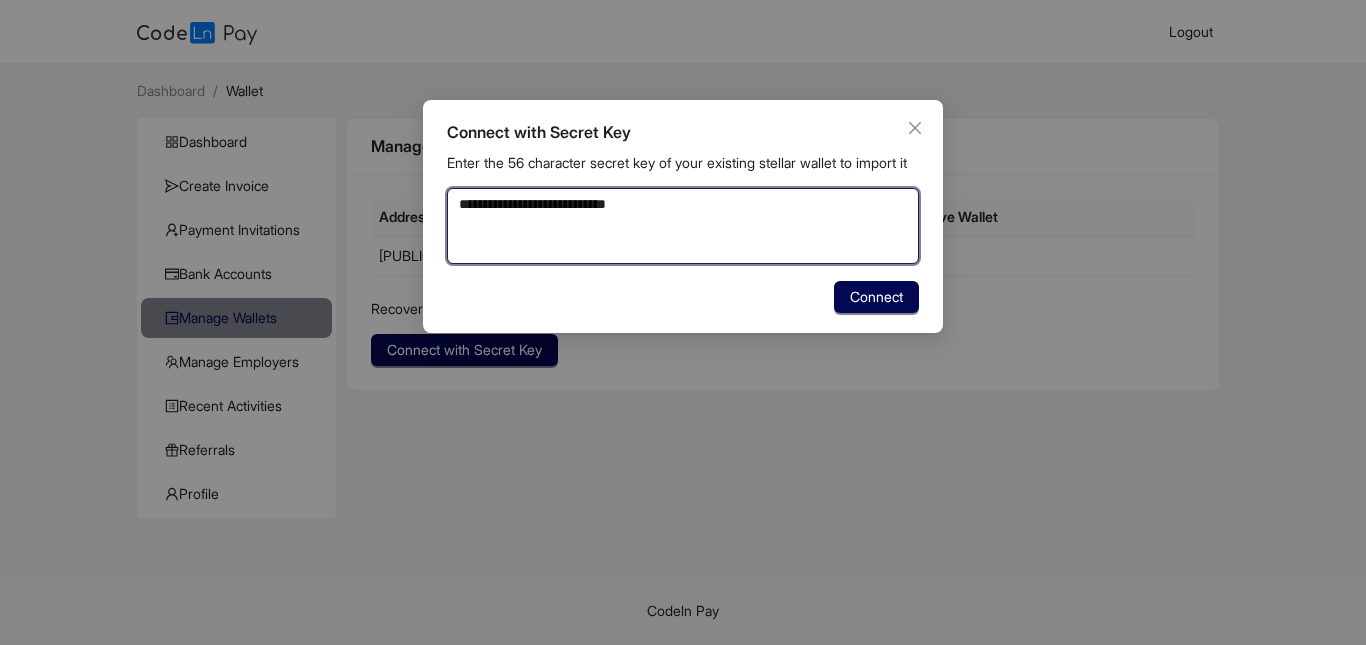 type on "**********" 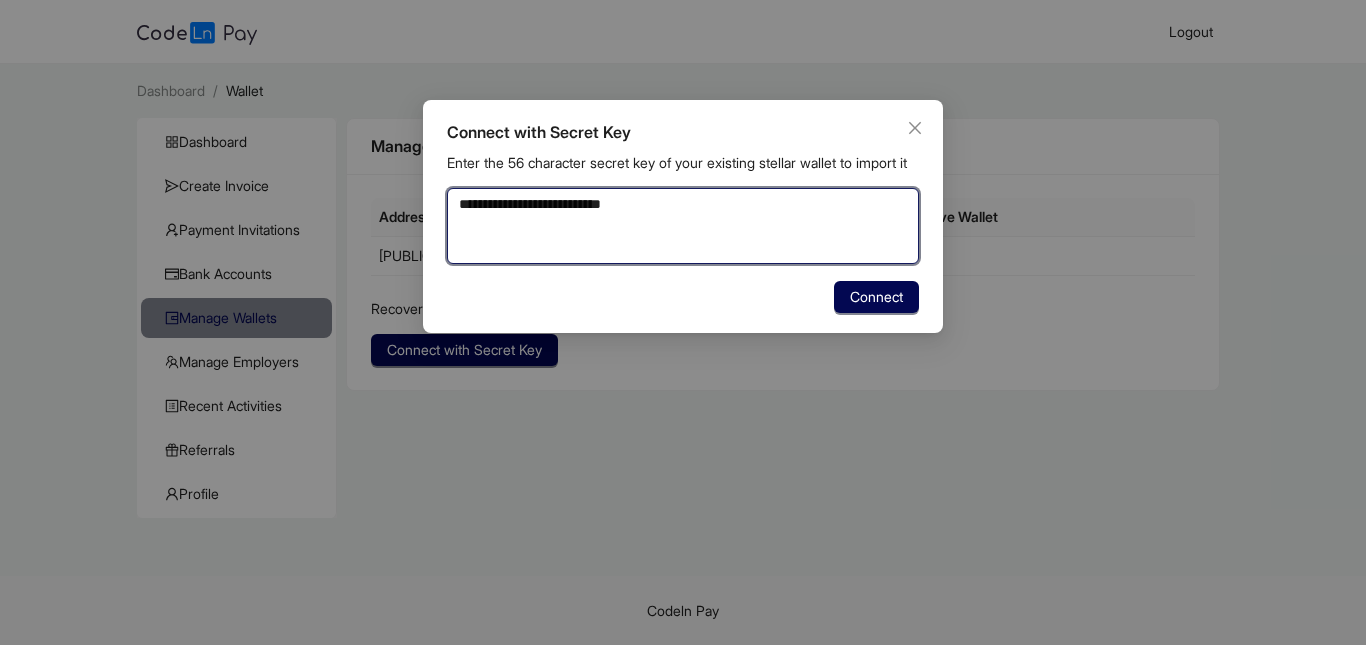 type on "**********" 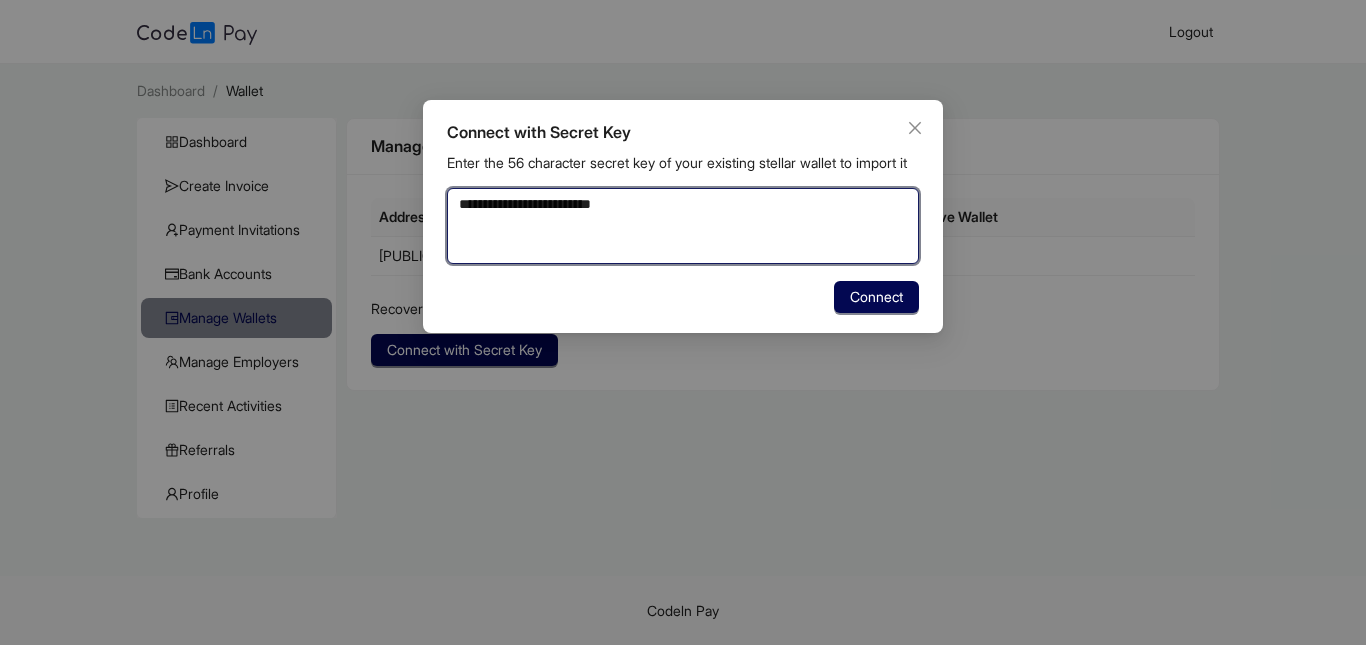 type on "**********" 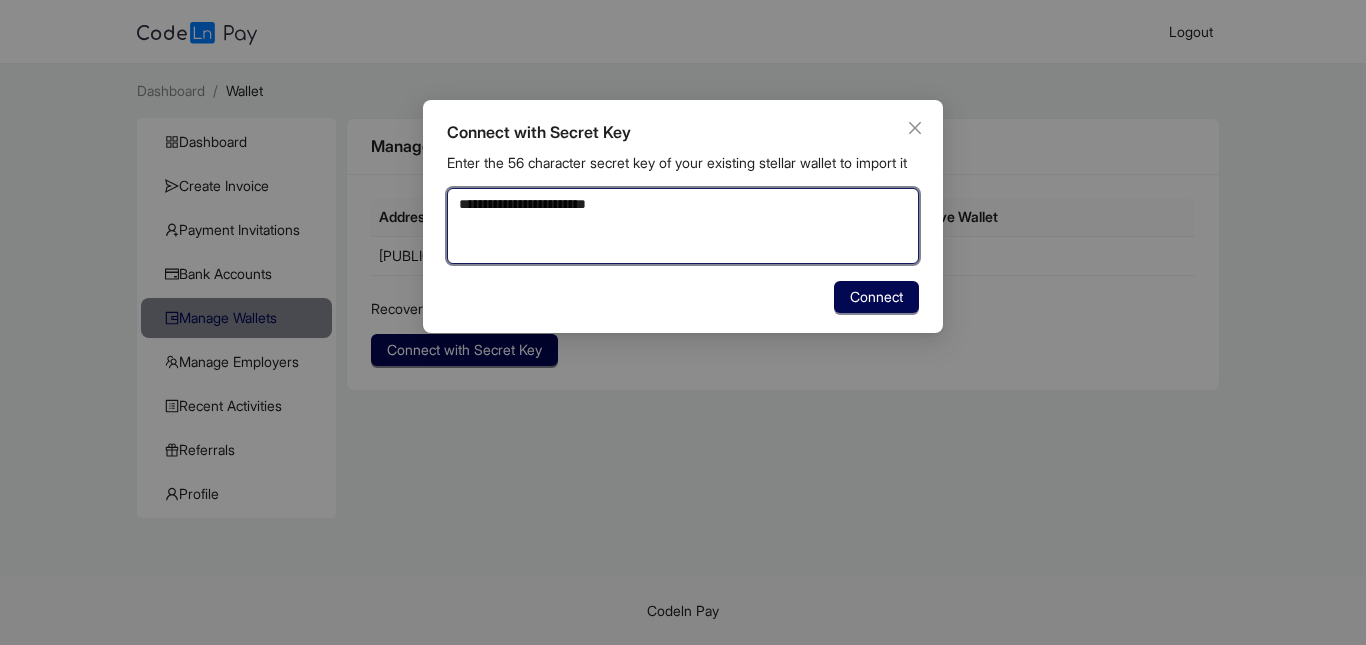 type on "**********" 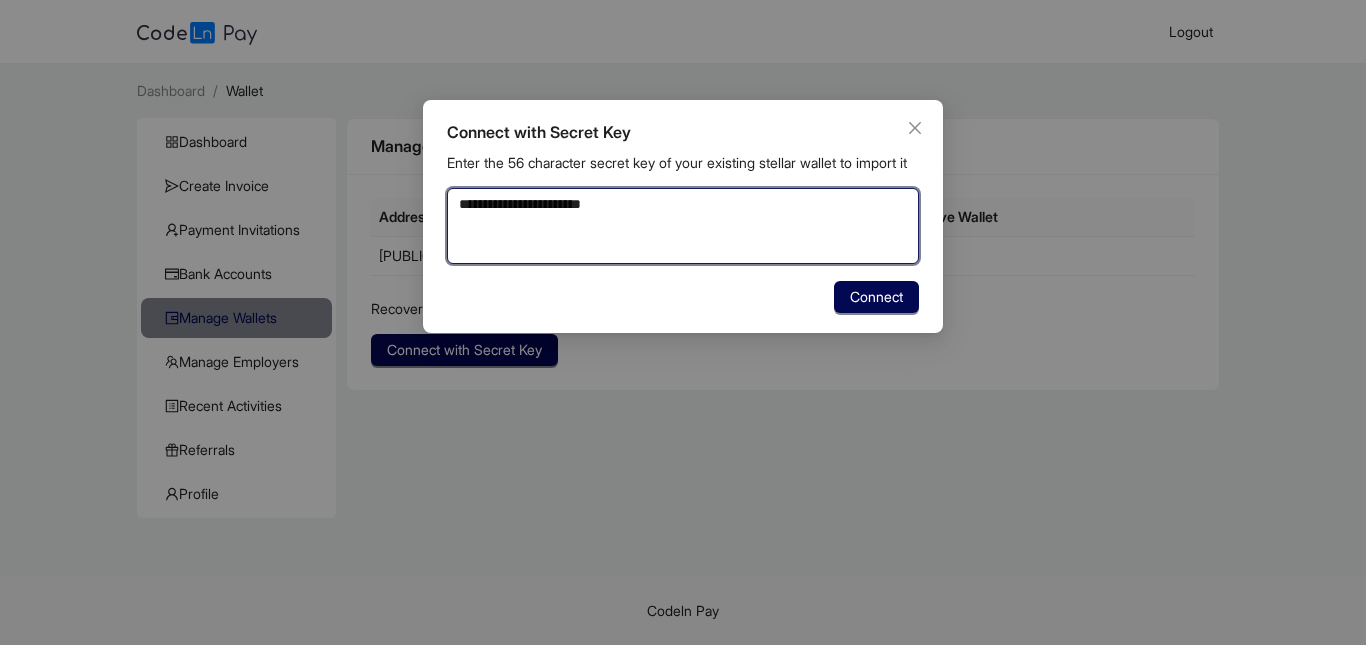 type on "**********" 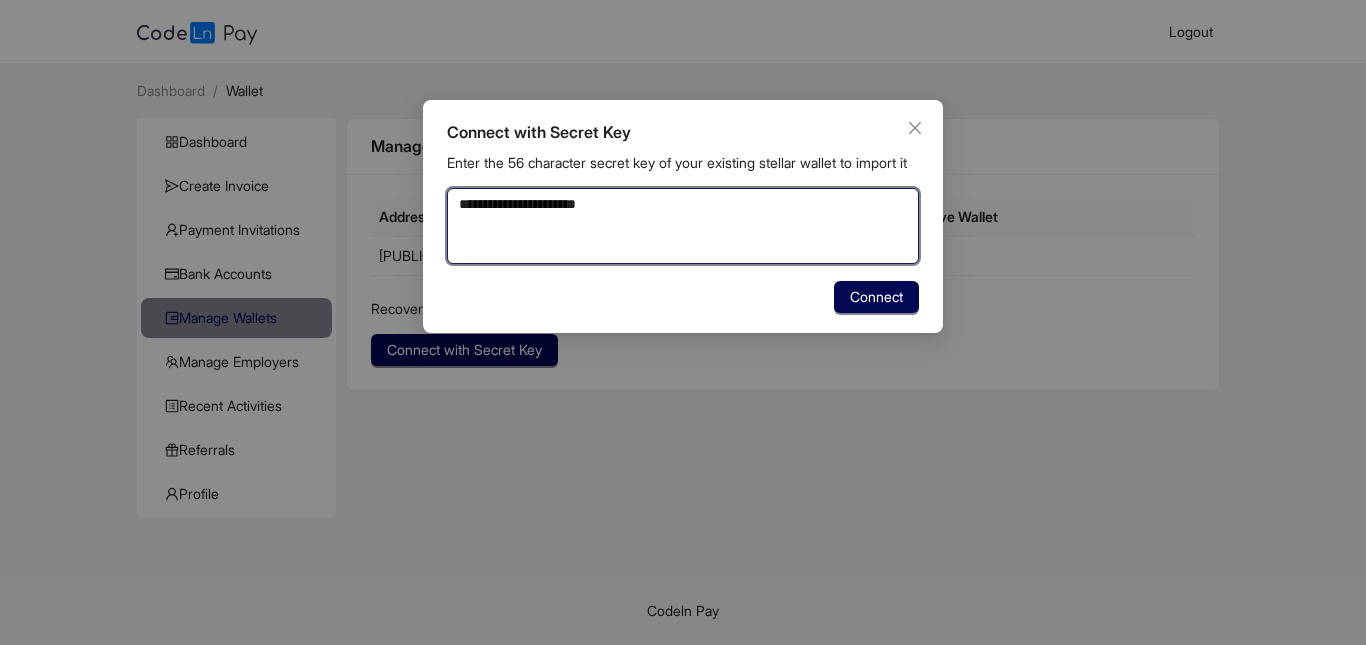 type on "**********" 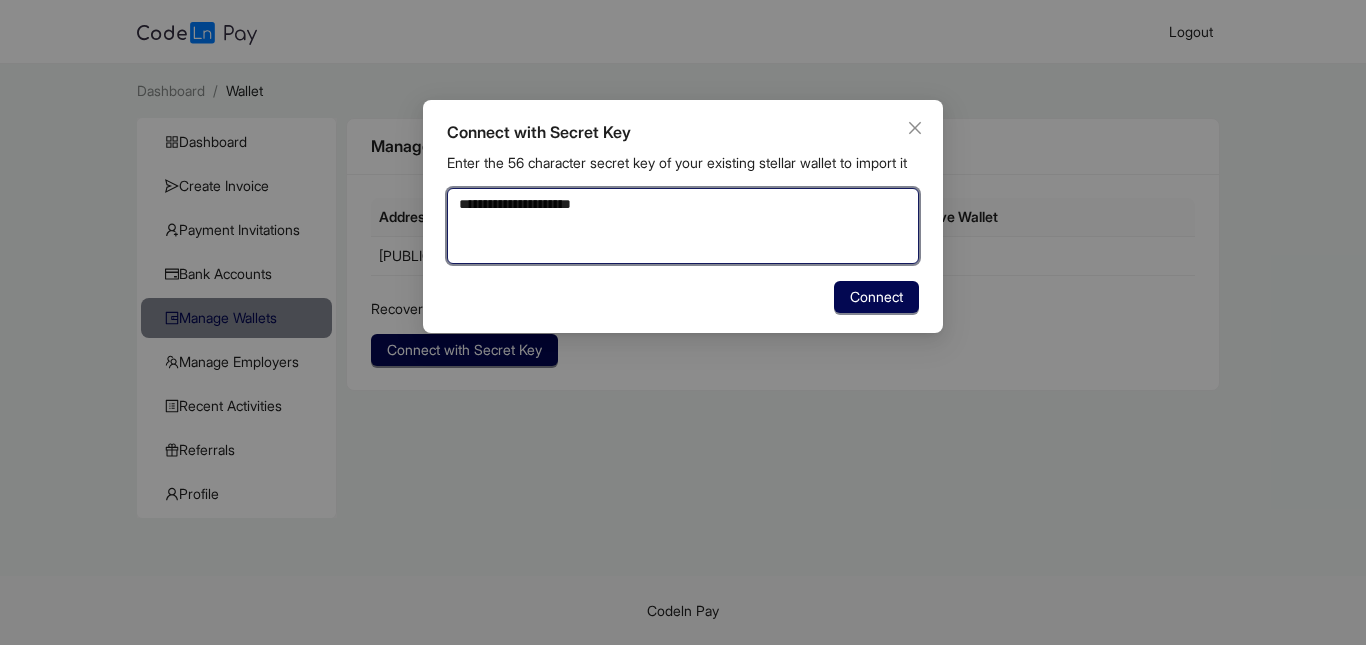 type on "**********" 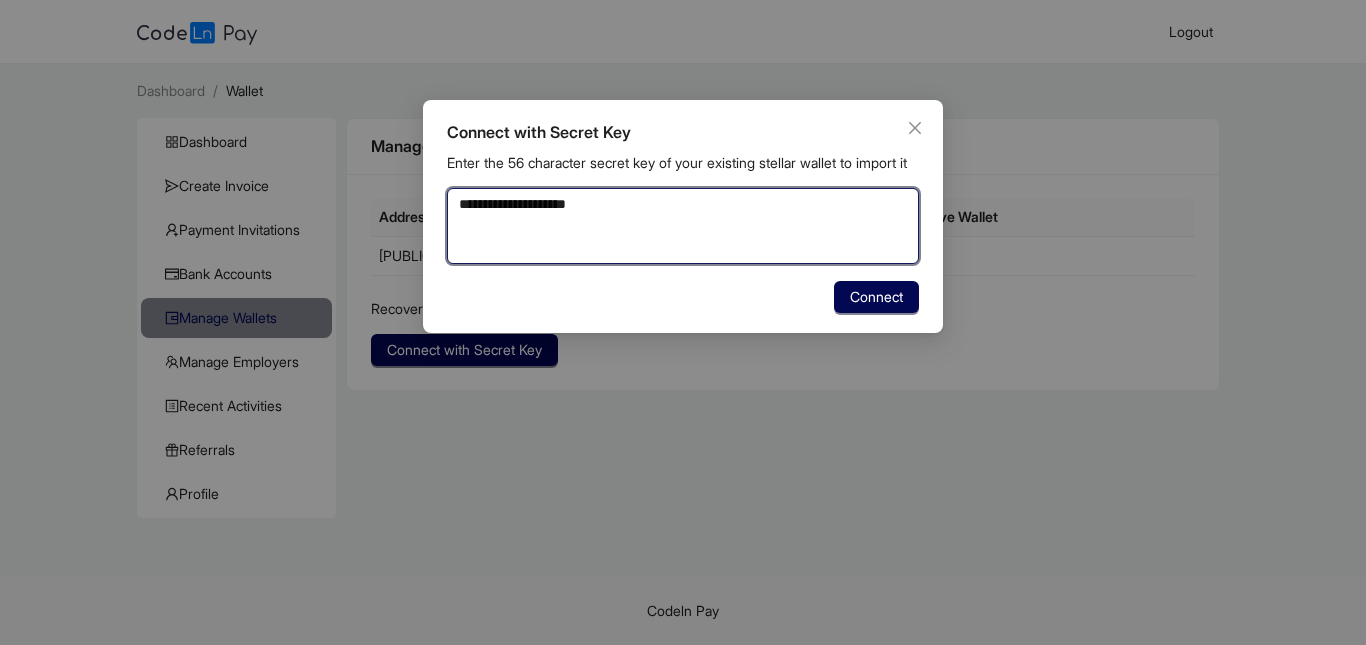 type on "**********" 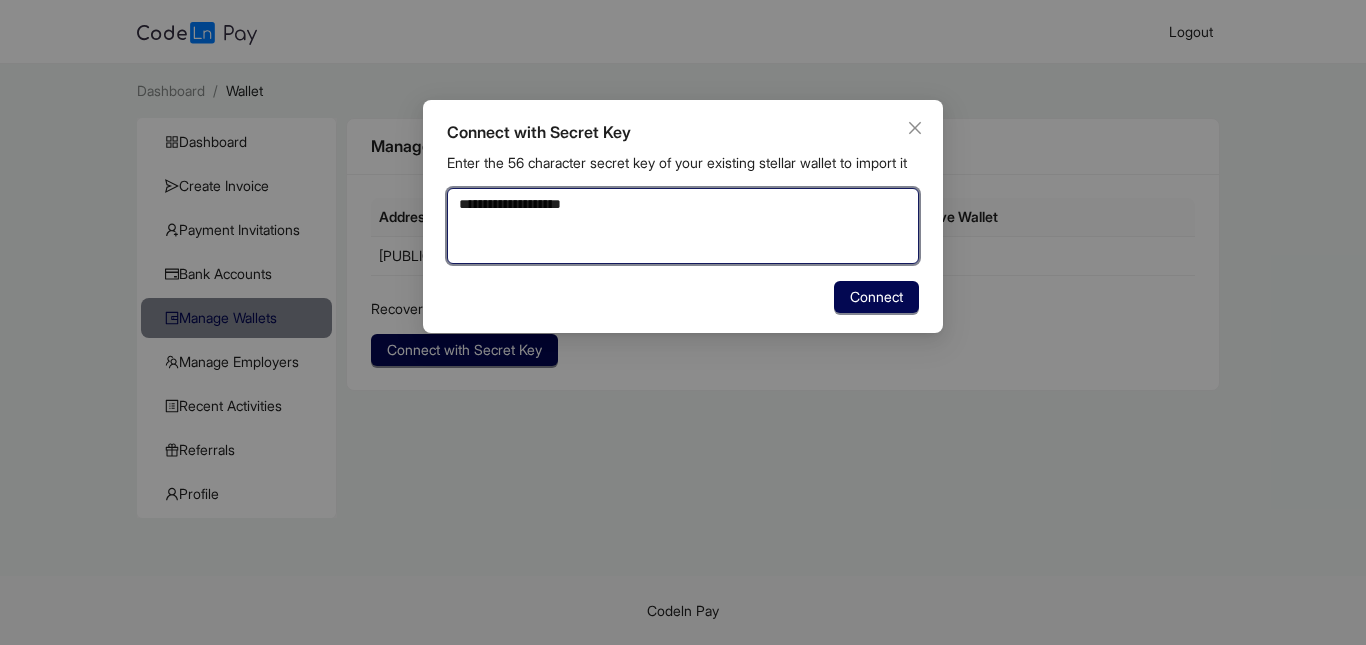 type on "**********" 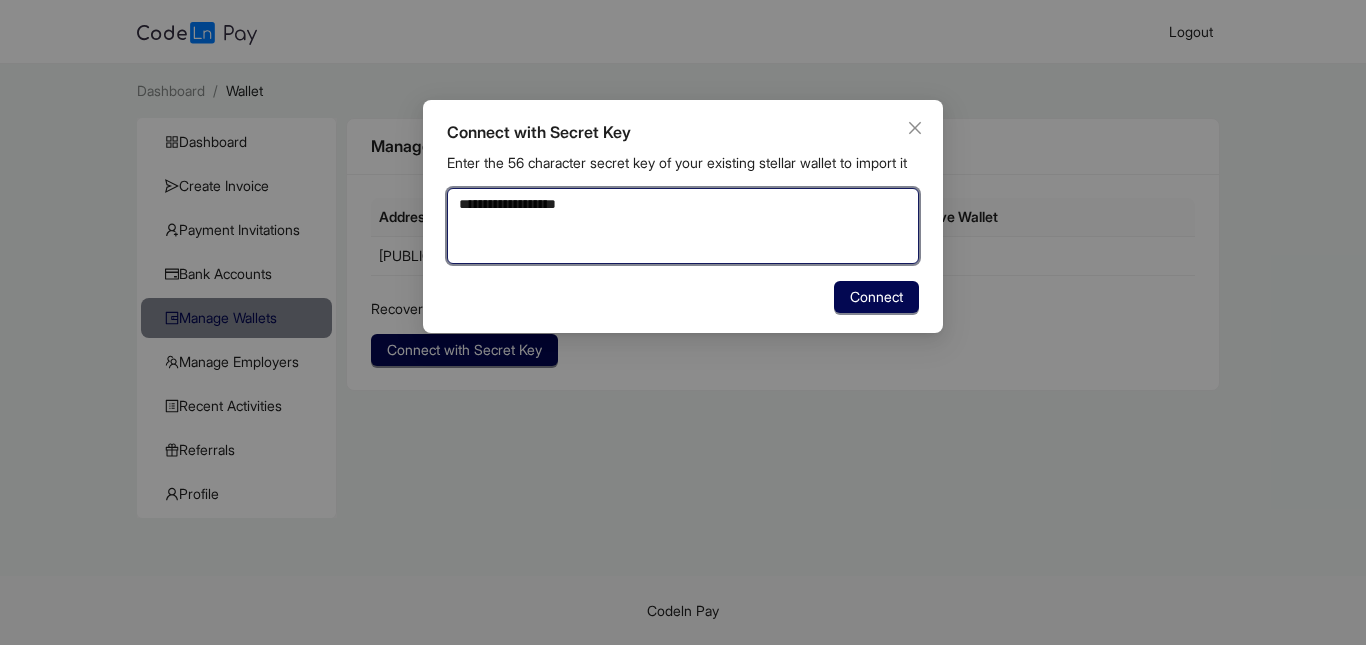 type on "**********" 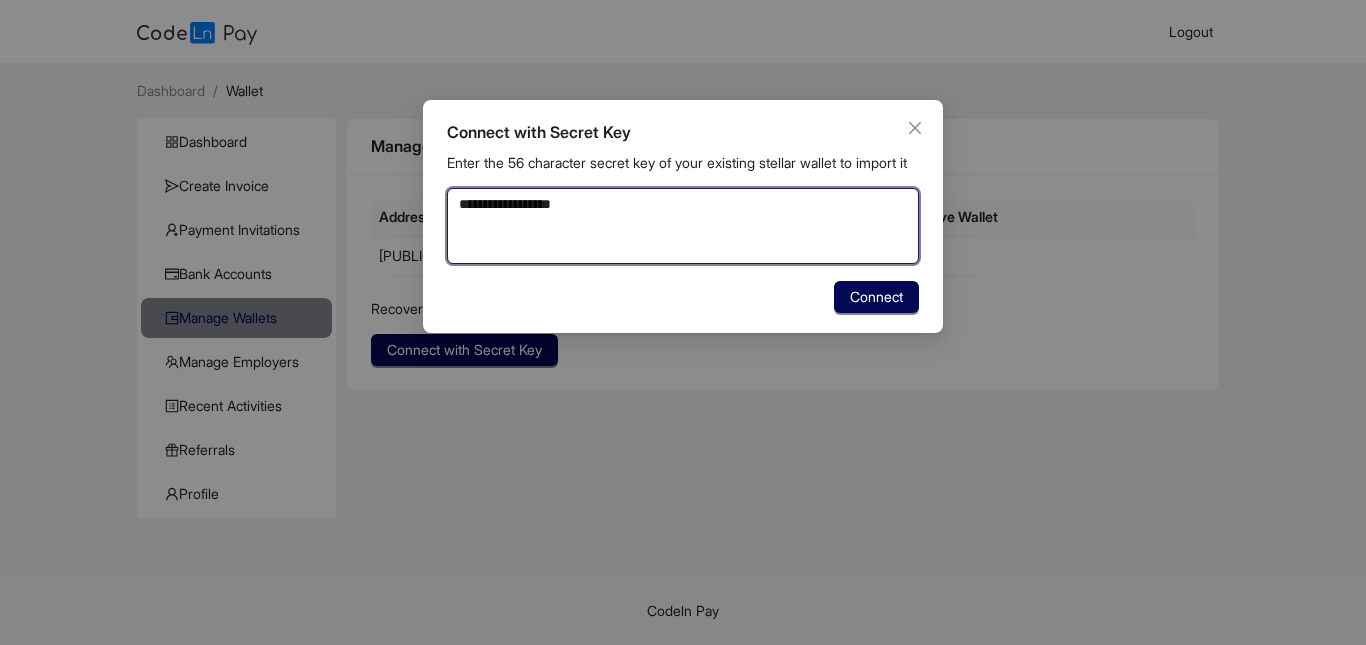 type on "**********" 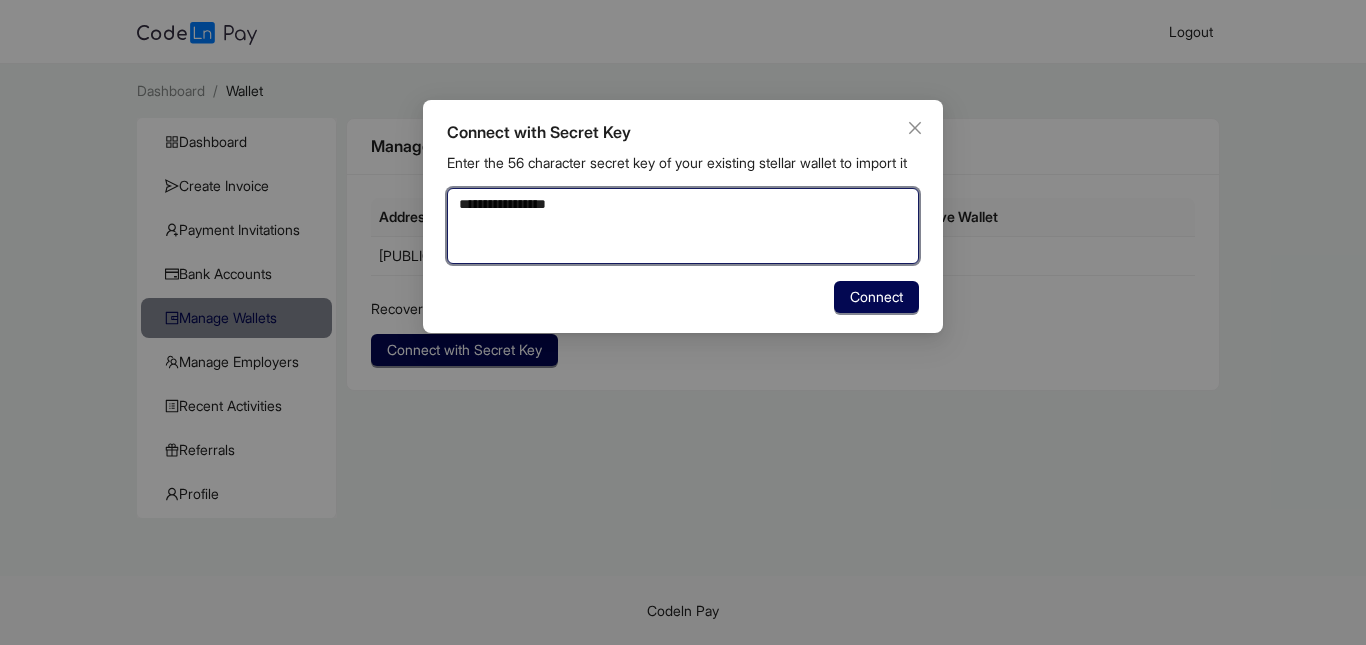 type on "**********" 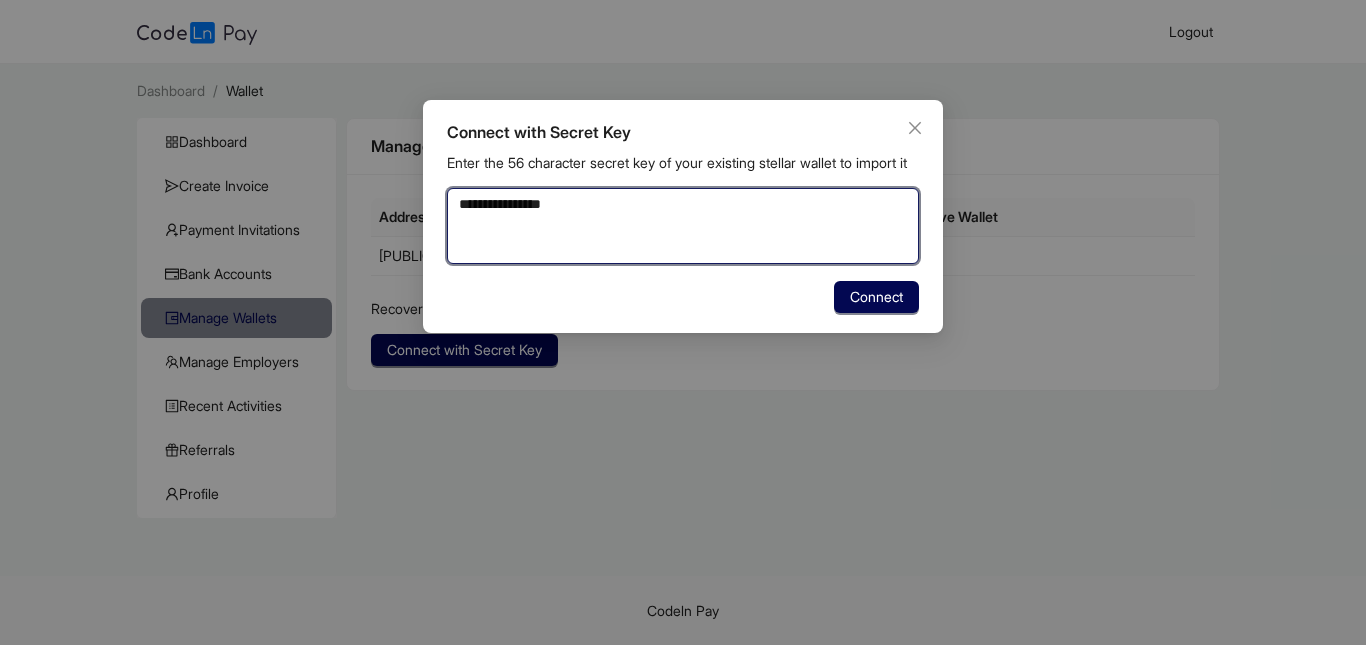 type on "**********" 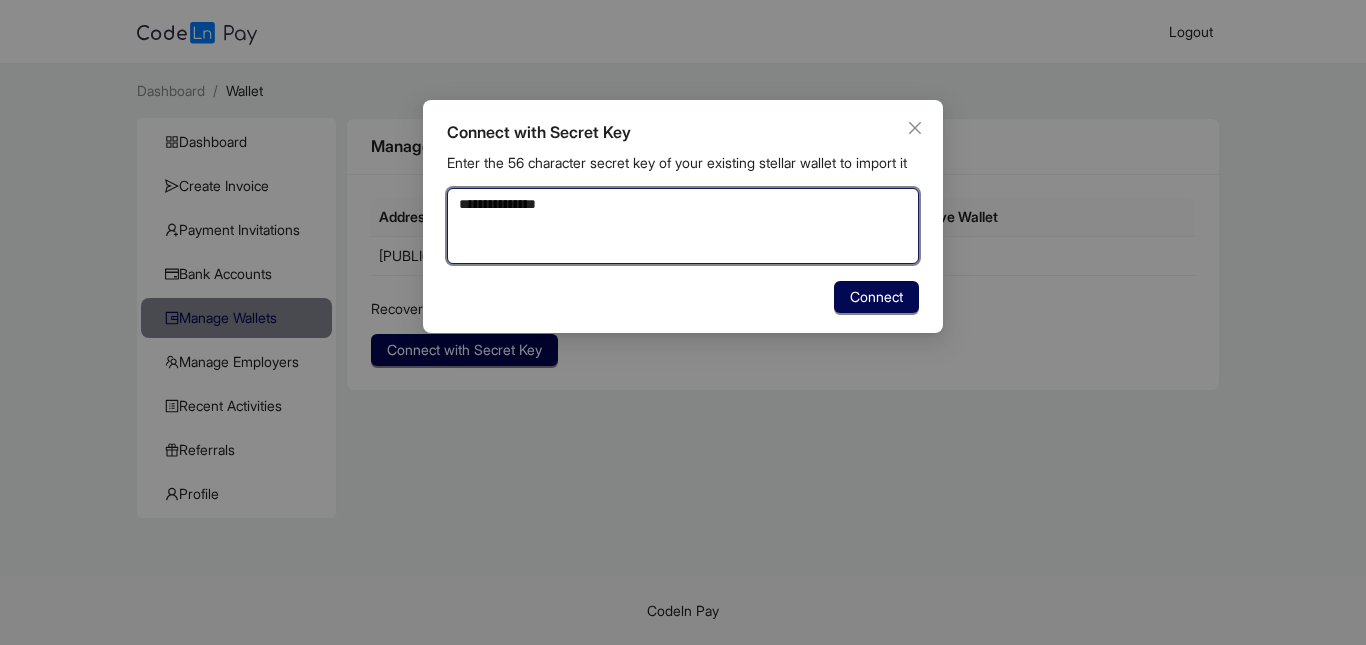 type on "**********" 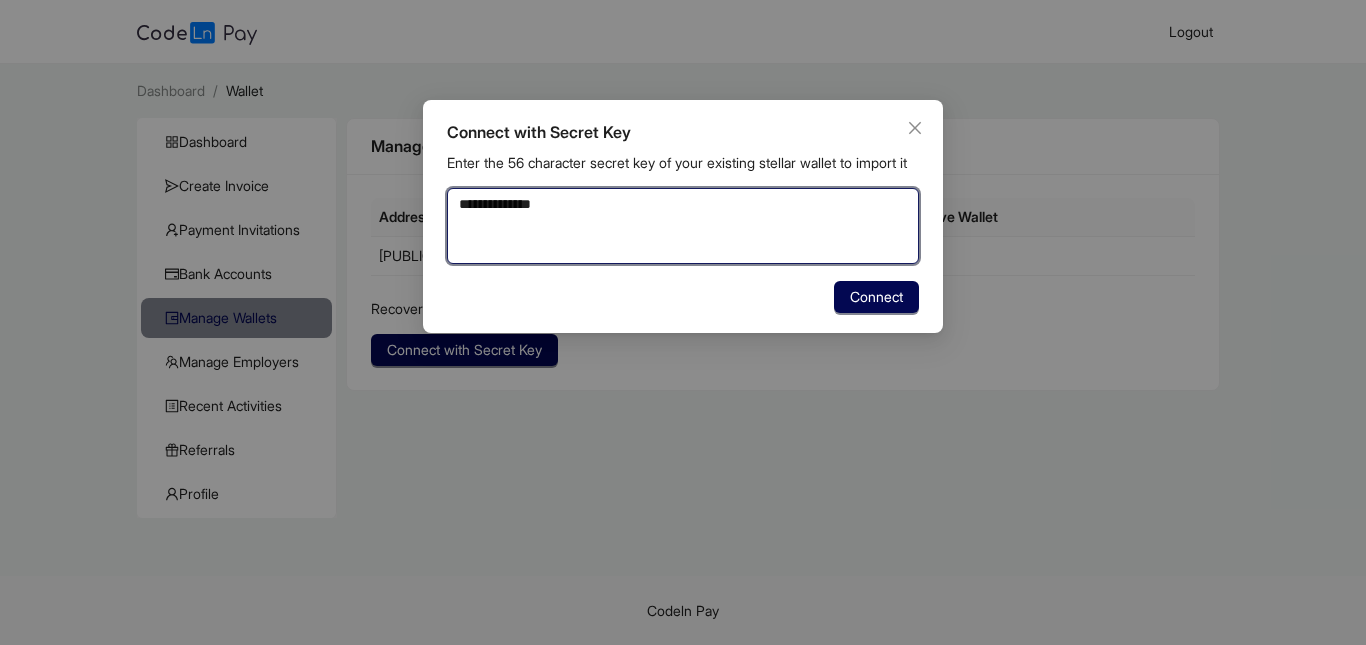 type on "**********" 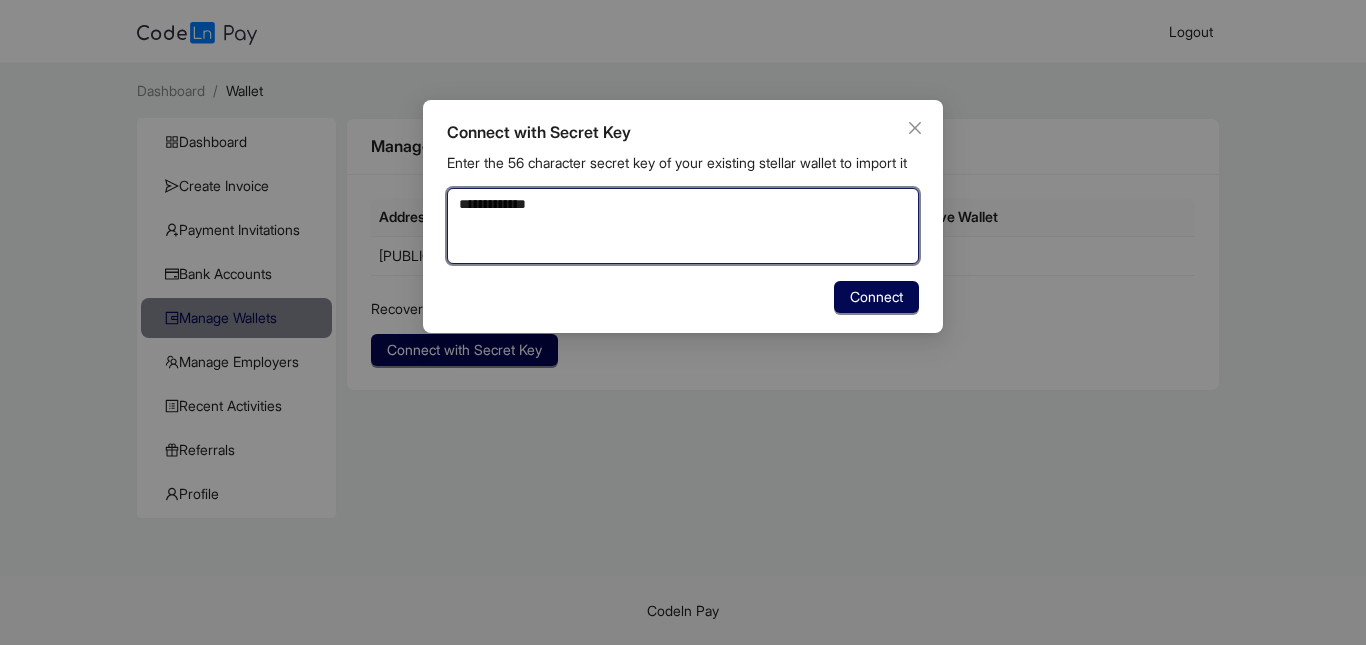 type on "**********" 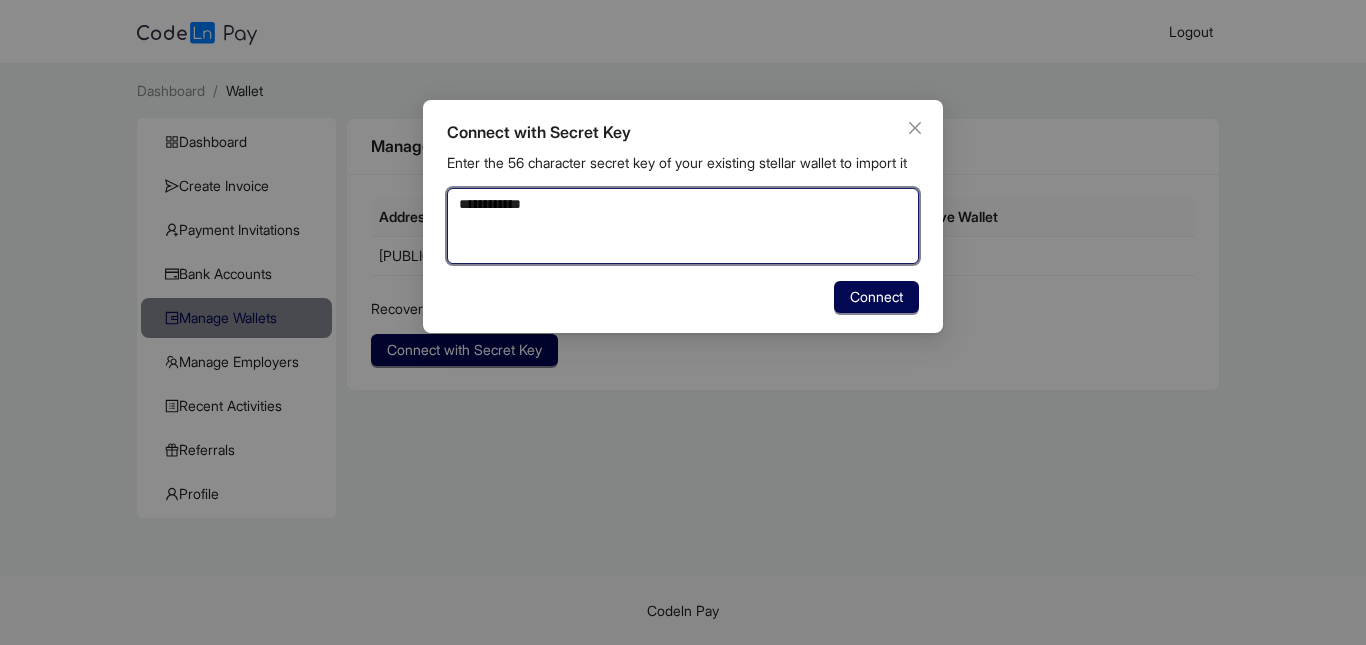 type on "**********" 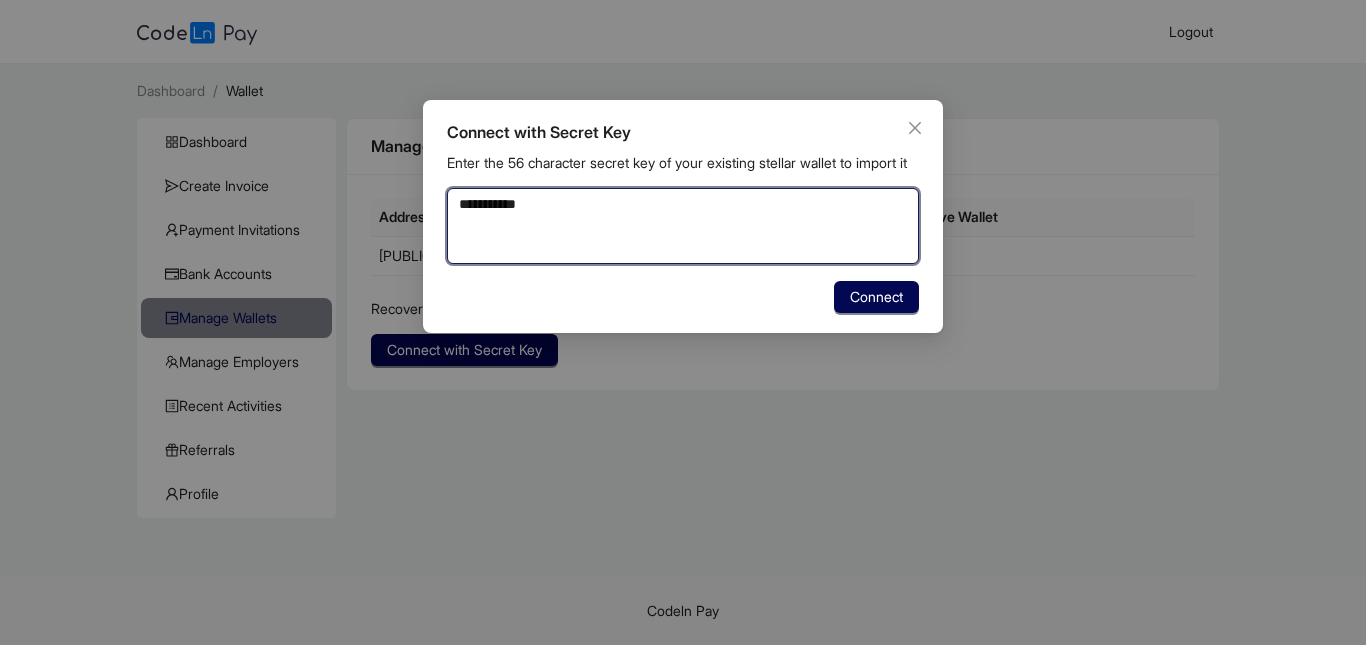 type on "**********" 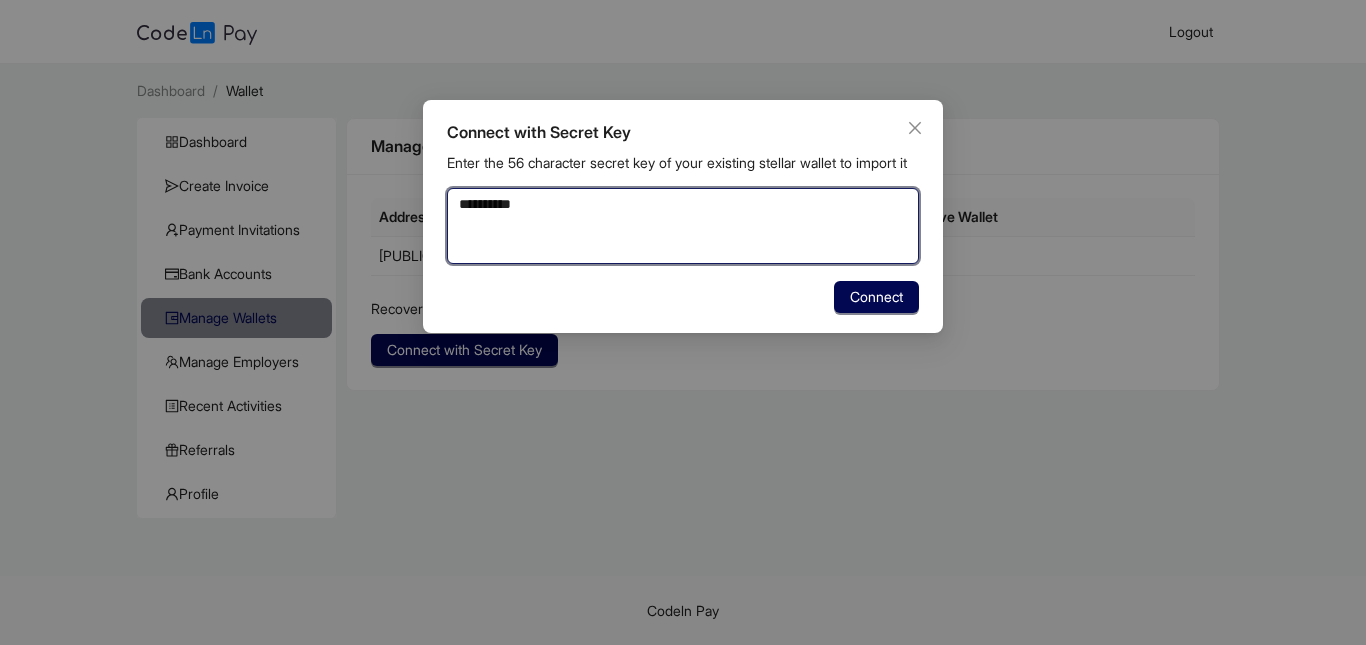 type on "*********" 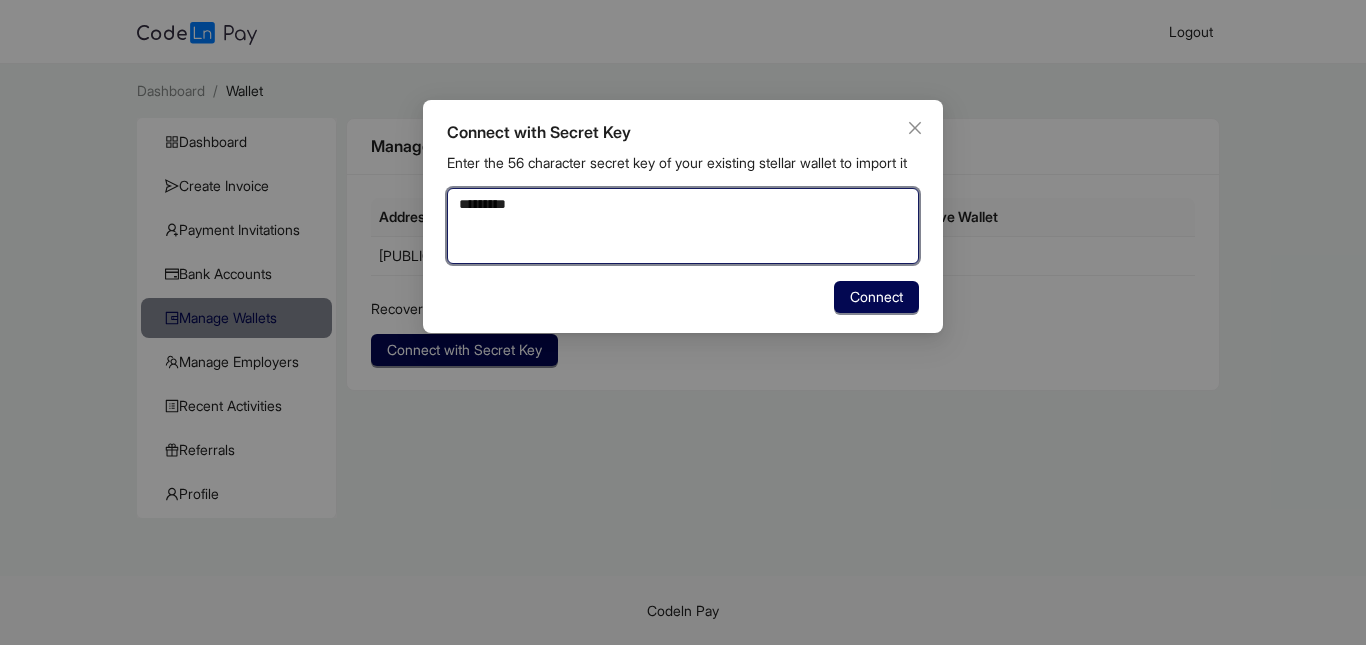 type on "********" 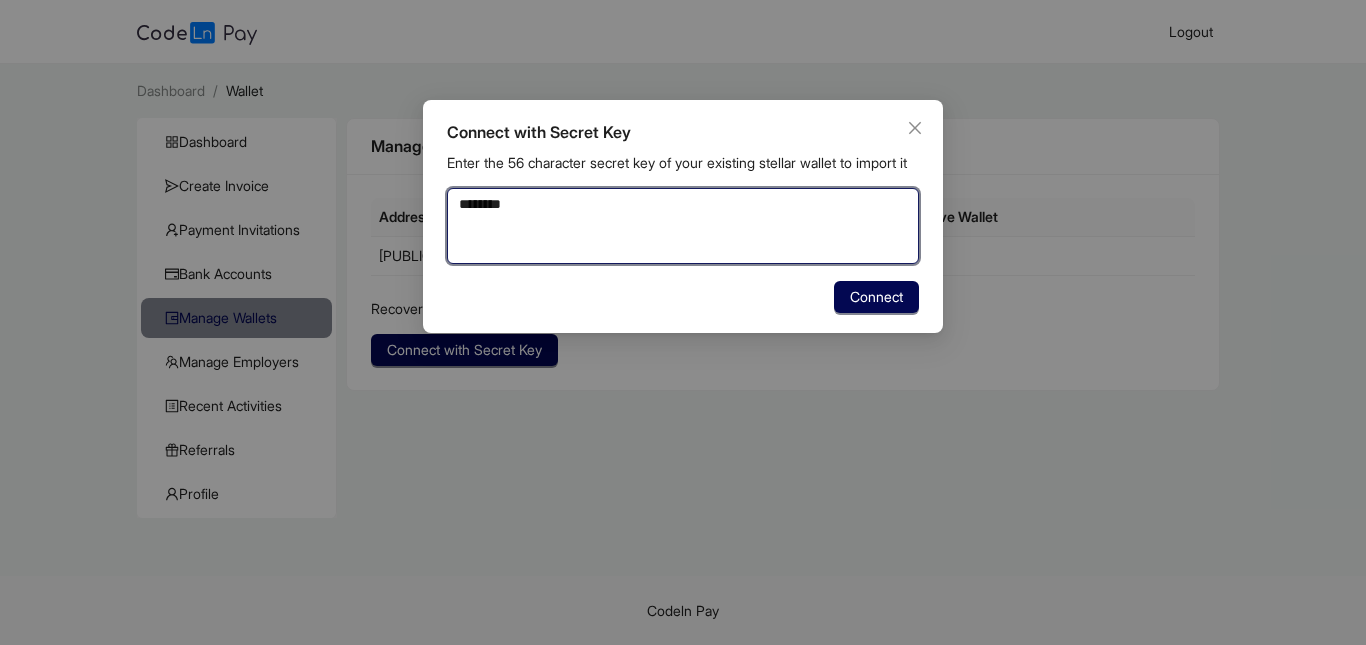 type on "*******" 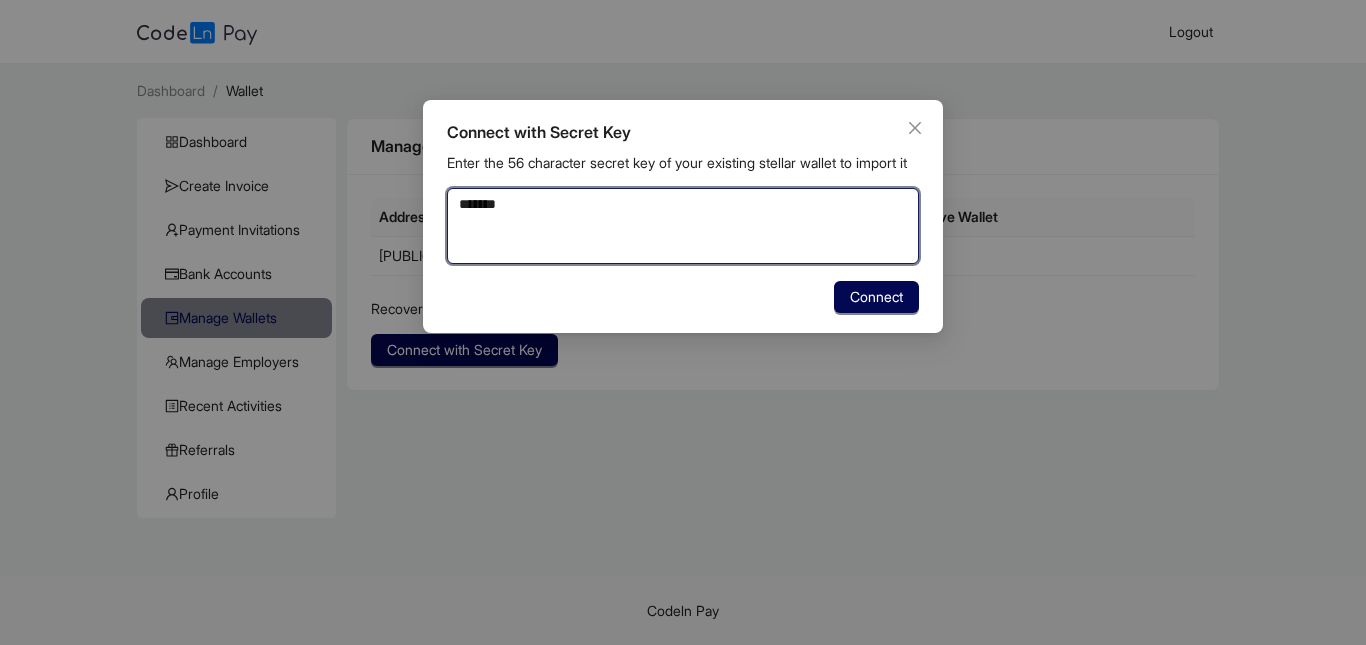 type on "******" 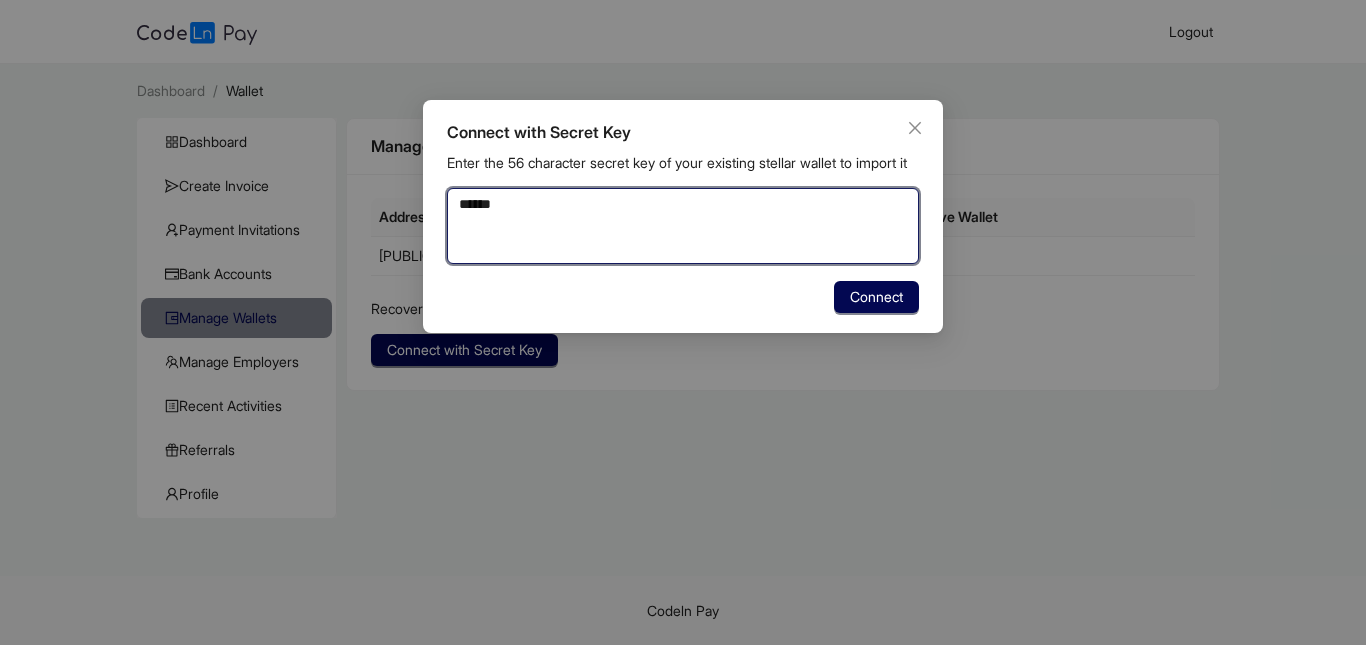 type on "*****" 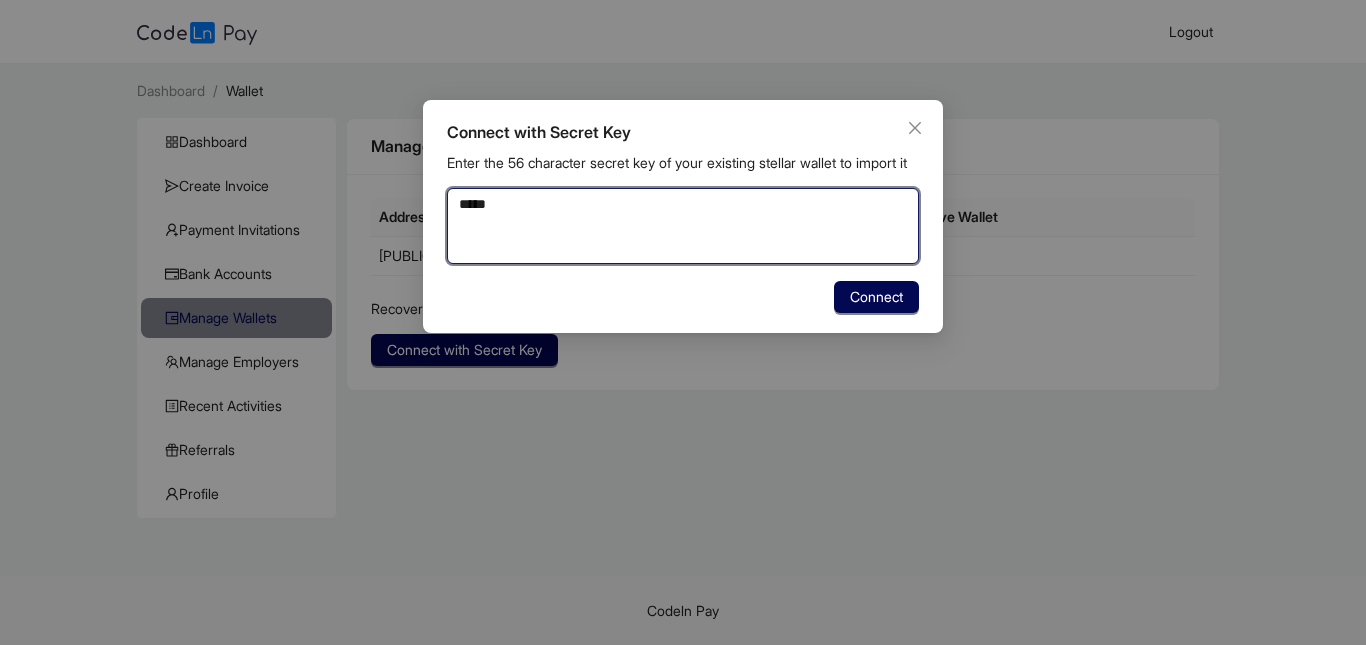 type on "****" 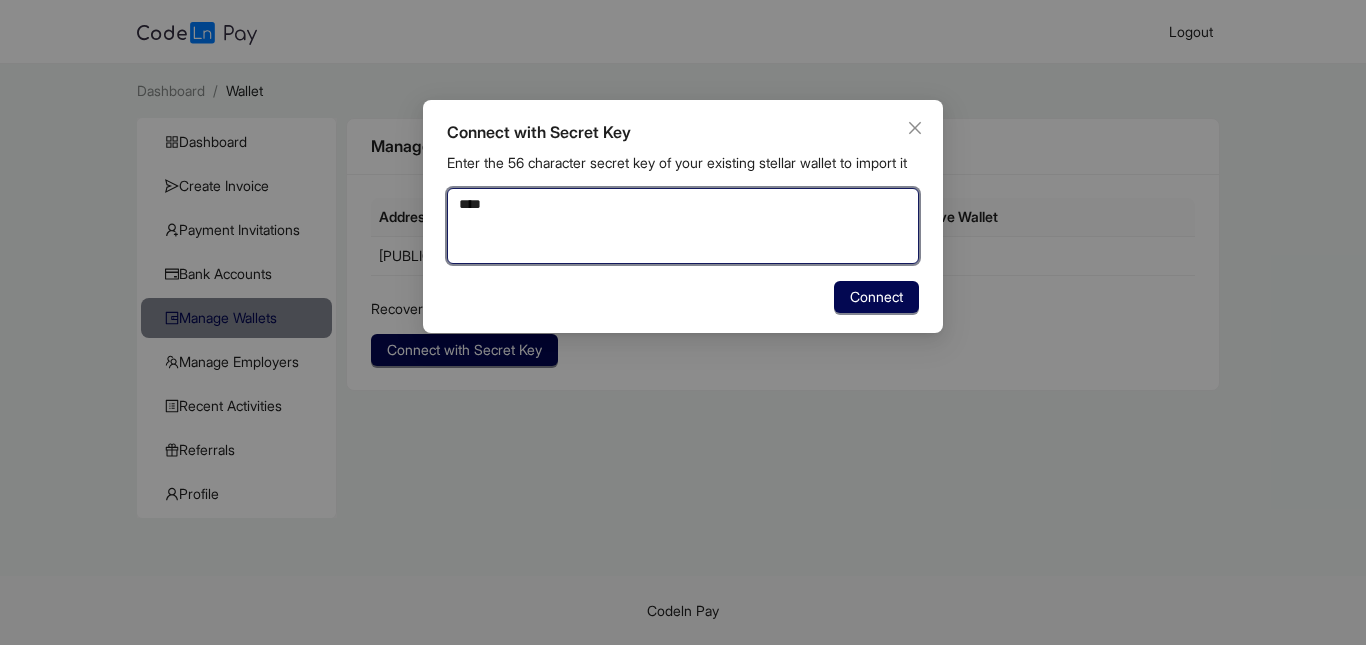 type on "***" 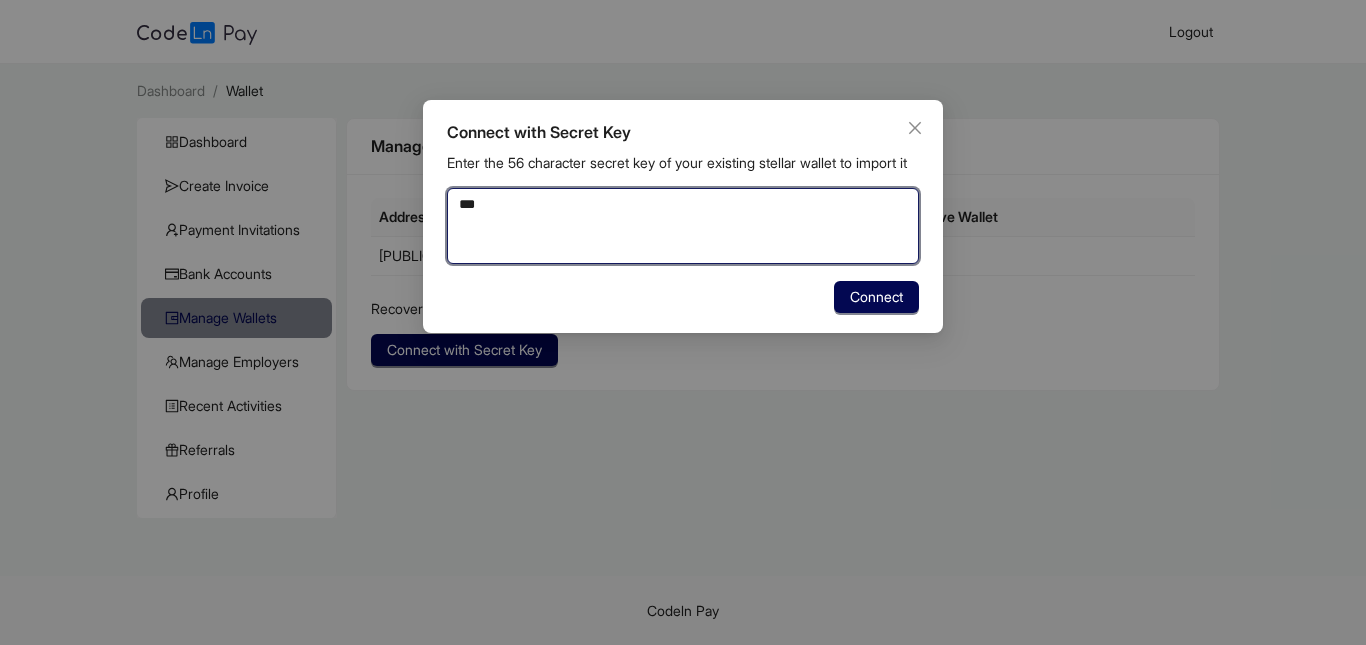 type on "**" 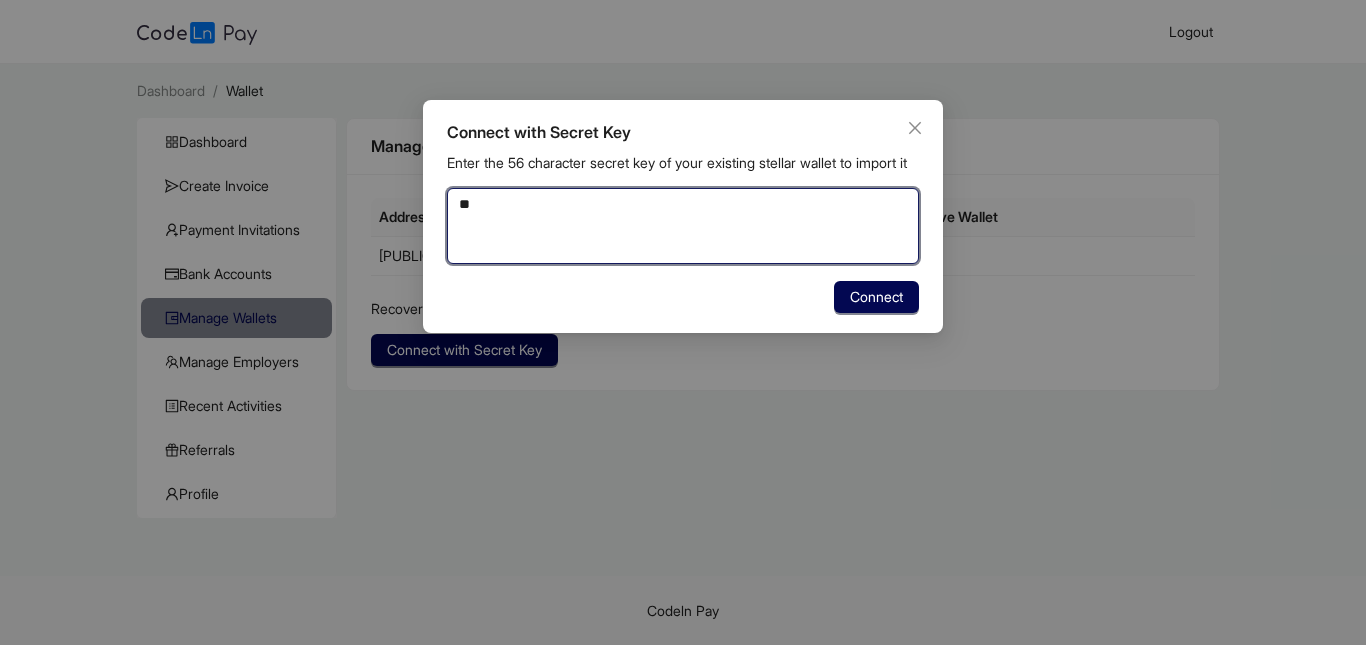 type on "*" 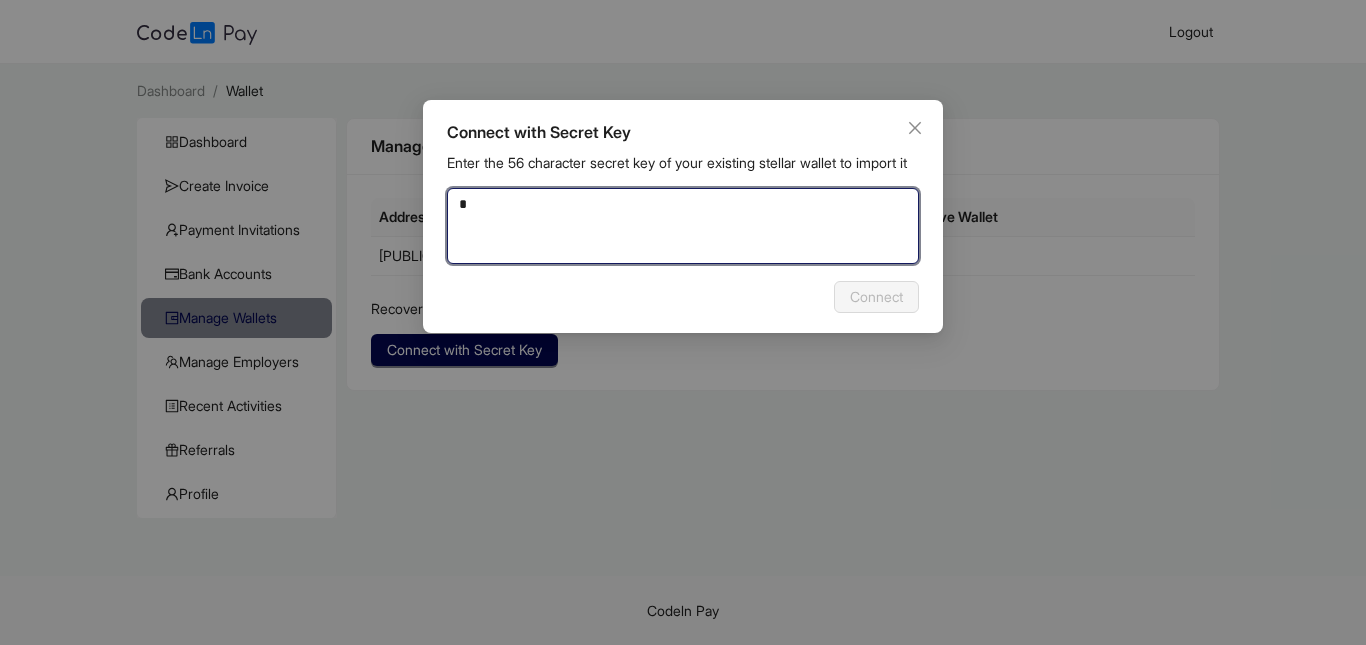 type 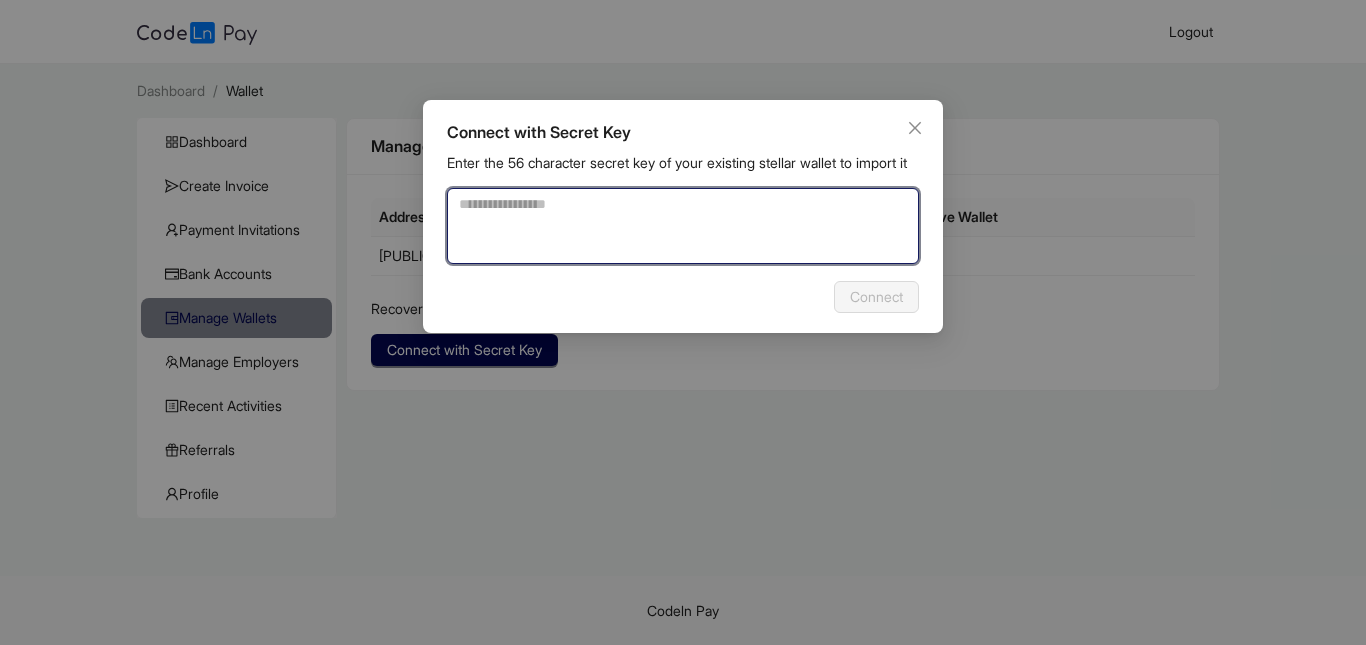 paste on "**********" 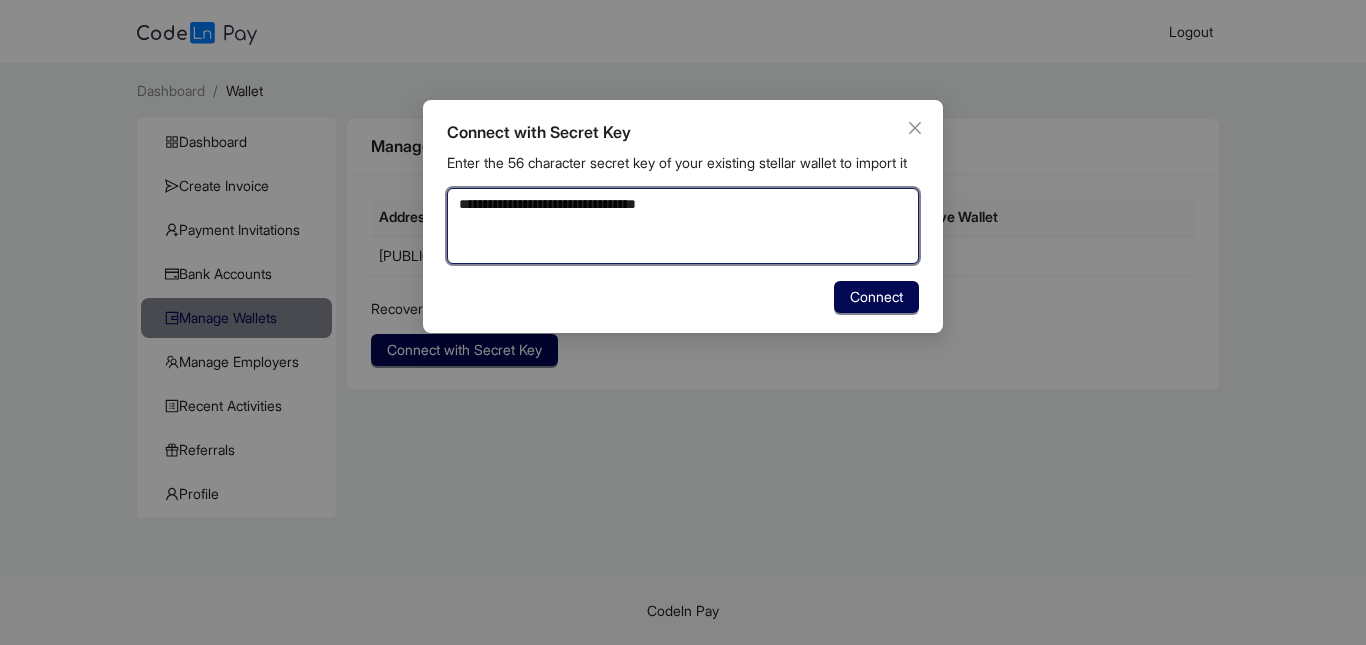 type on "**********" 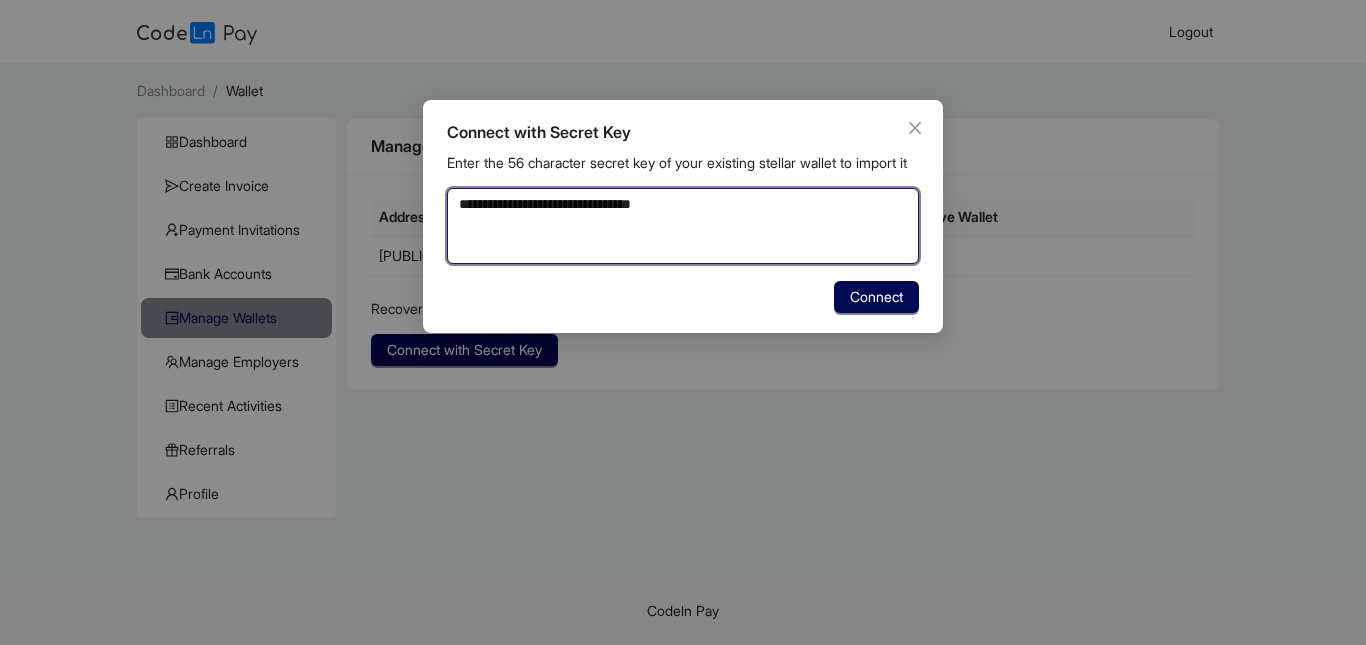 type on "**********" 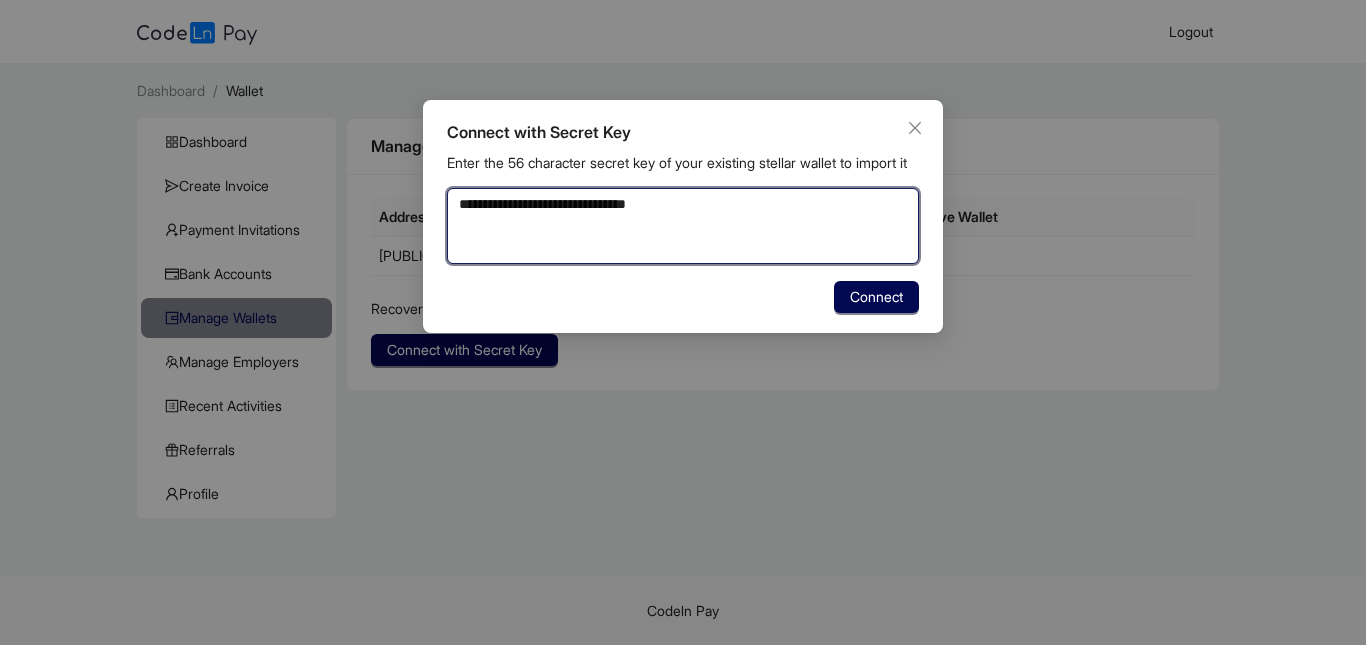 type on "**********" 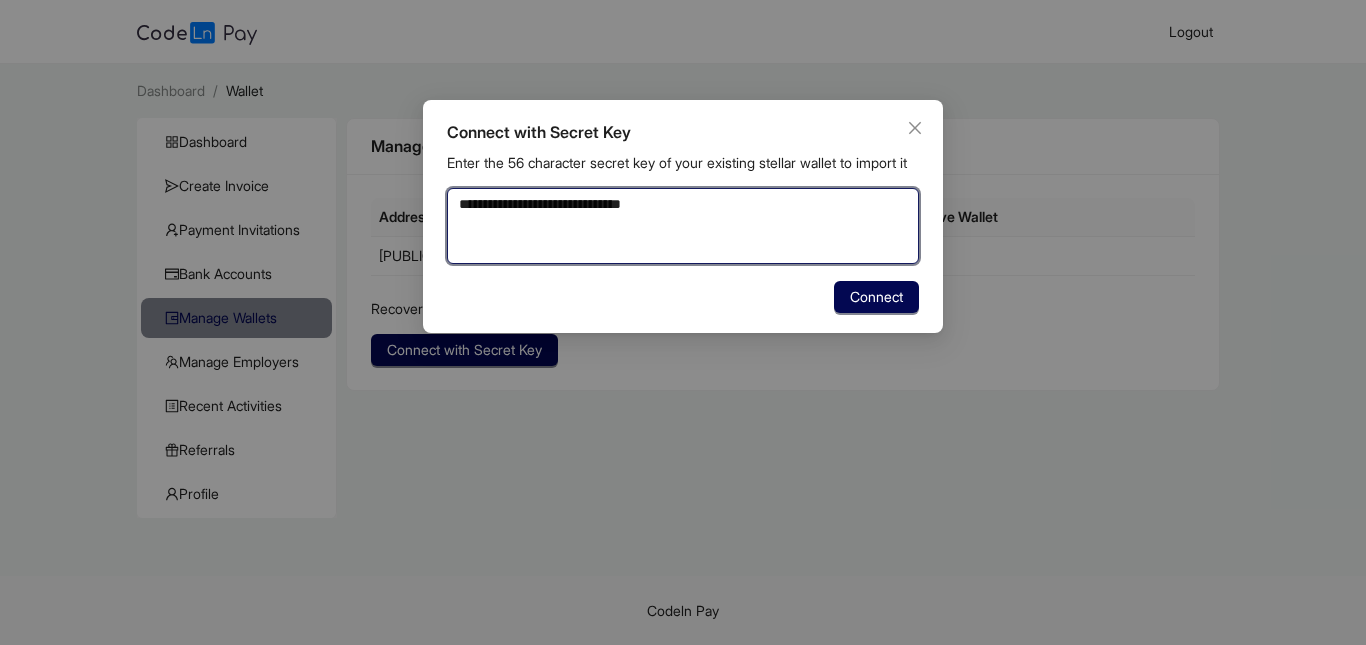 type on "**********" 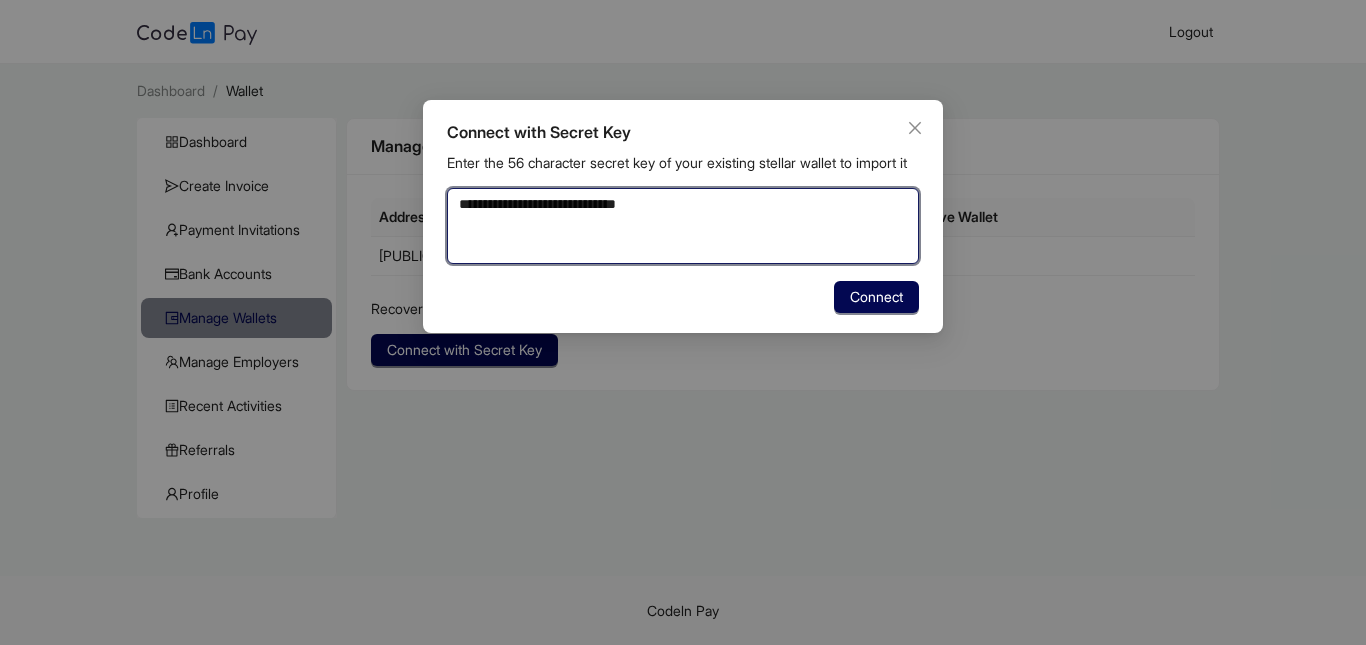 type on "**********" 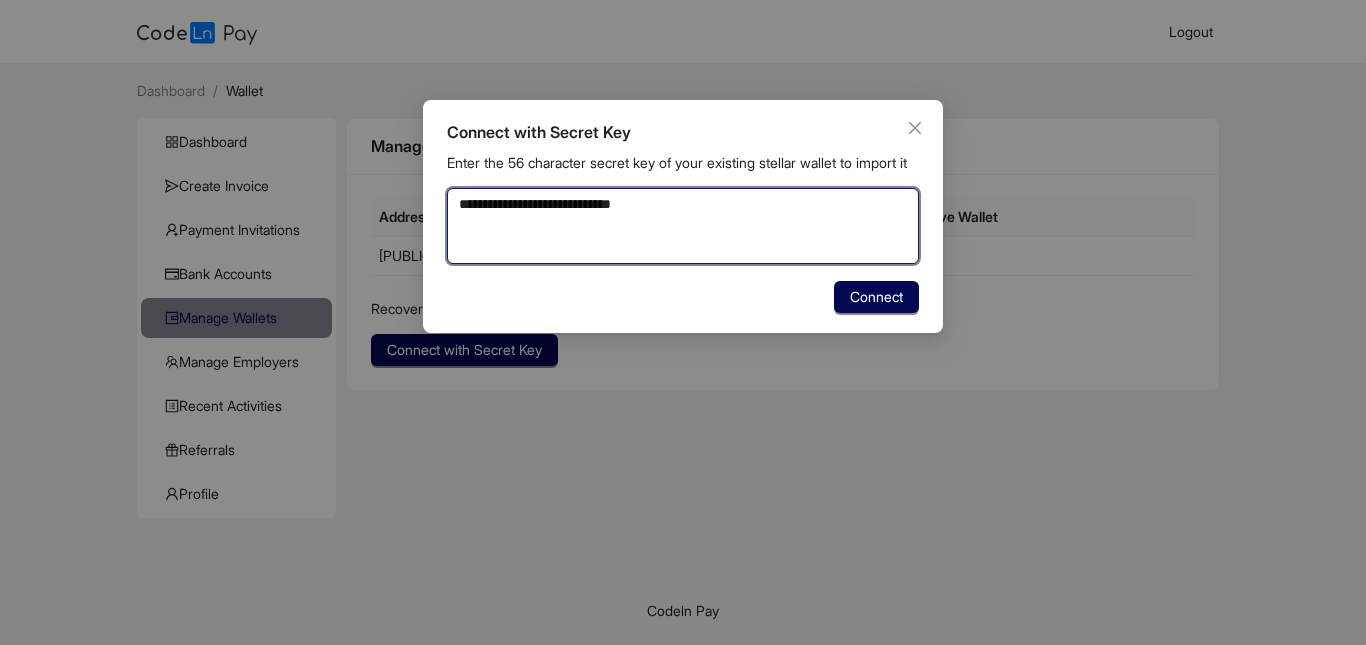 type on "**********" 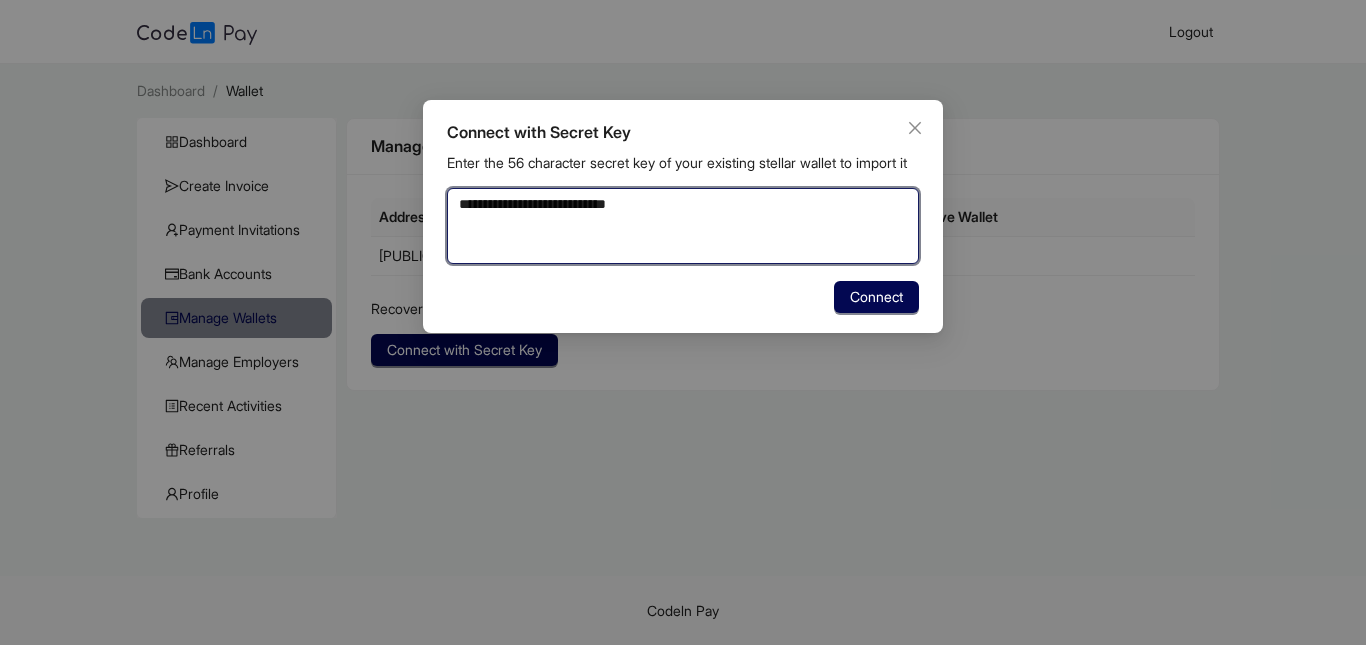 type on "**********" 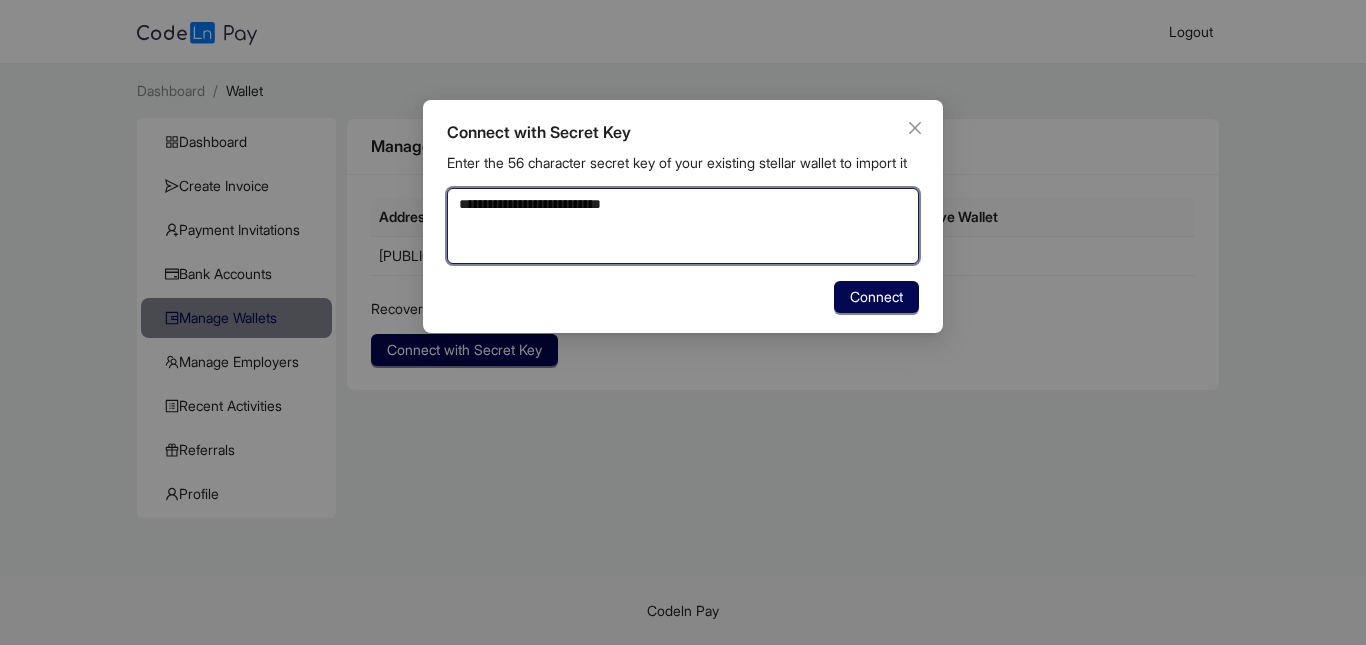 type on "**********" 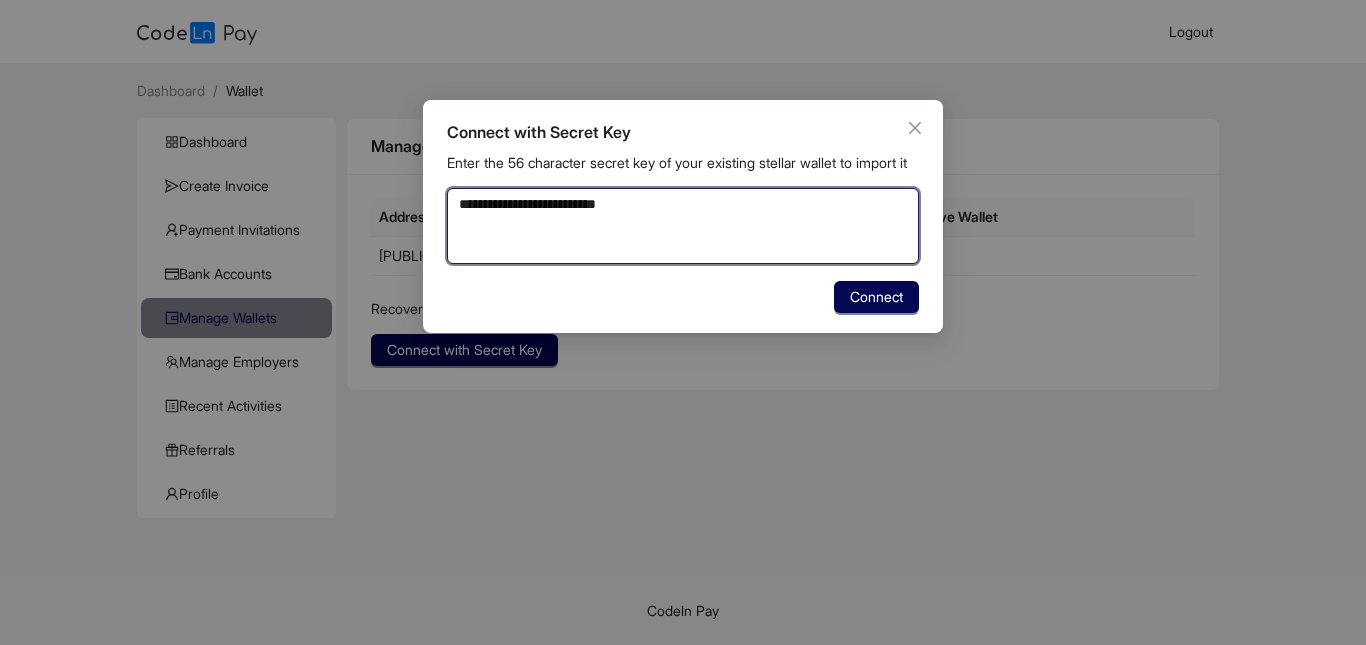 type on "**********" 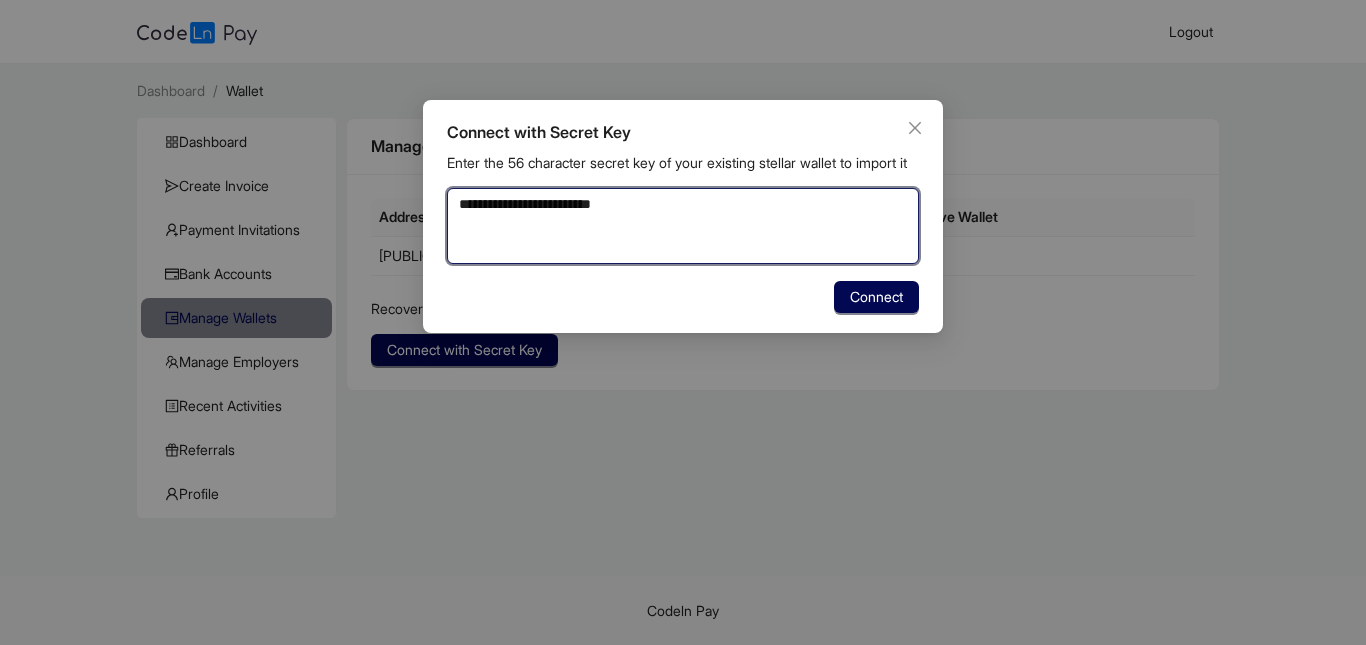 type on "**********" 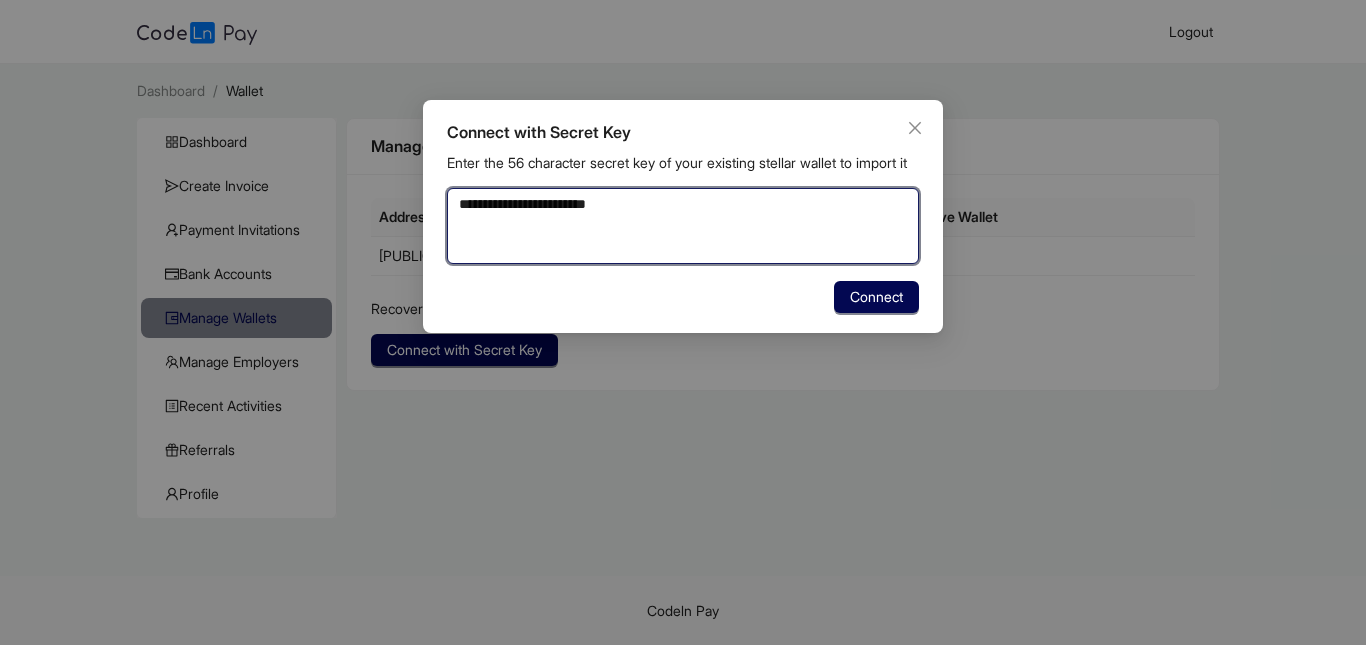 type on "**********" 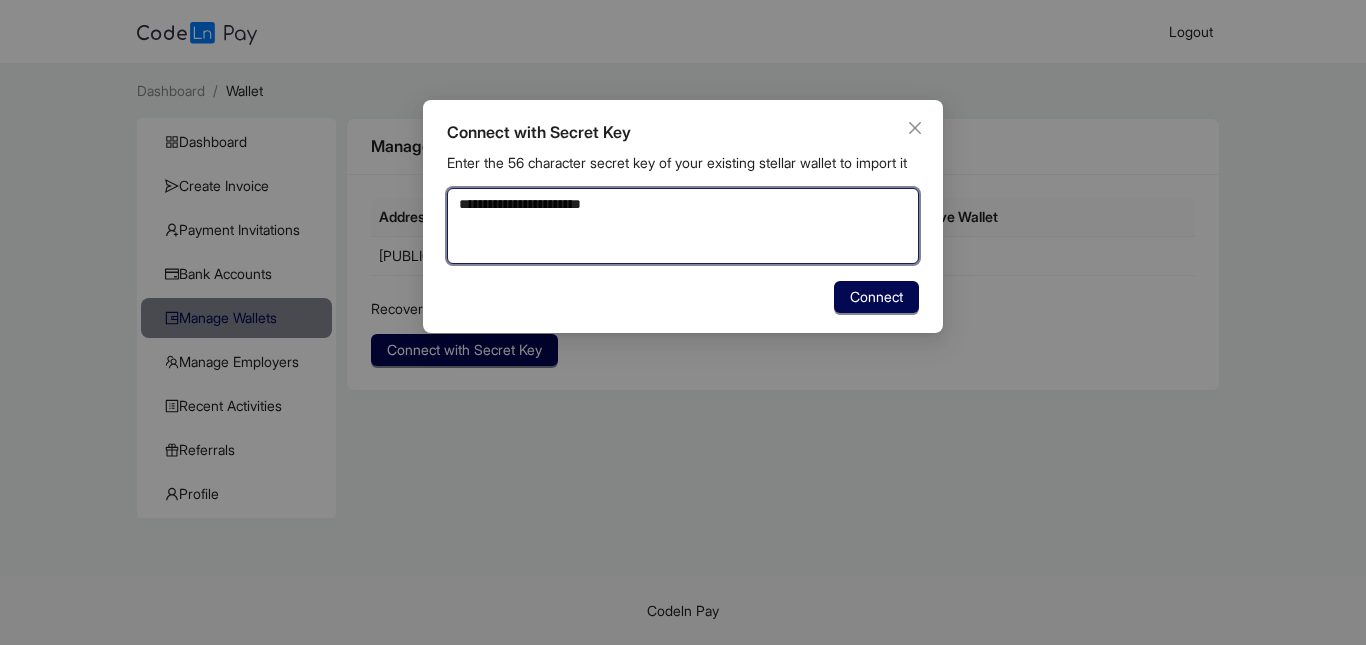 type on "**********" 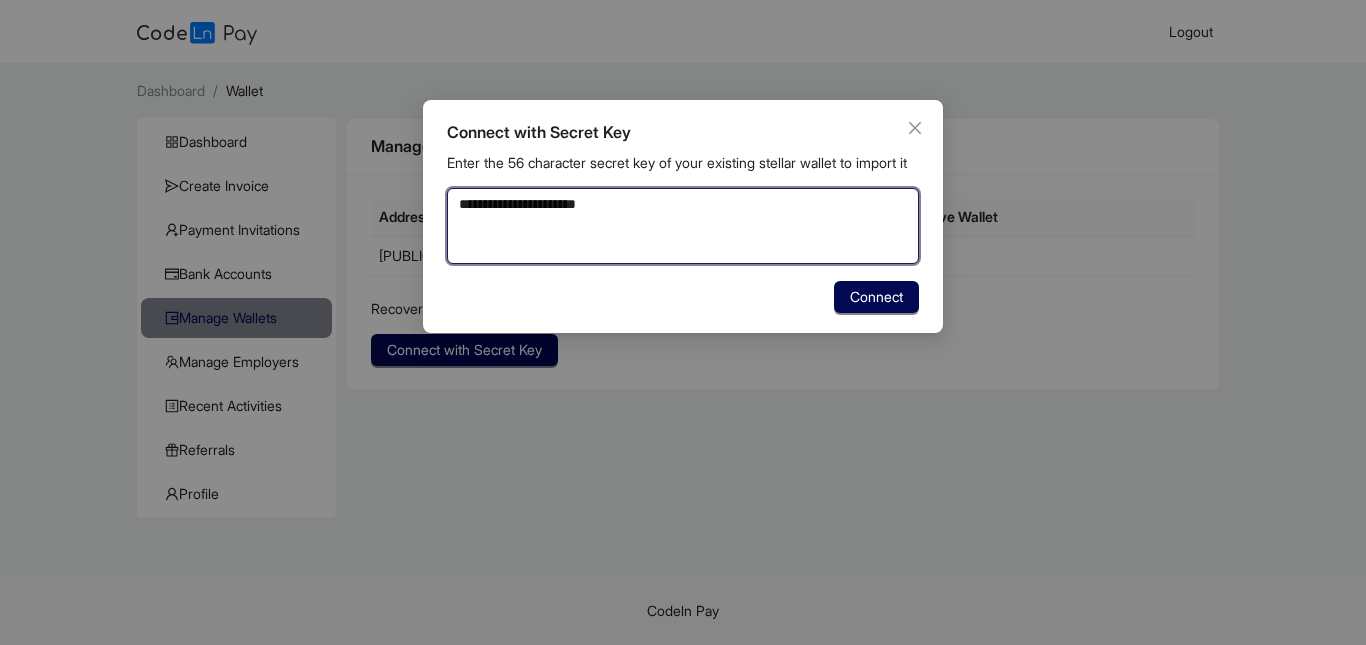 type on "**********" 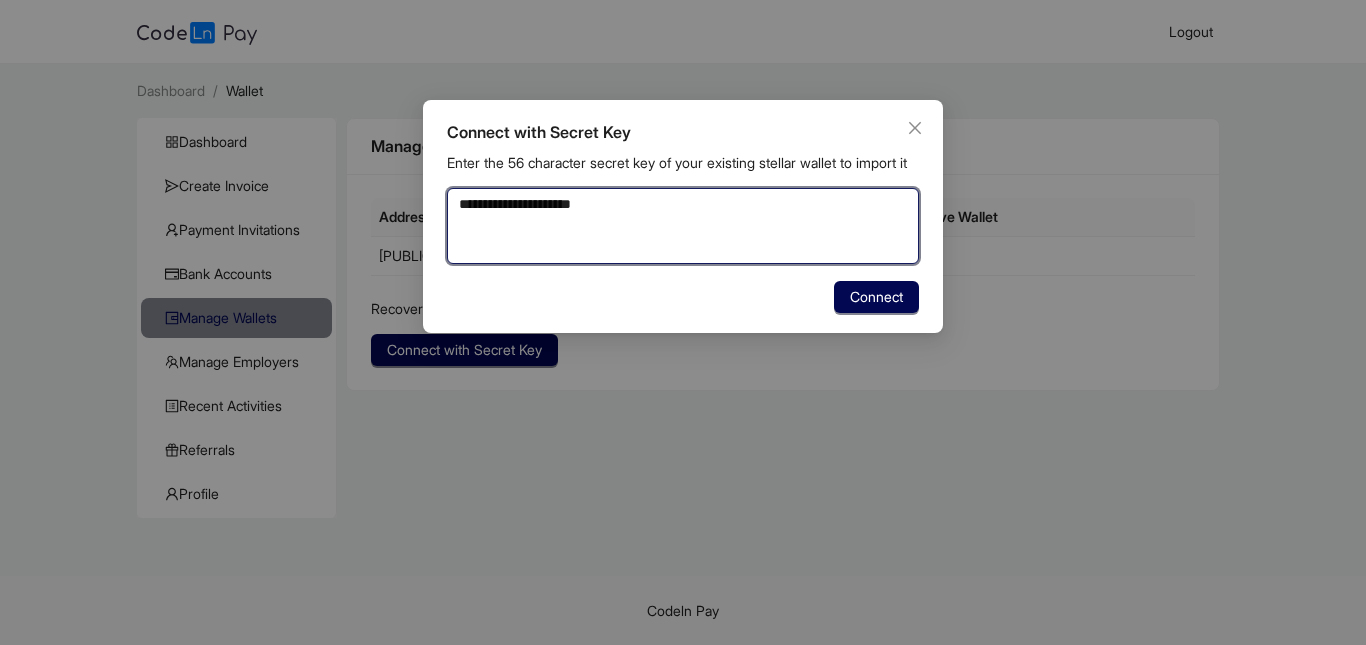 type on "**********" 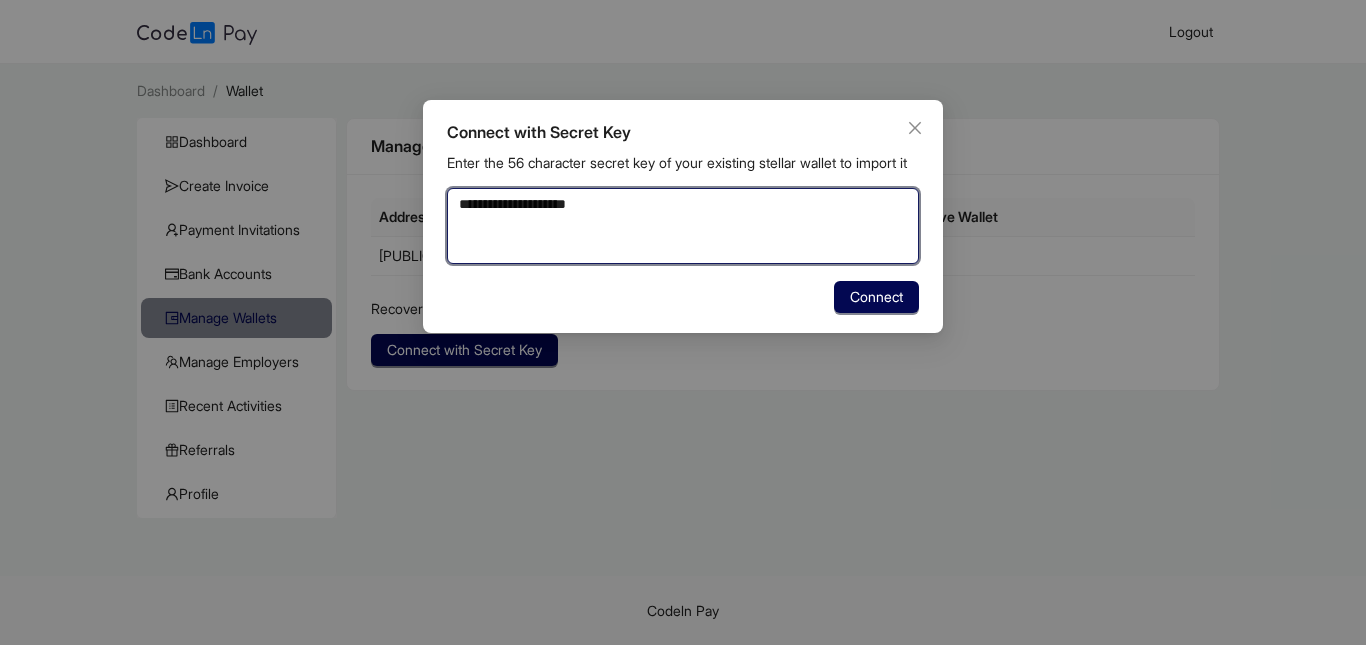 type on "**********" 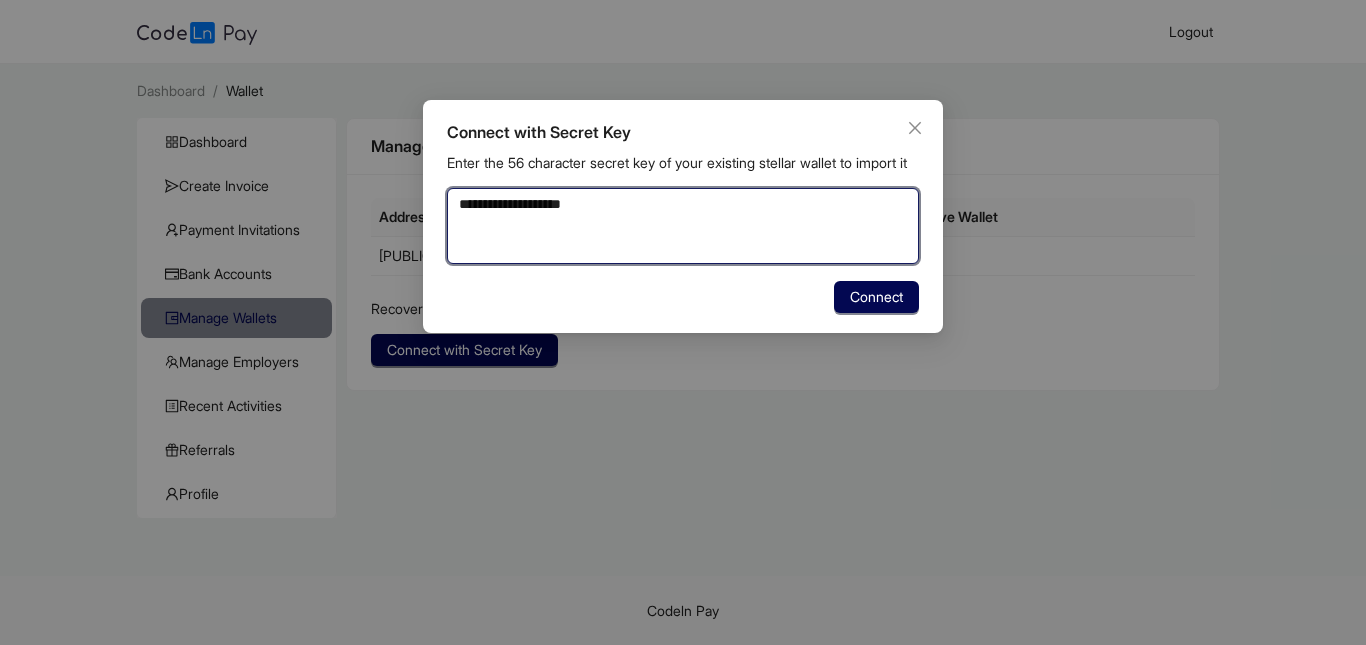 type on "**********" 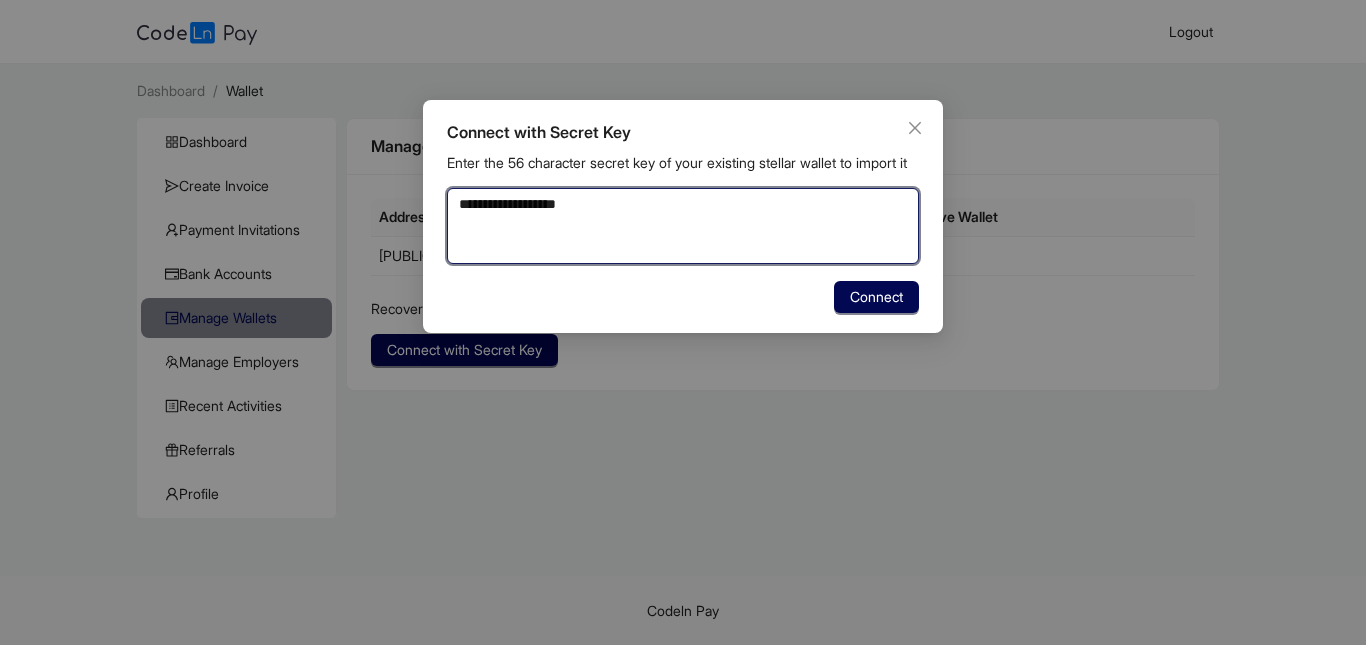 type on "**********" 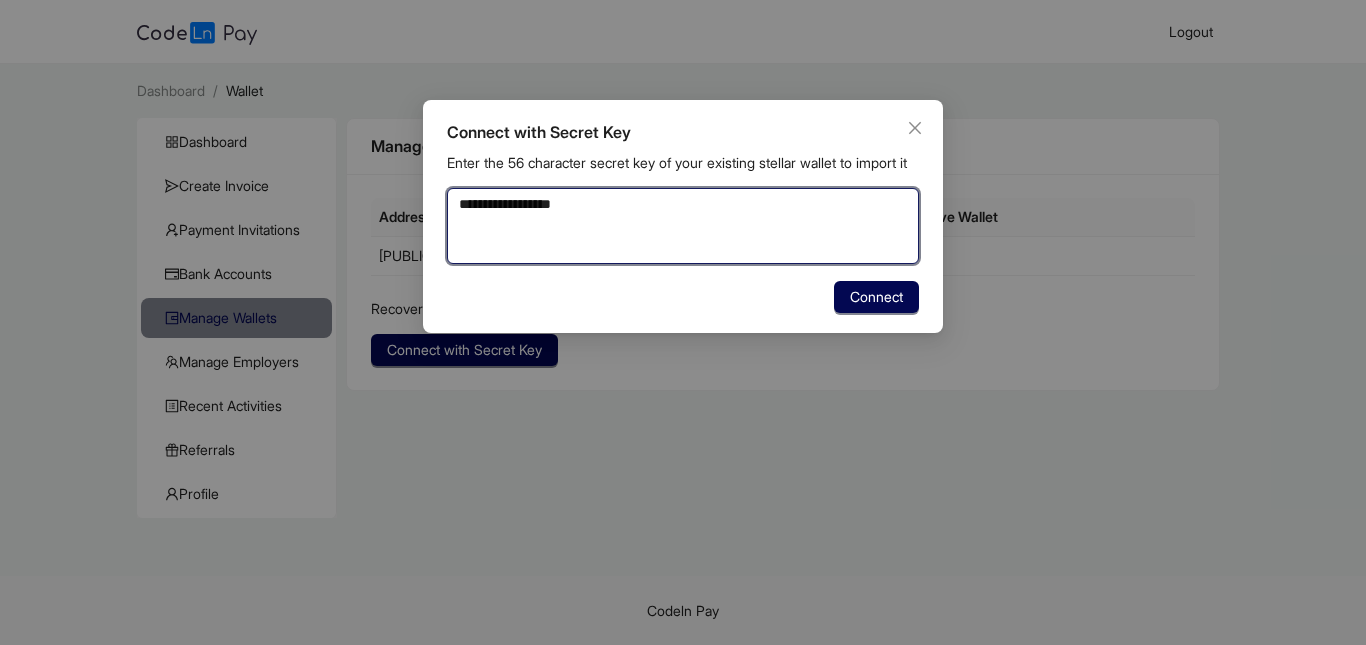 type 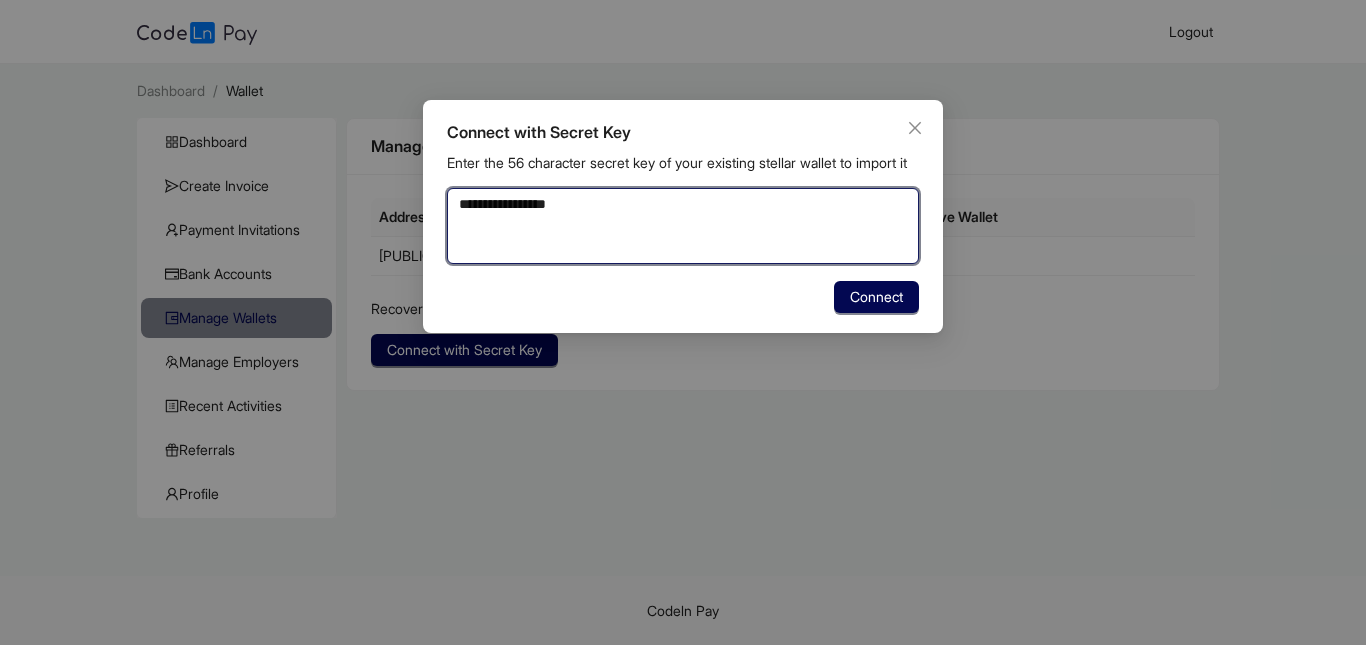 type on "**********" 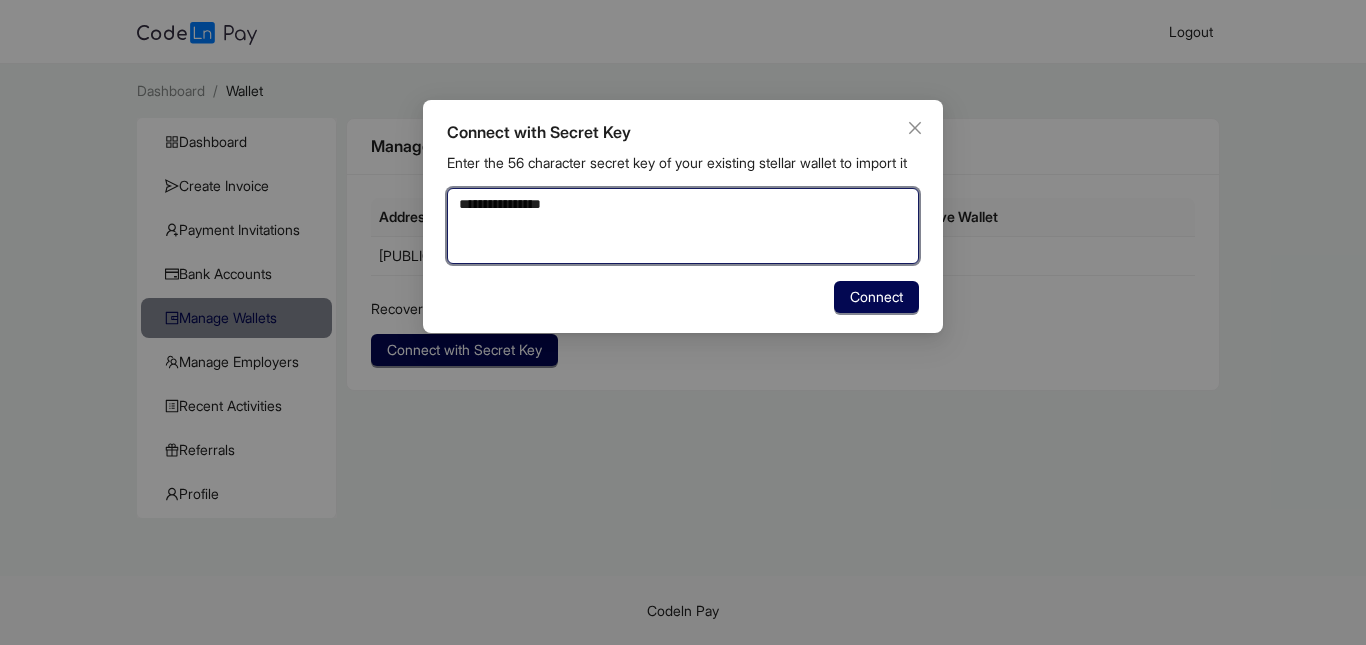 type on "**********" 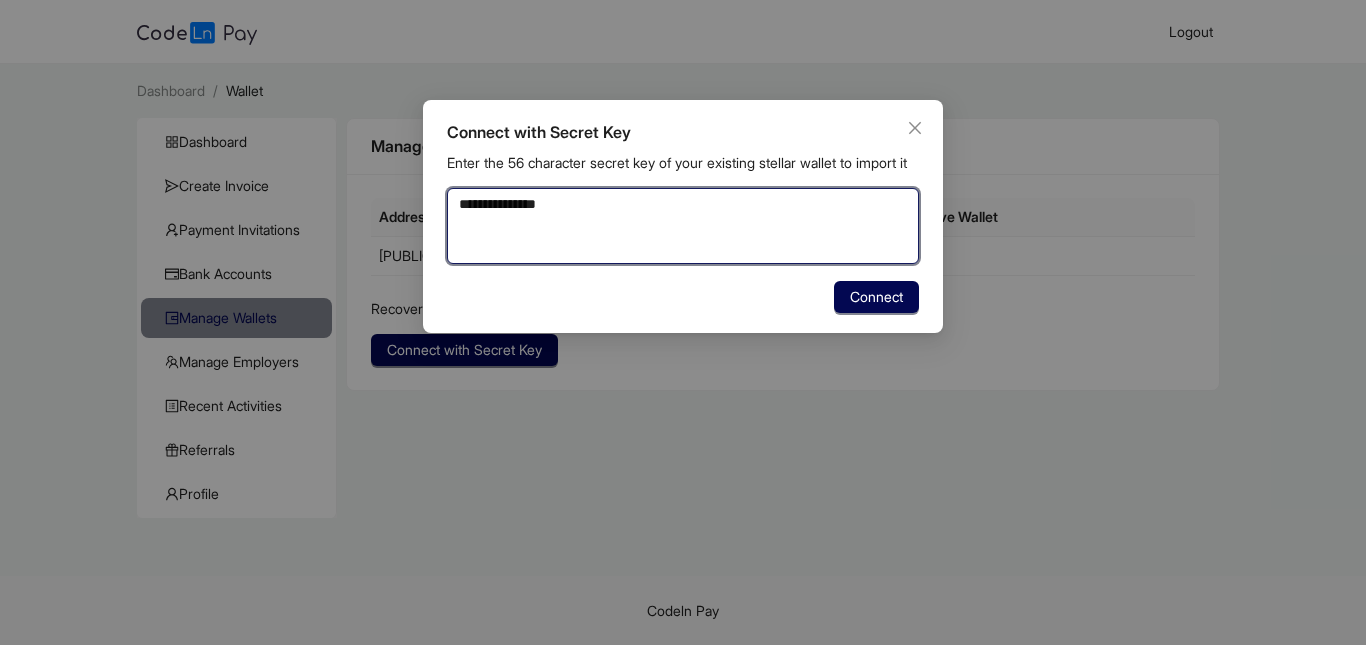 type on "**********" 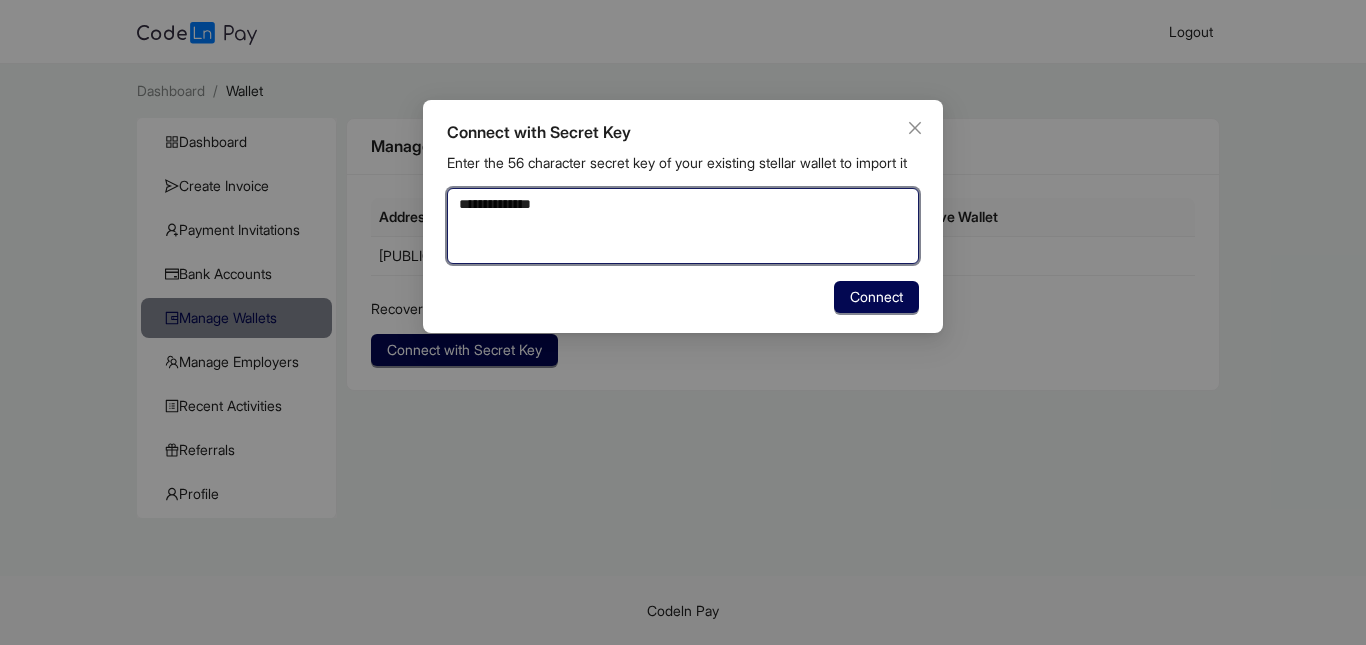 type on "**********" 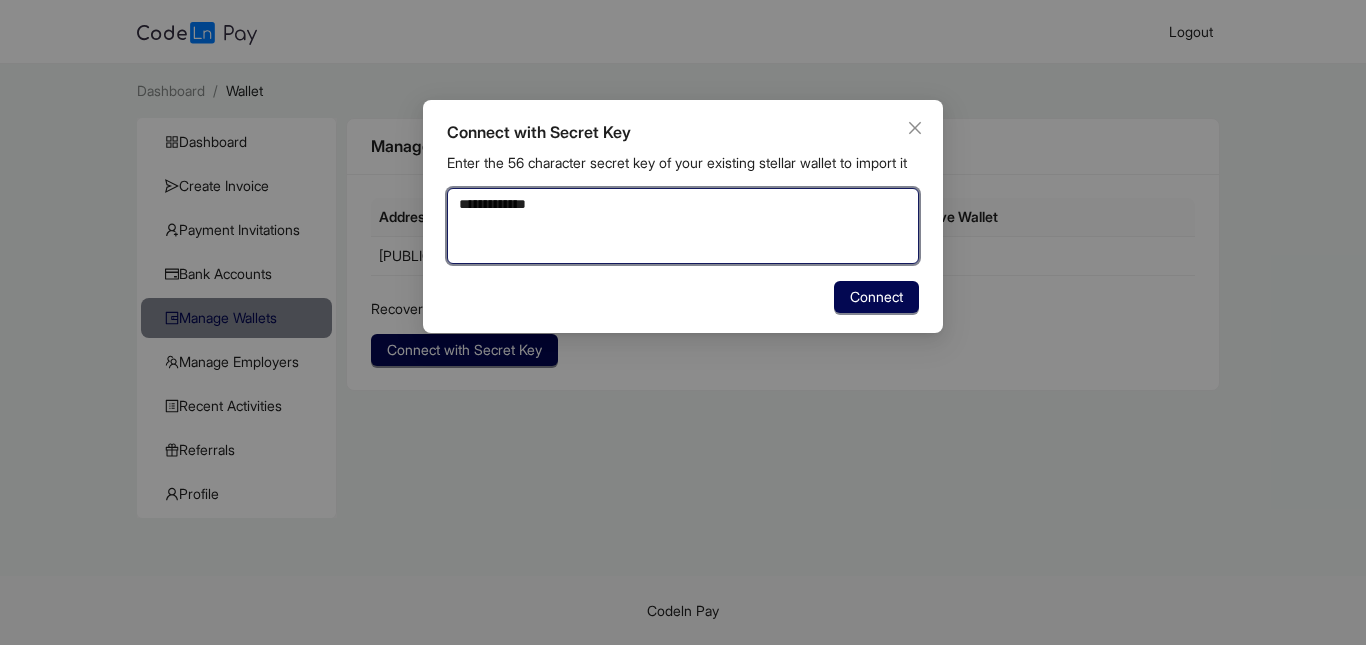 type 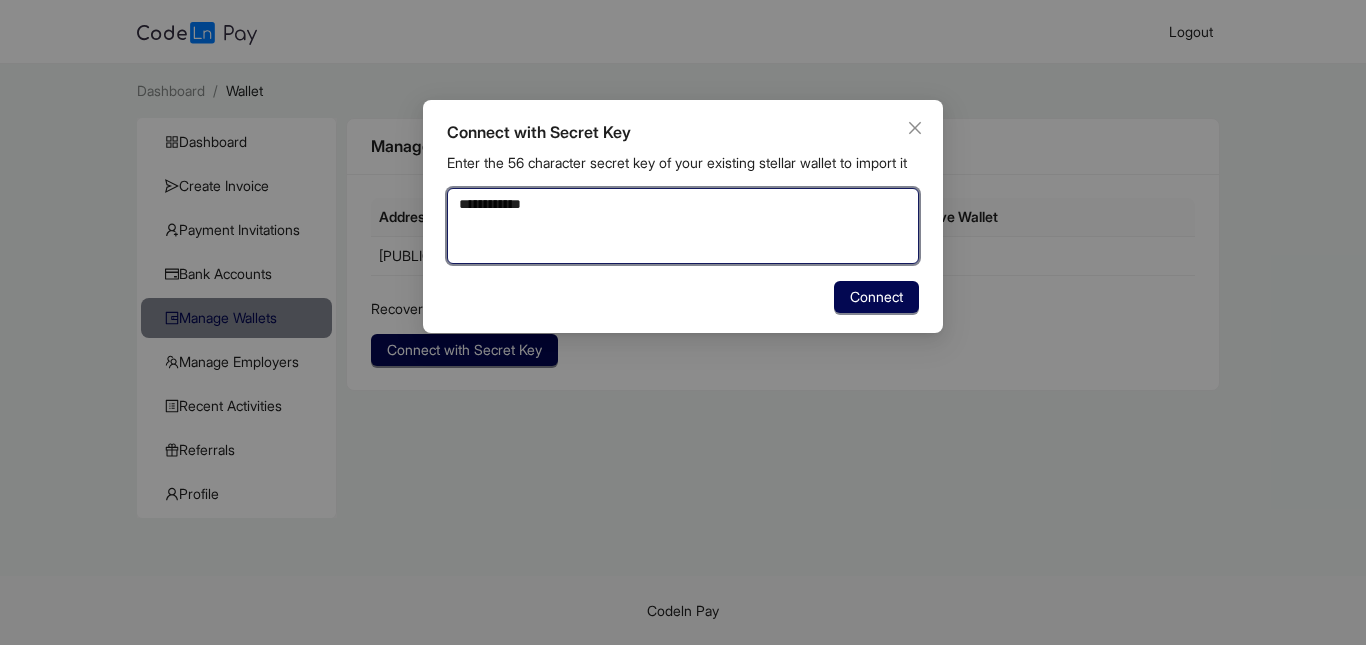 type on "**********" 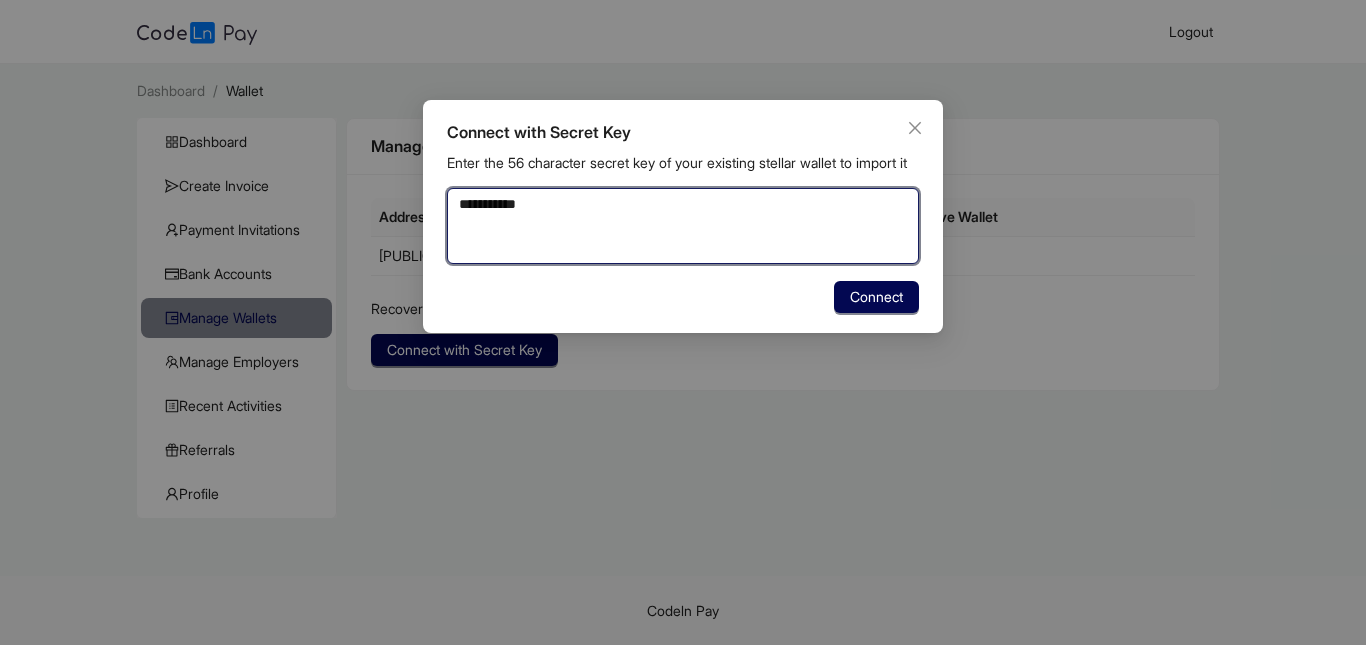 type on "**********" 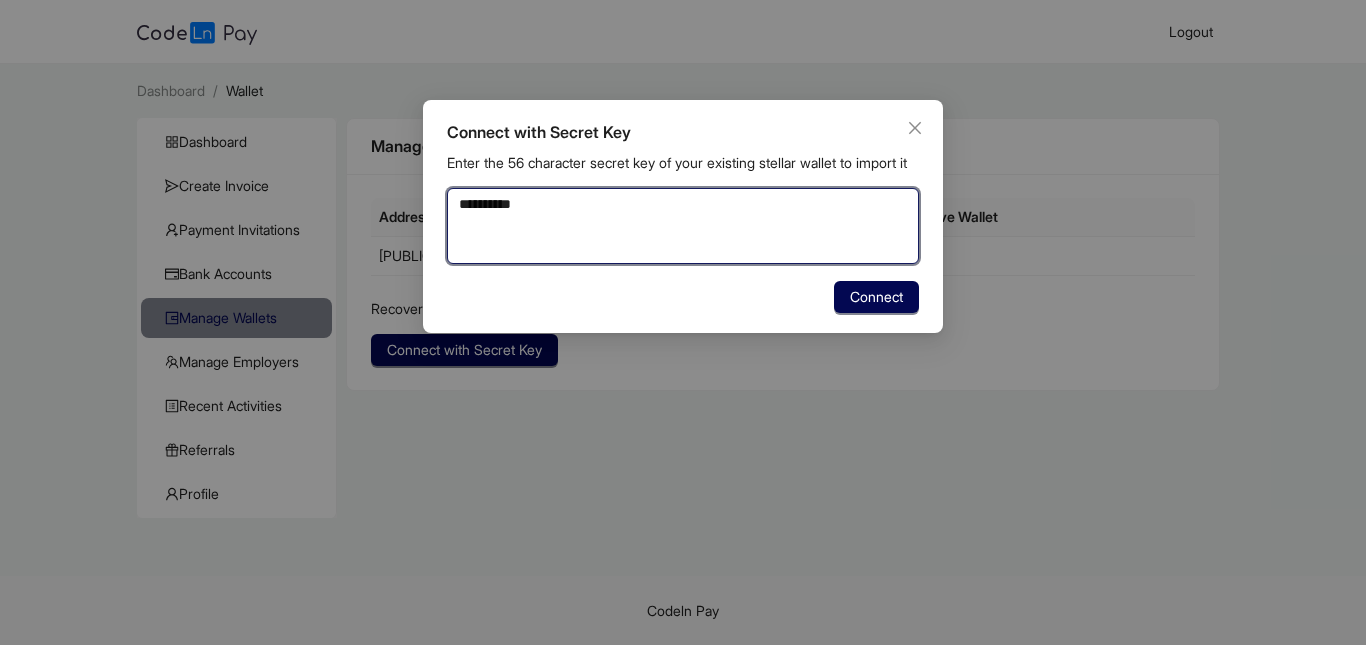 type on "*********" 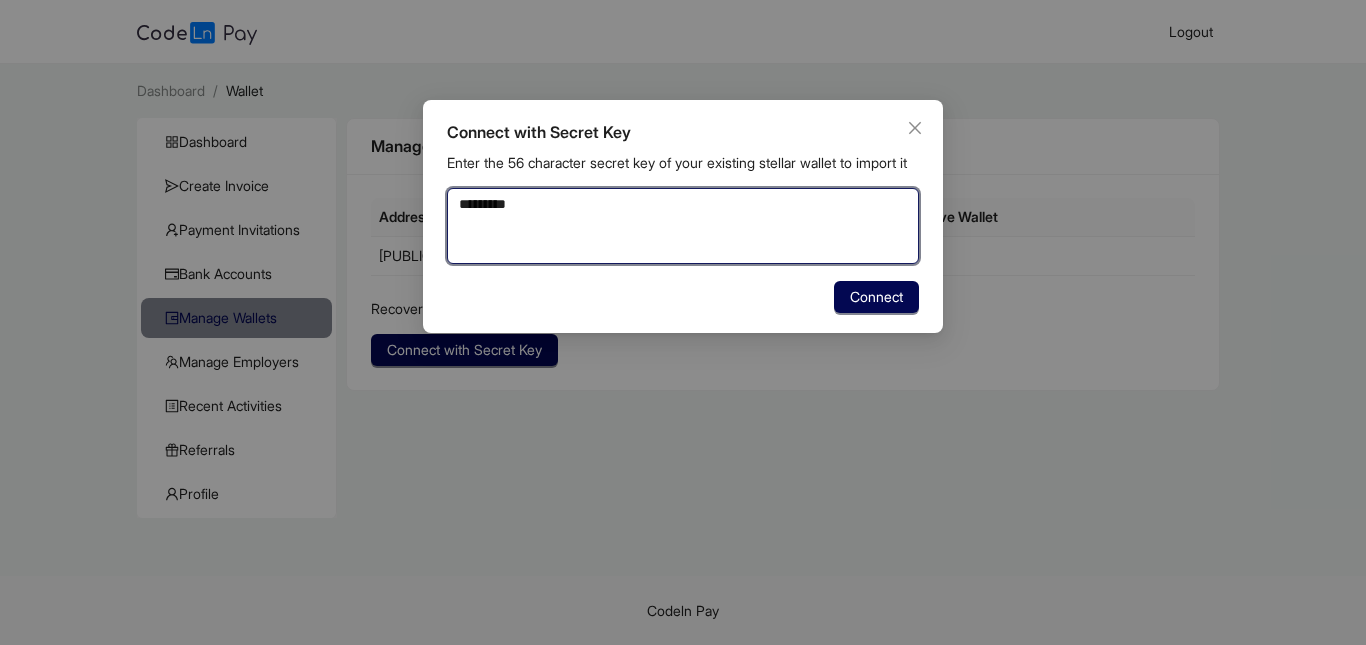 type 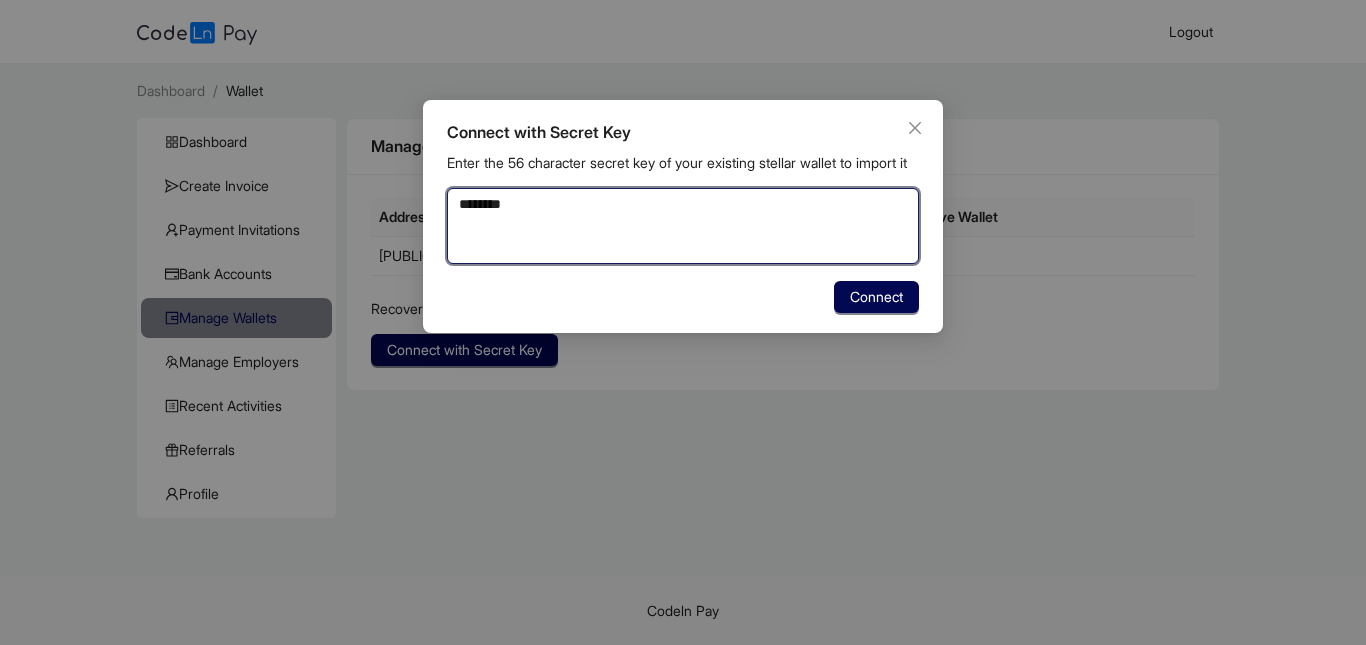 type on "*******" 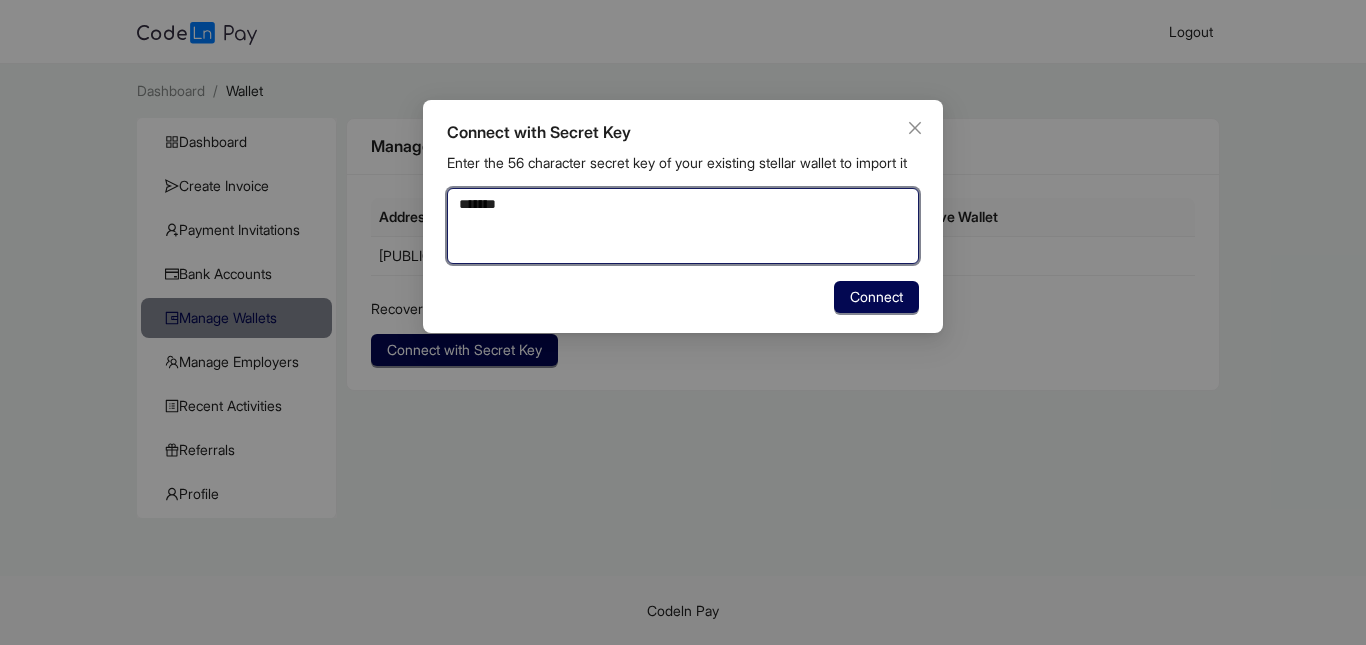 type on "******" 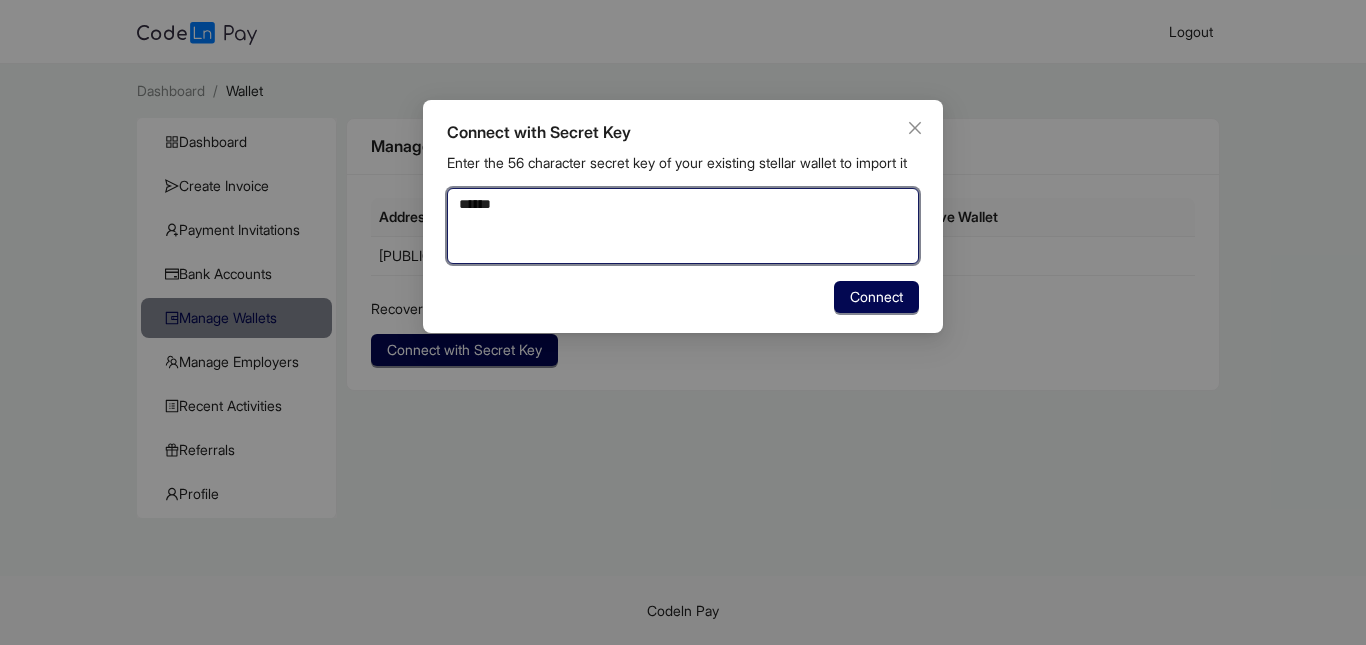 type on "*****" 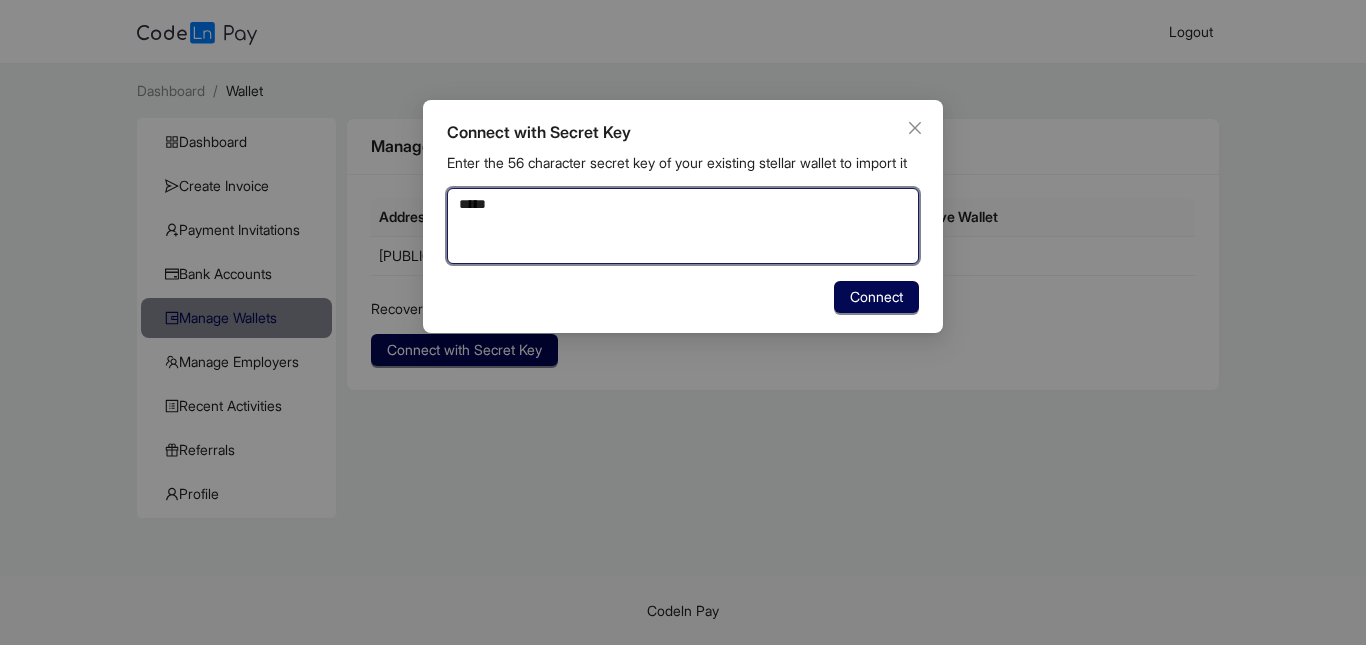type on "****" 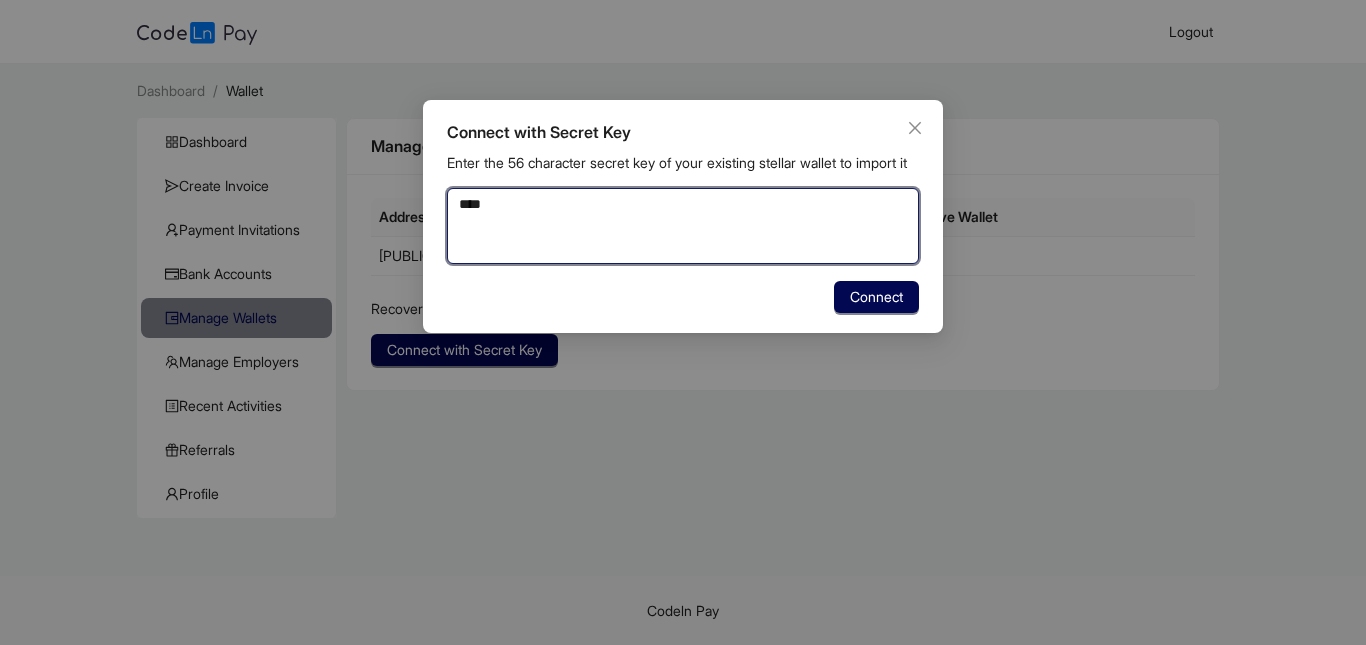 type on "***" 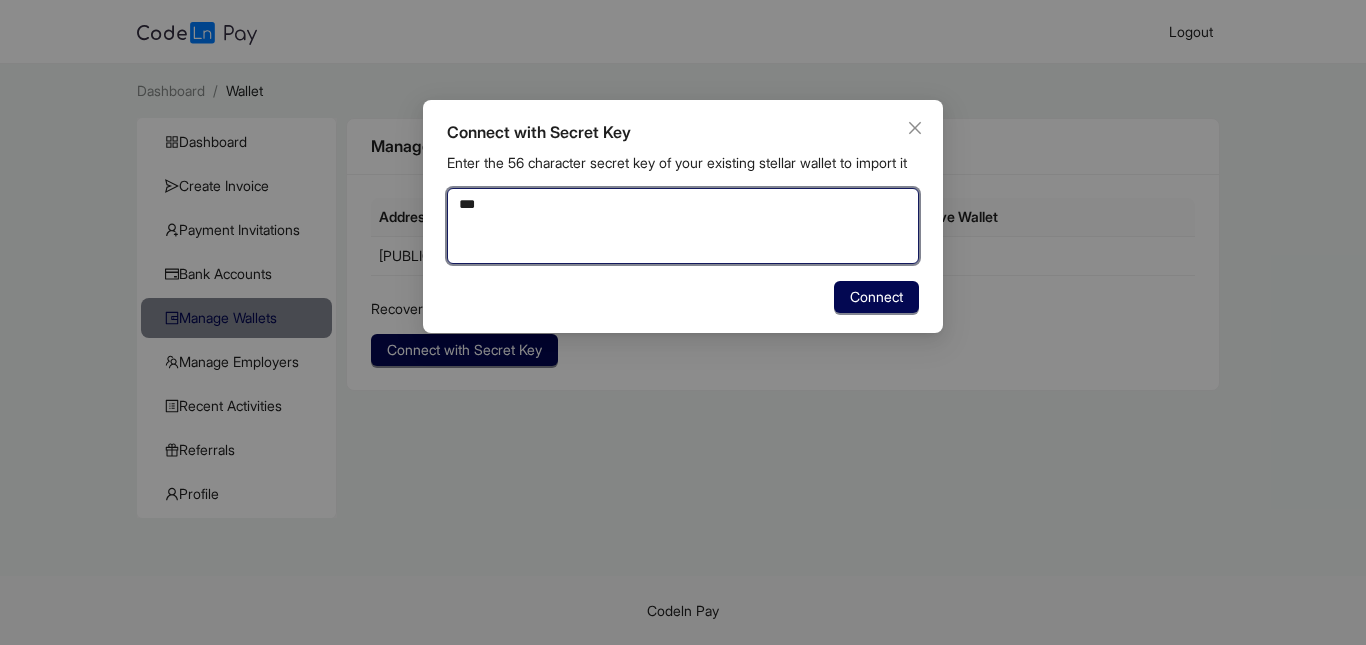 type on "**" 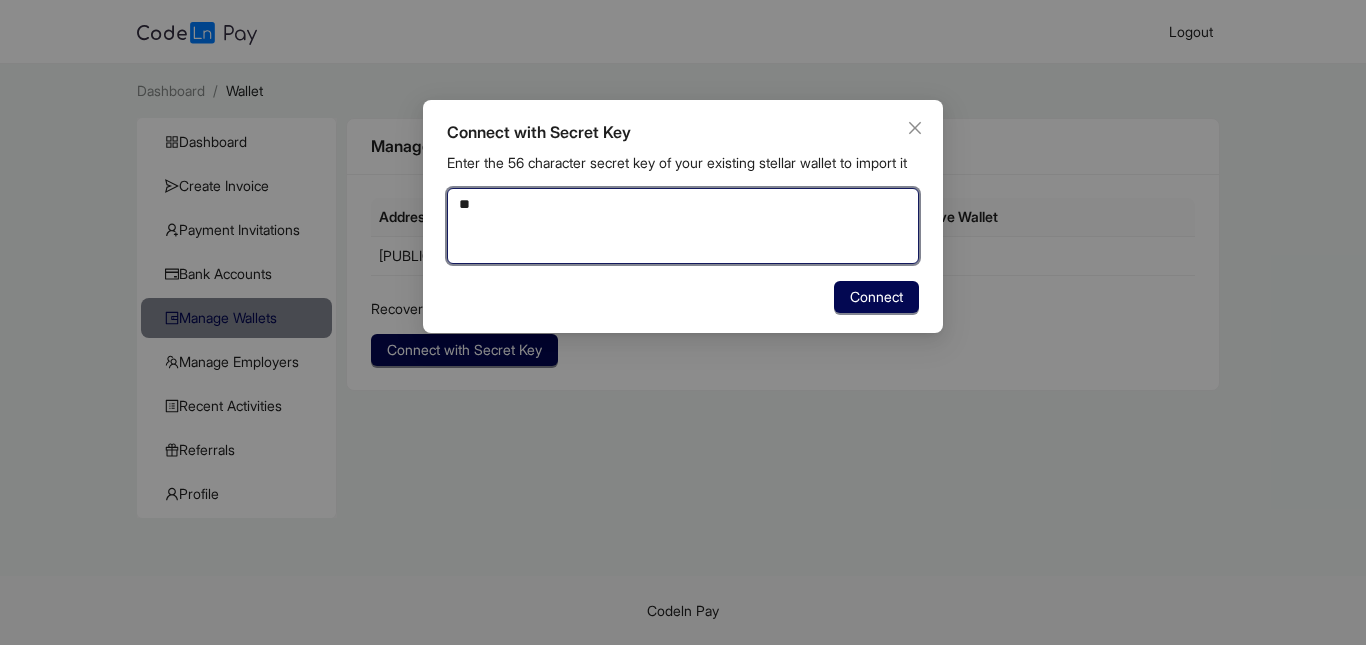 type on "*" 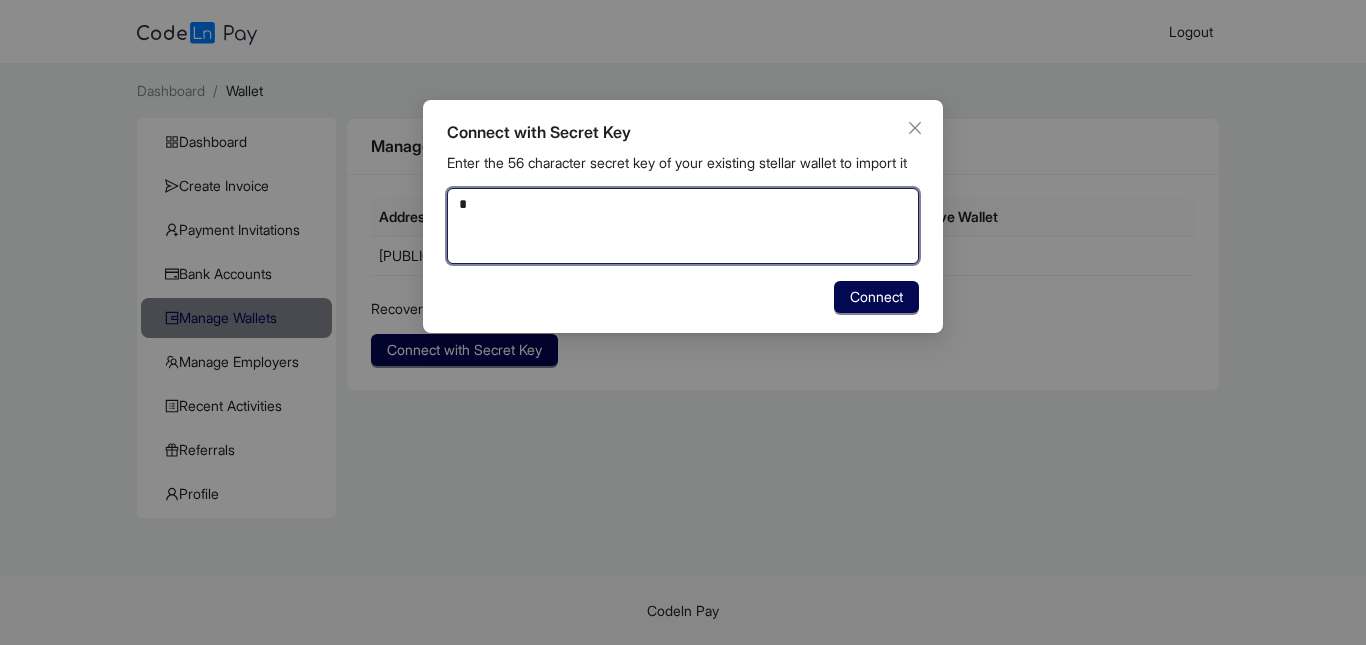 type 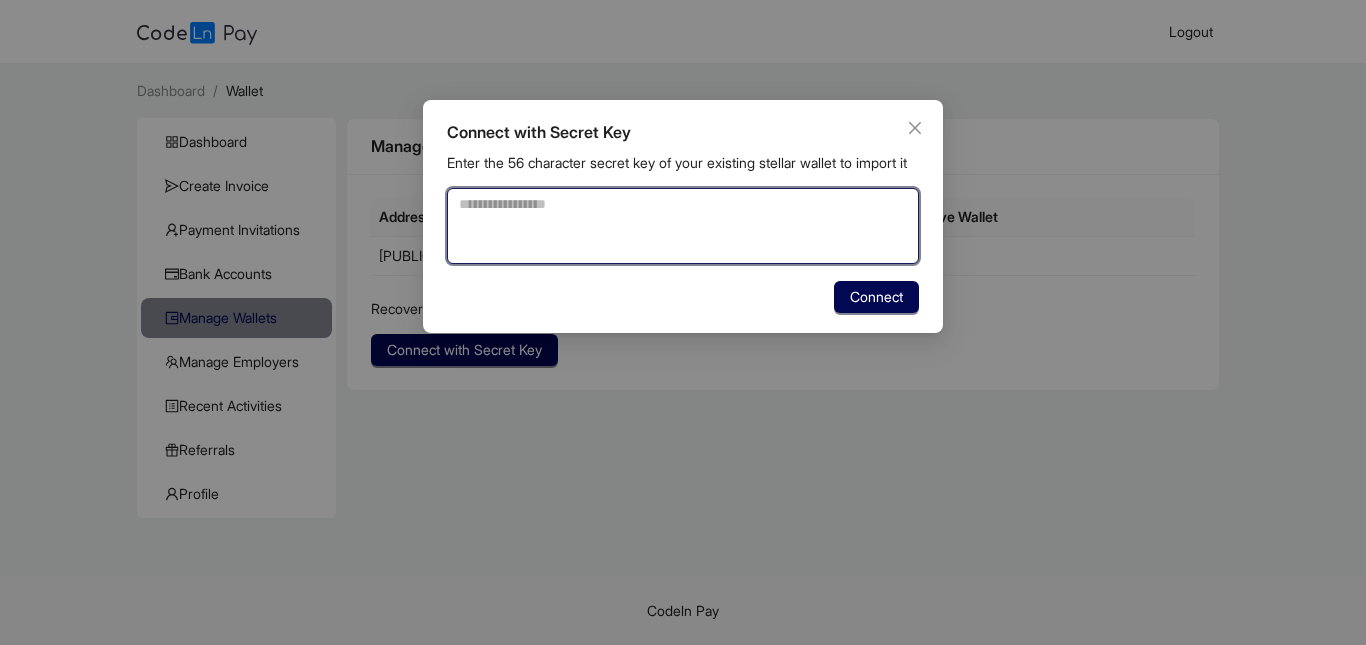 type 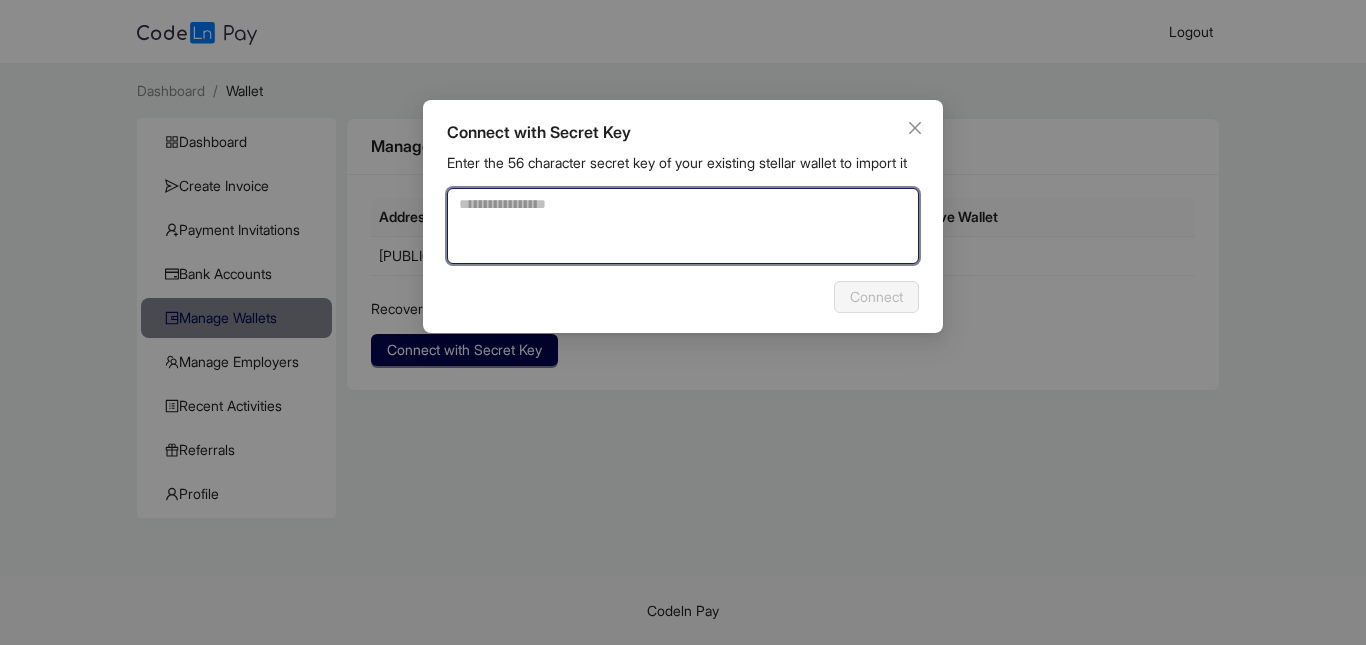 type 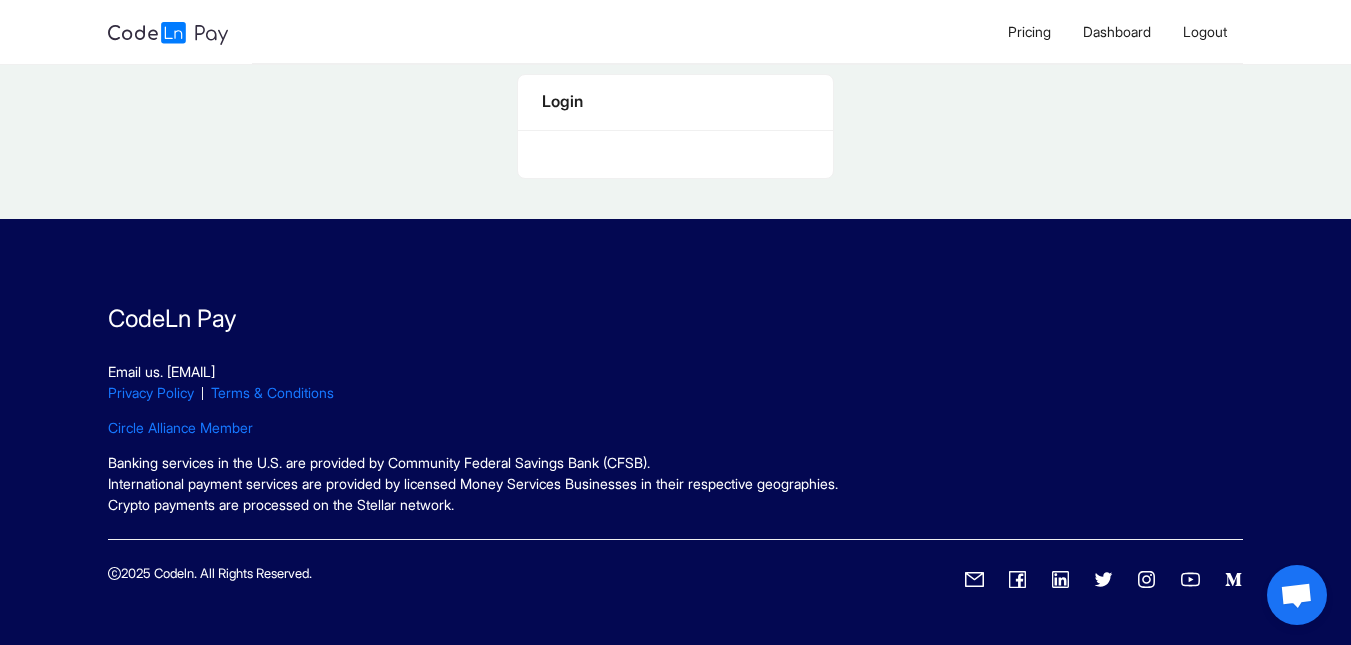 scroll, scrollTop: 0, scrollLeft: 0, axis: both 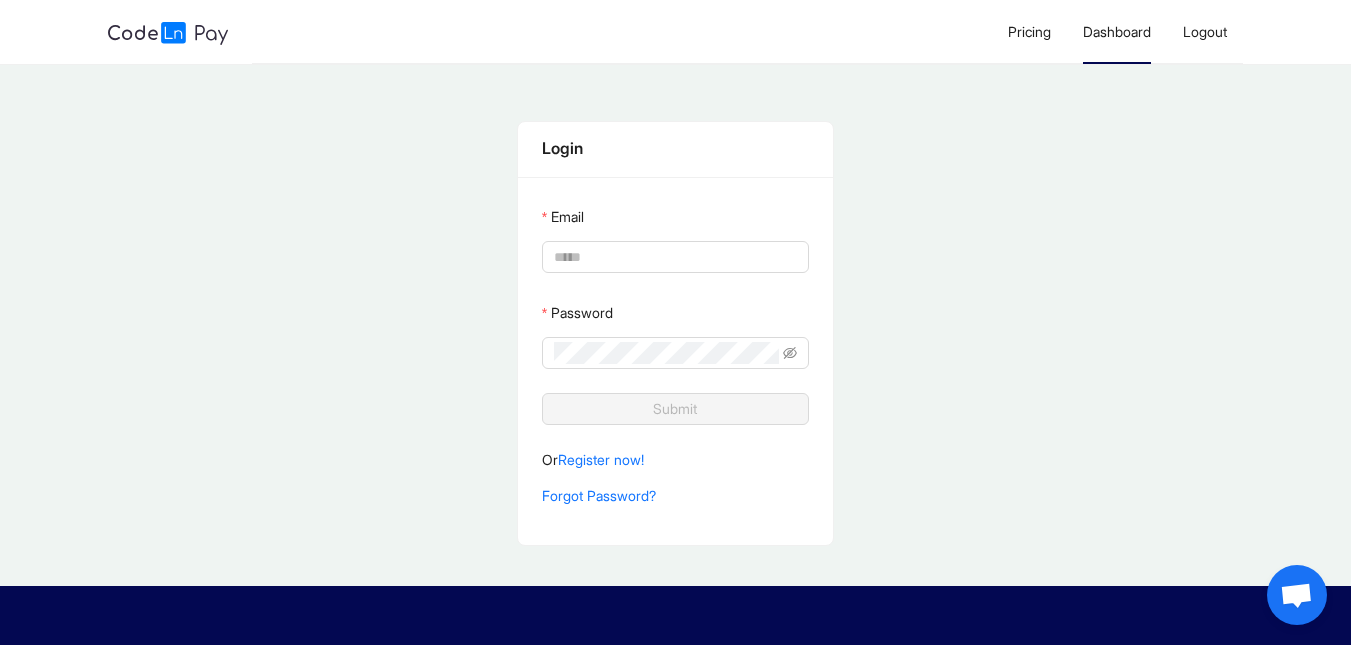 type on "**********" 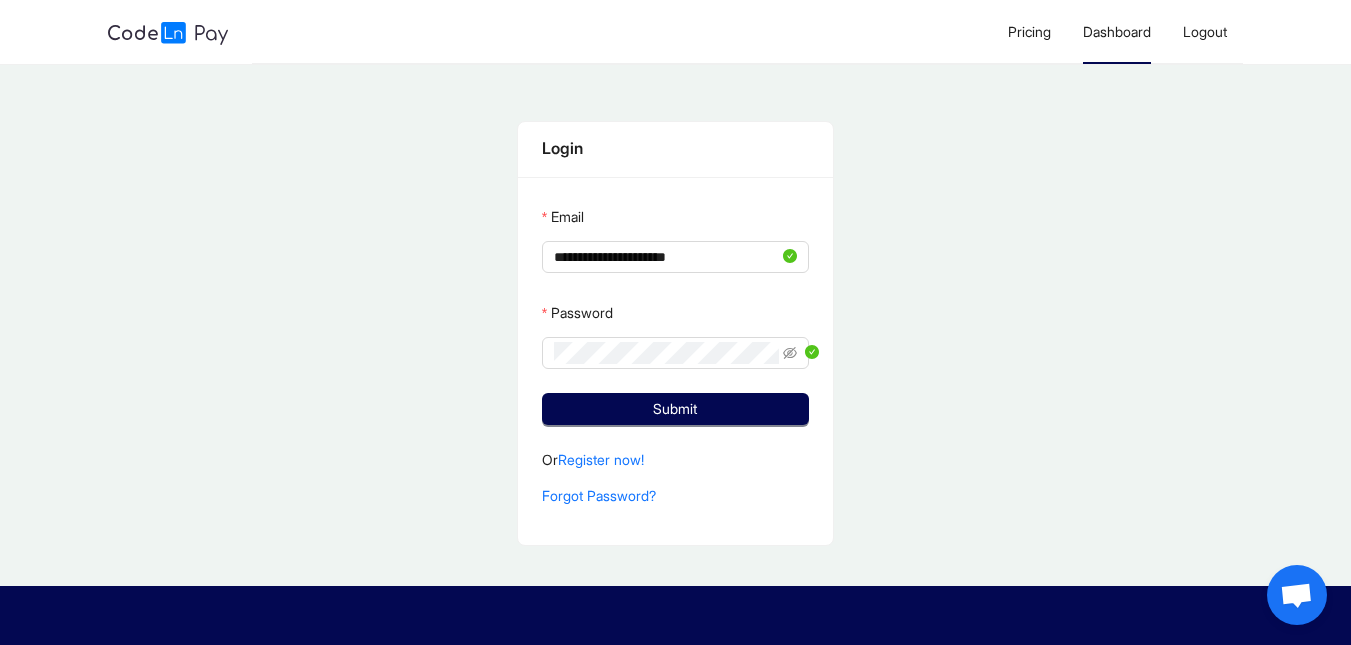 click on "Dashboard" 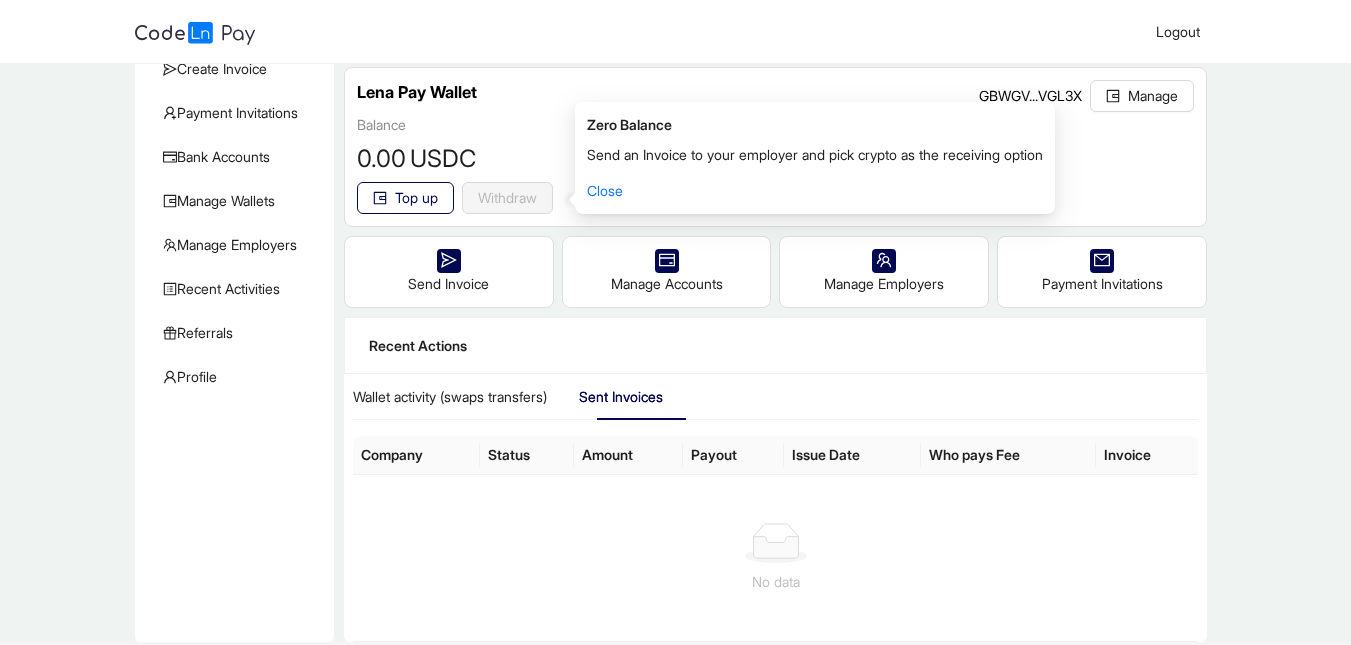 scroll, scrollTop: 118, scrollLeft: 0, axis: vertical 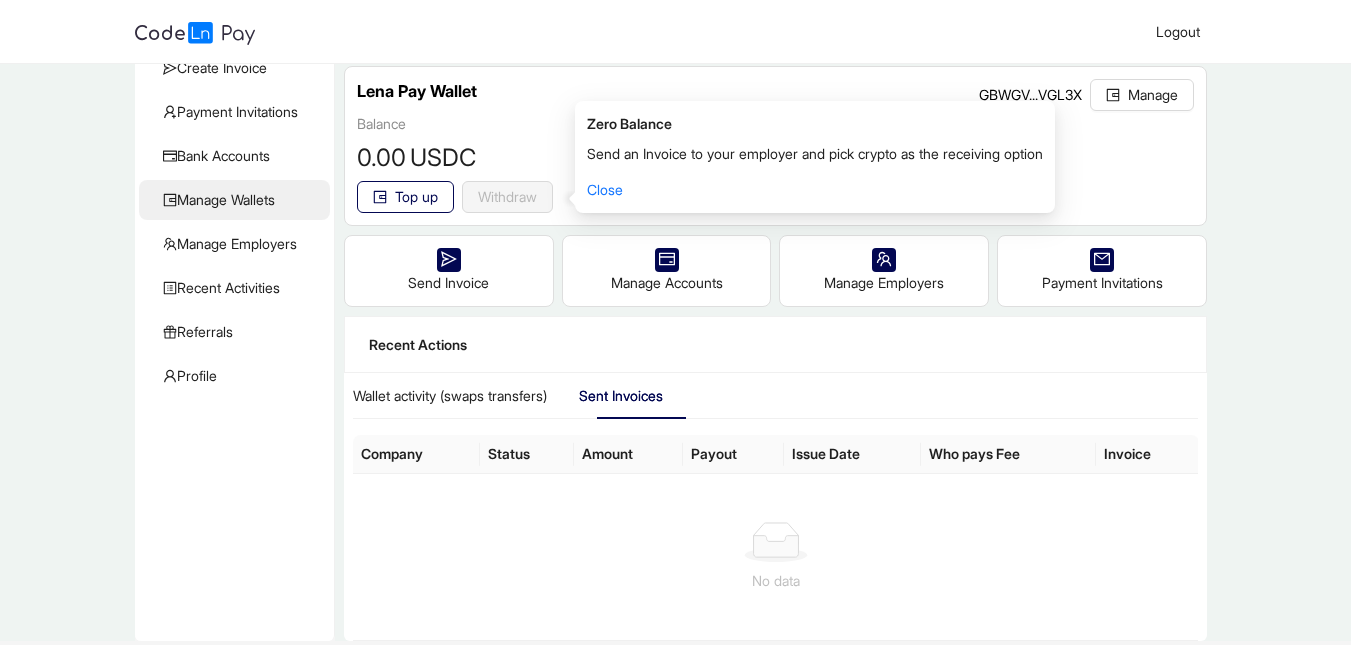 click on "Manage Wallets" 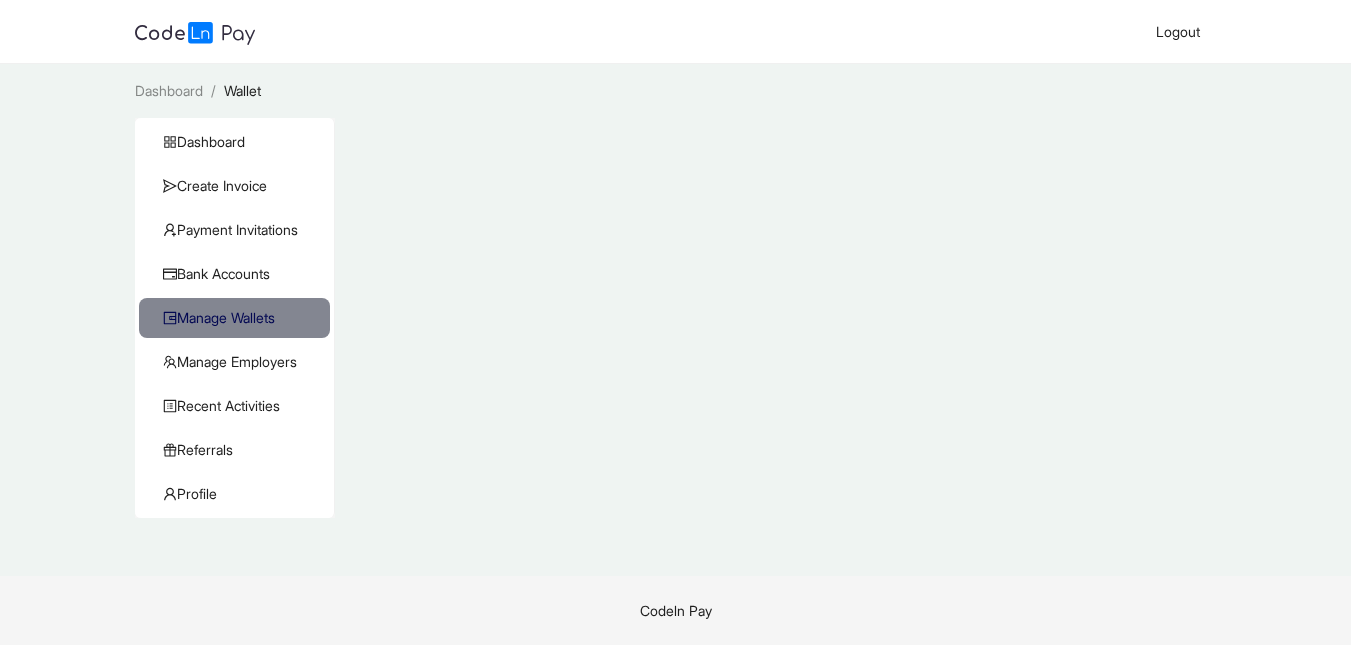 scroll, scrollTop: 0, scrollLeft: 0, axis: both 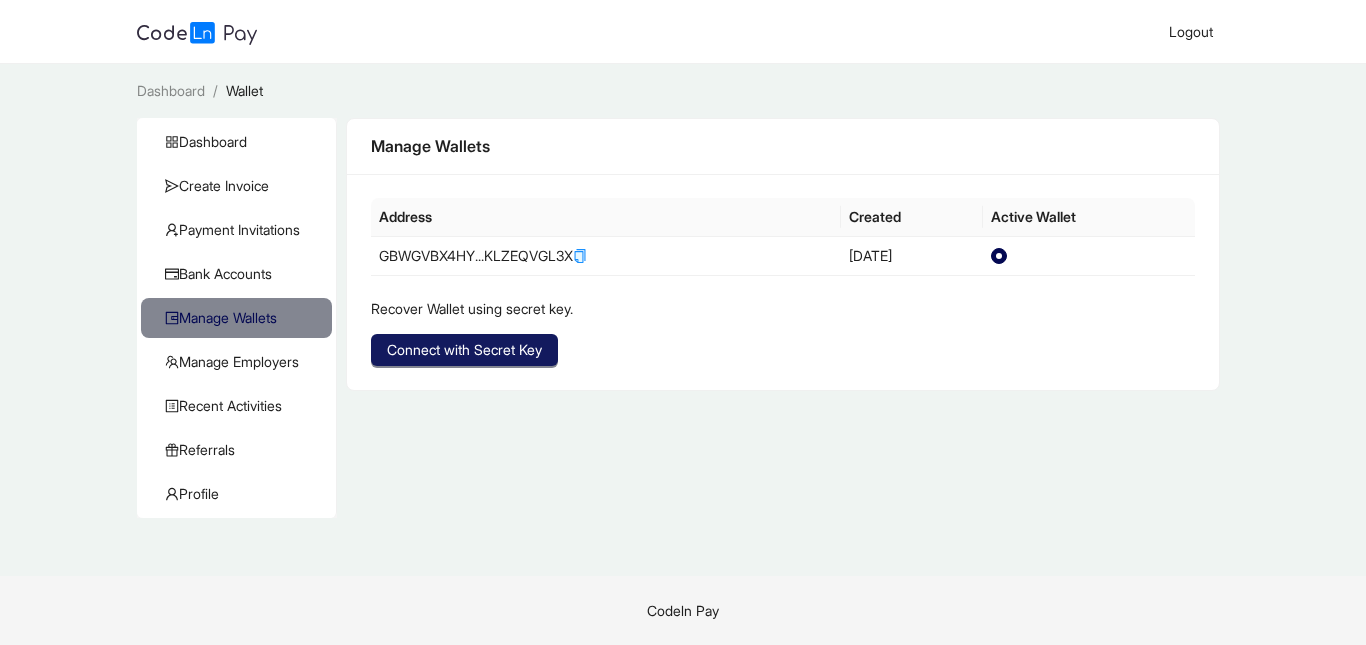 click on "Connect with Secret Key" 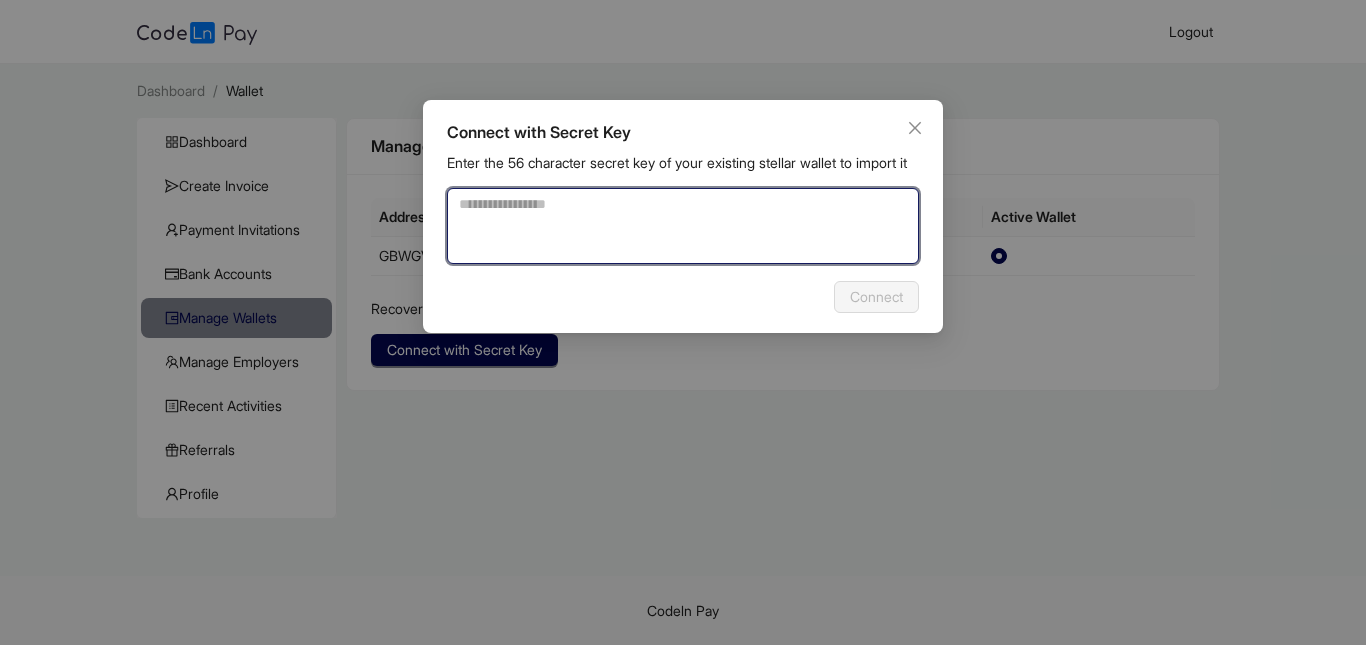 click 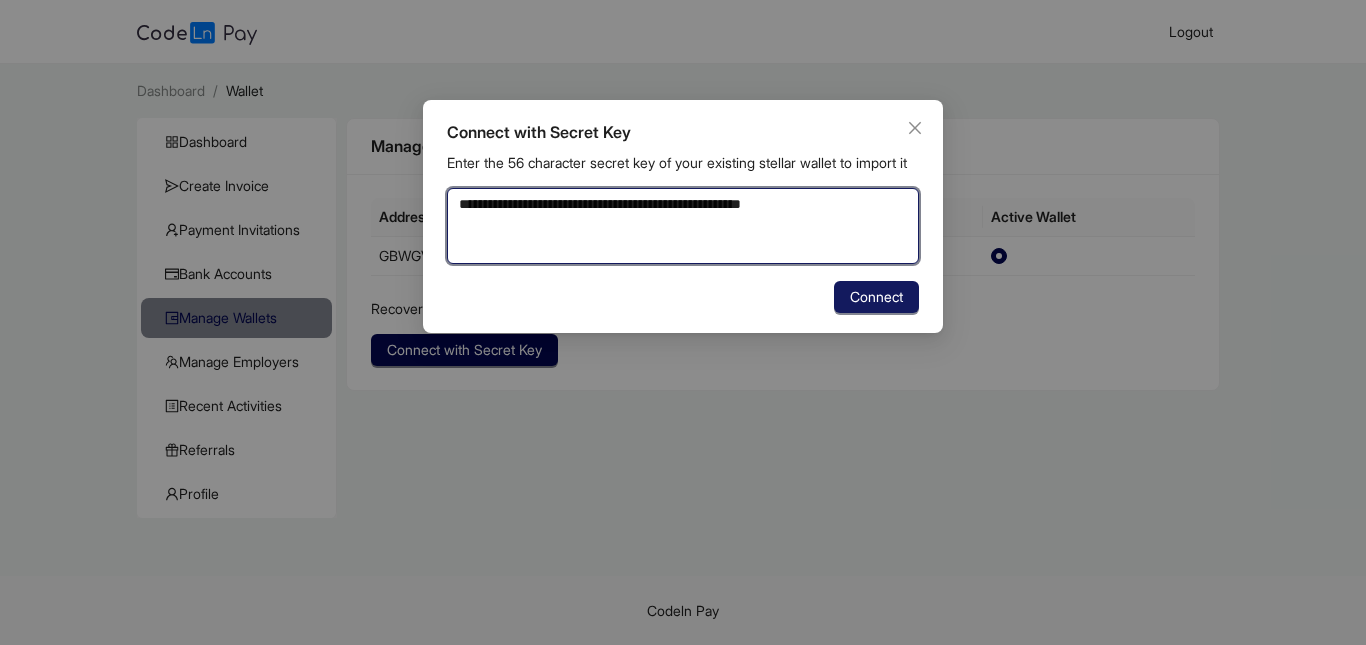 type on "**********" 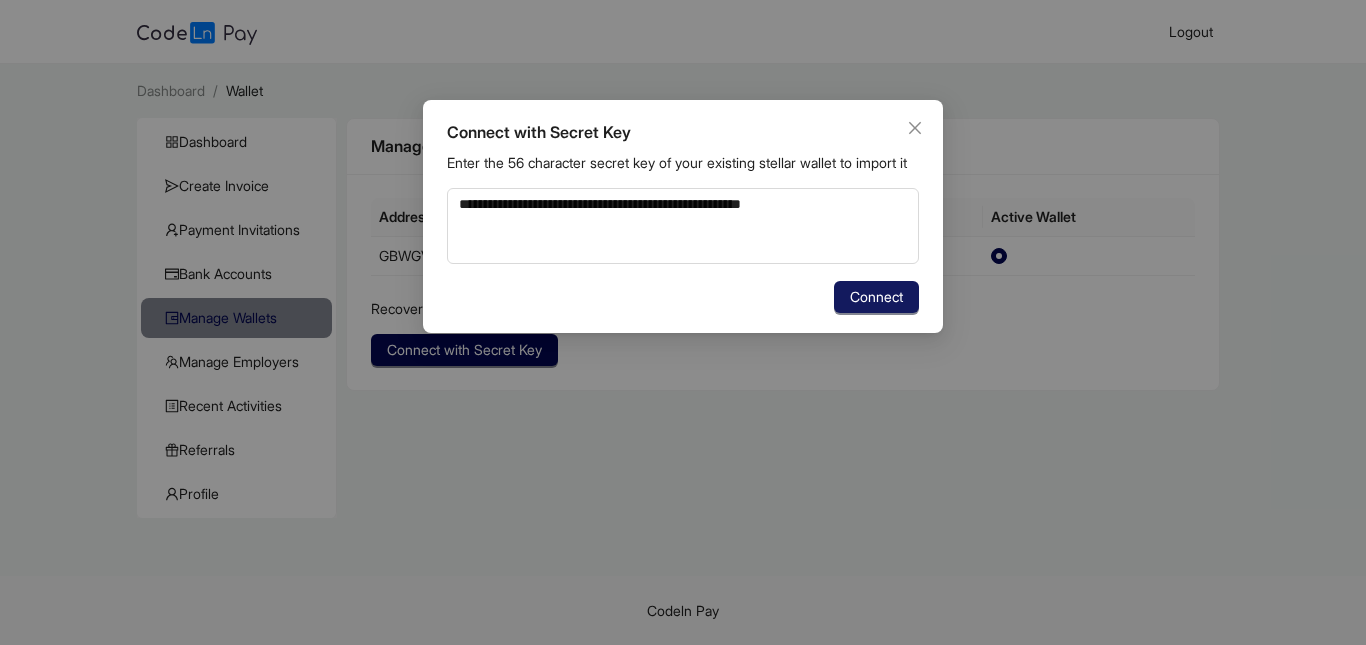 click on "Connect" 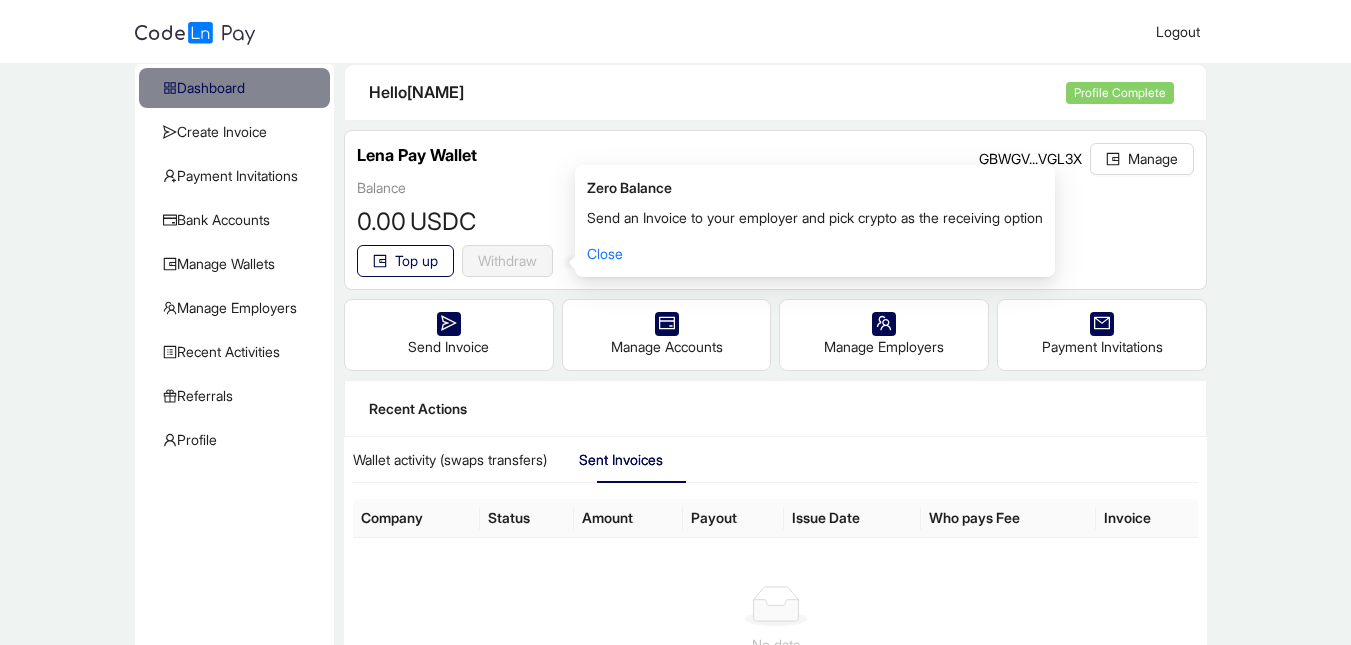 scroll, scrollTop: 29, scrollLeft: 0, axis: vertical 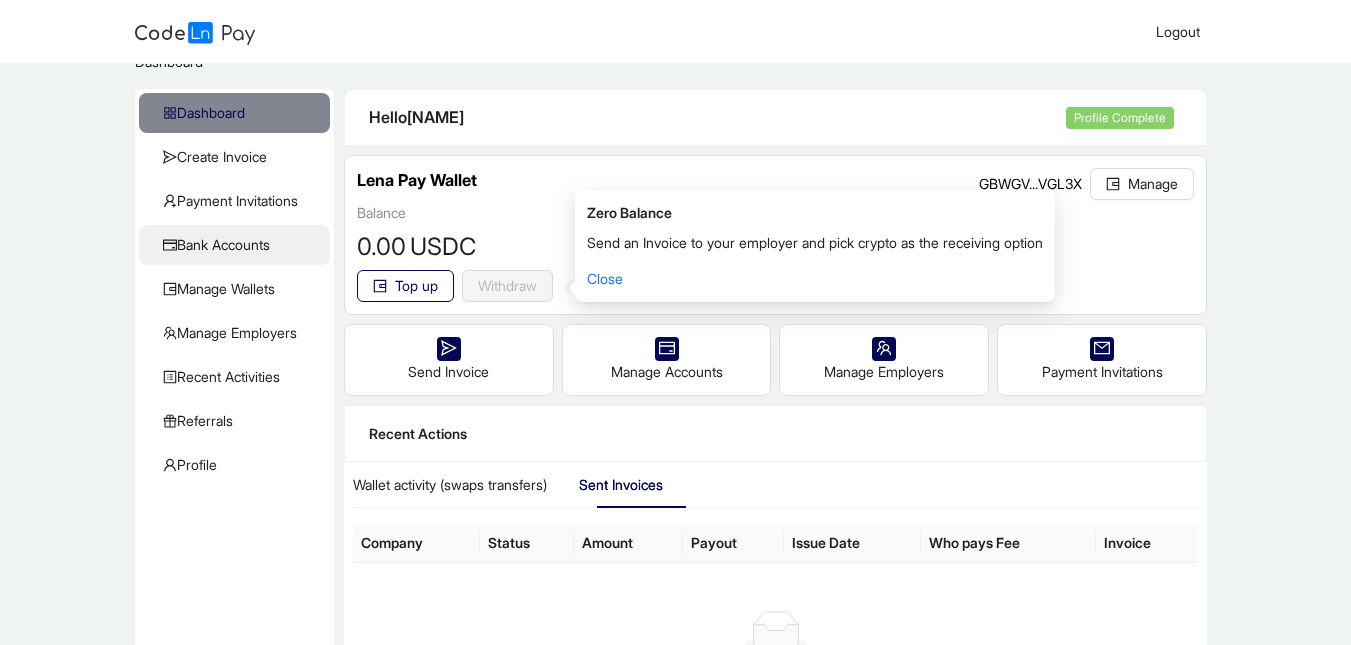 click on "Bank Accounts" 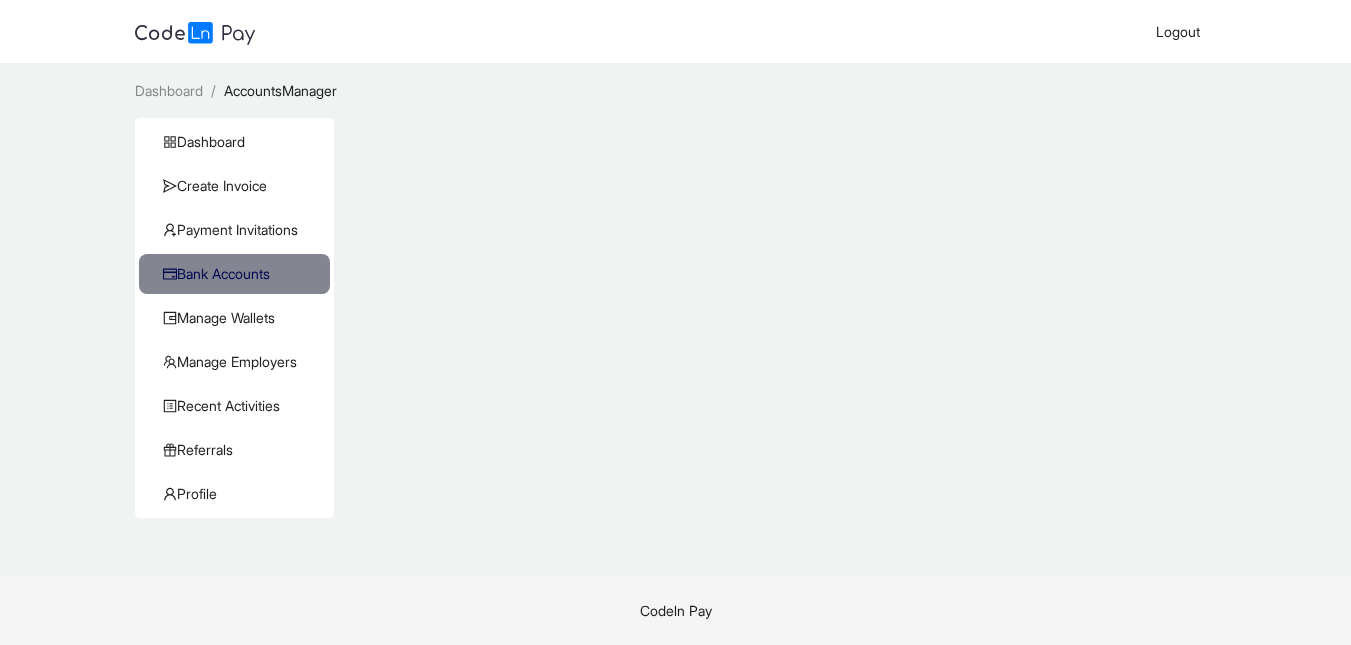 scroll, scrollTop: 0, scrollLeft: 0, axis: both 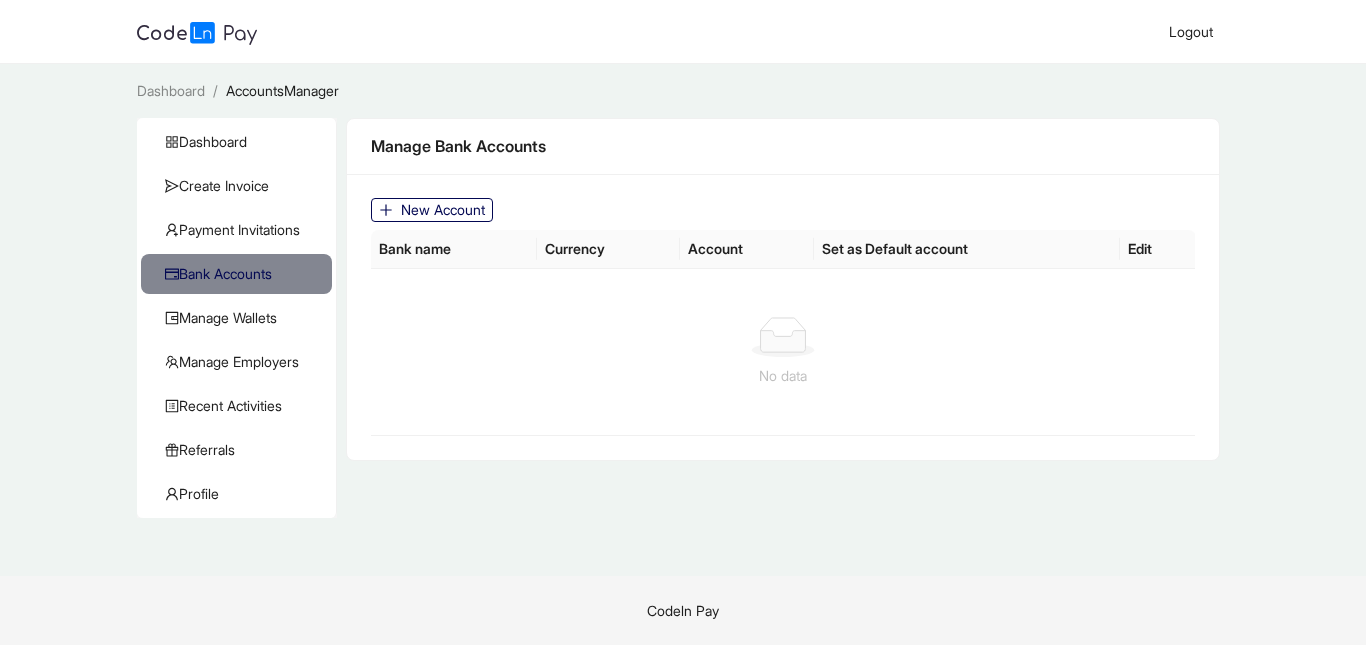 click on "Bank name" 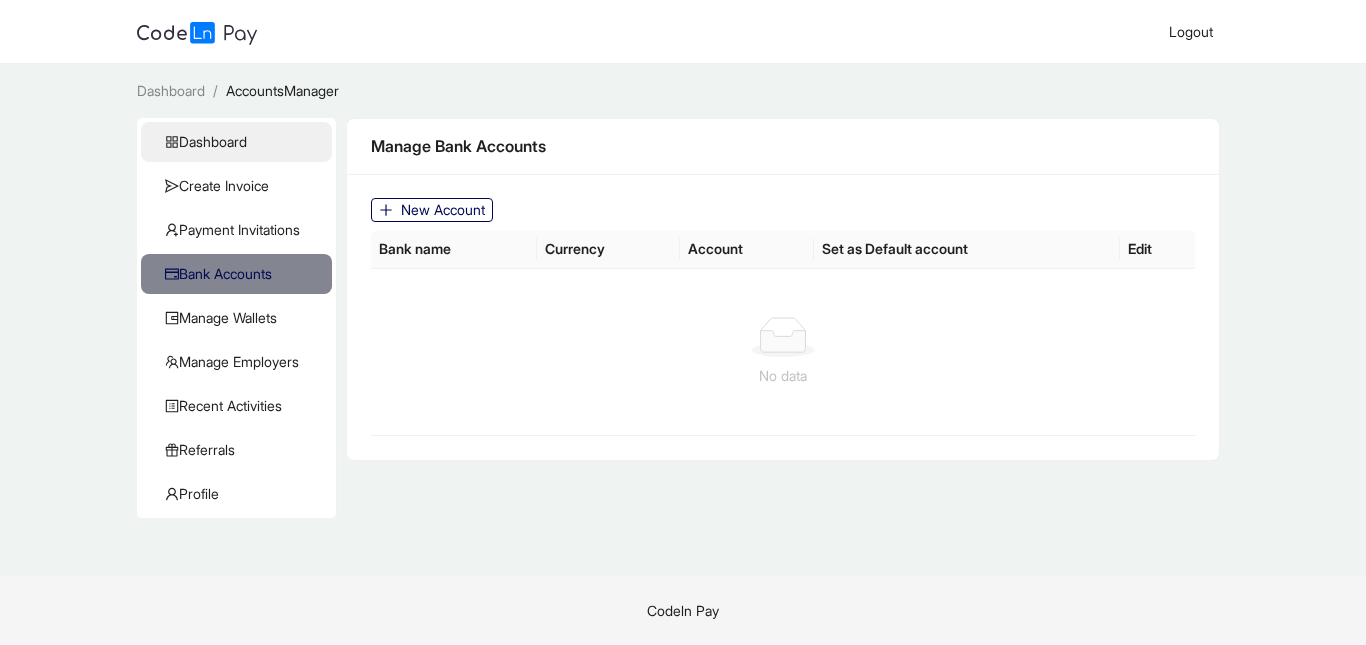 click on "Dashboard" 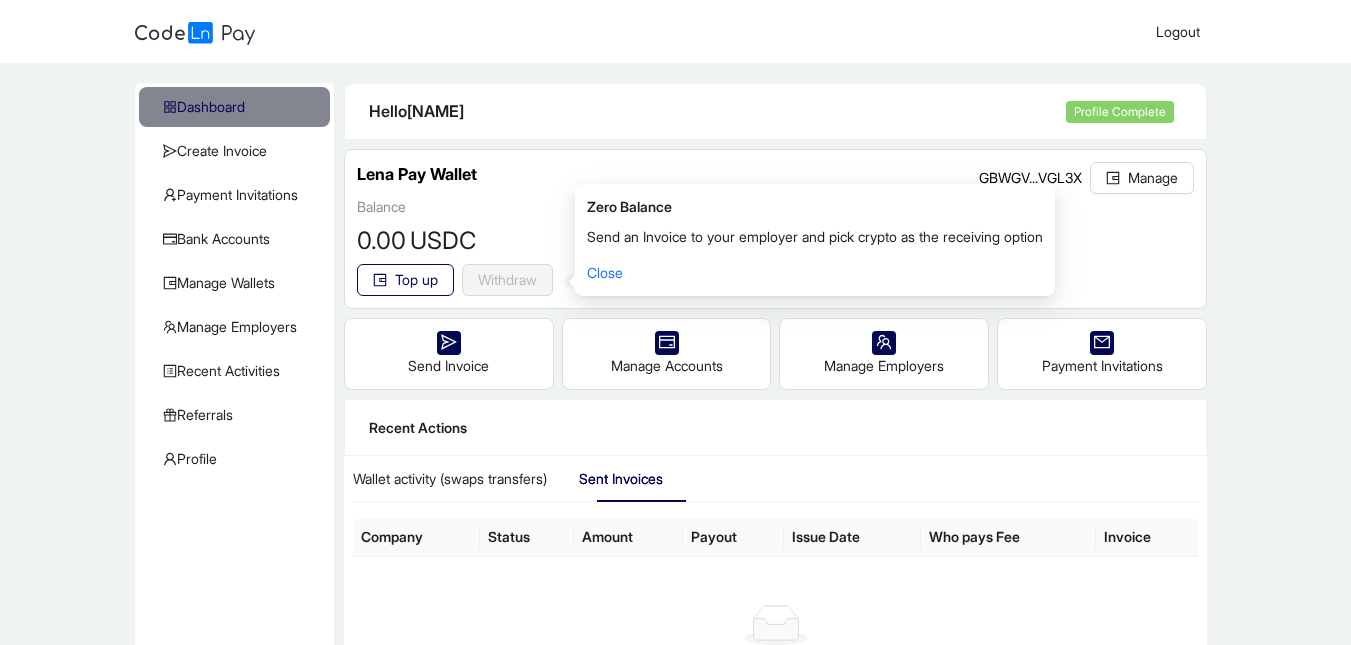 scroll, scrollTop: 37, scrollLeft: 0, axis: vertical 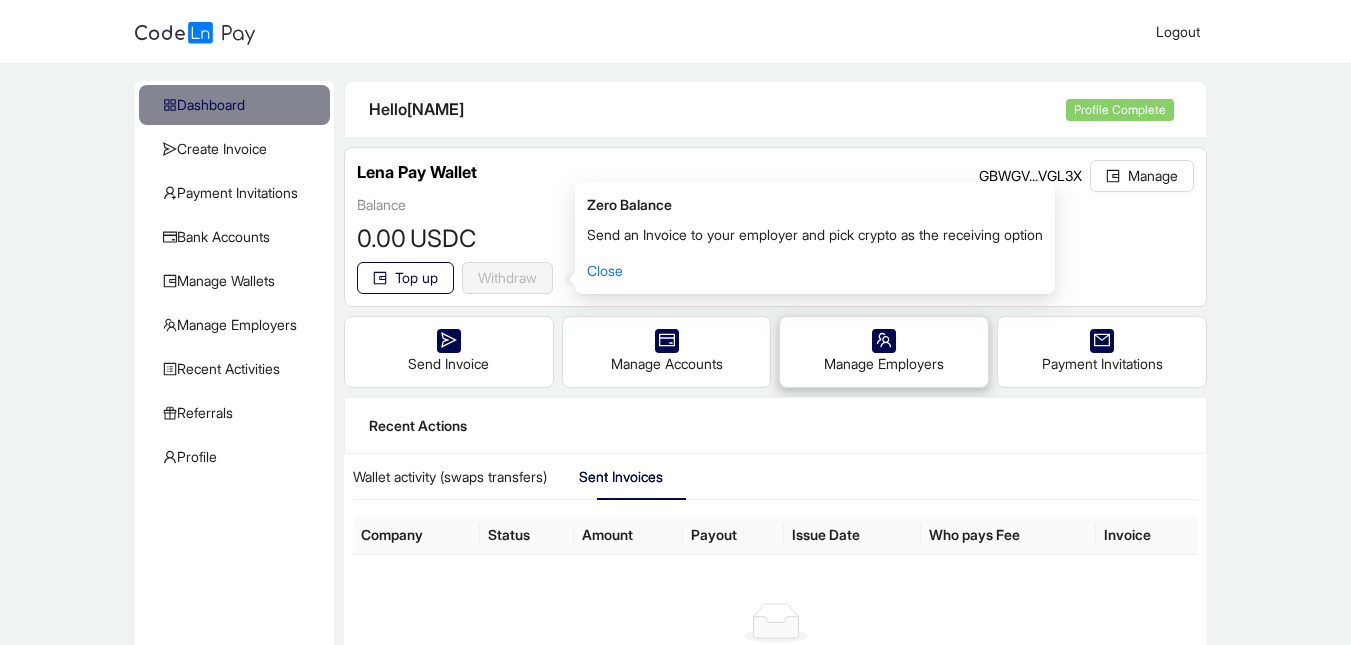 click on "Manage Employers" at bounding box center (884, 352) 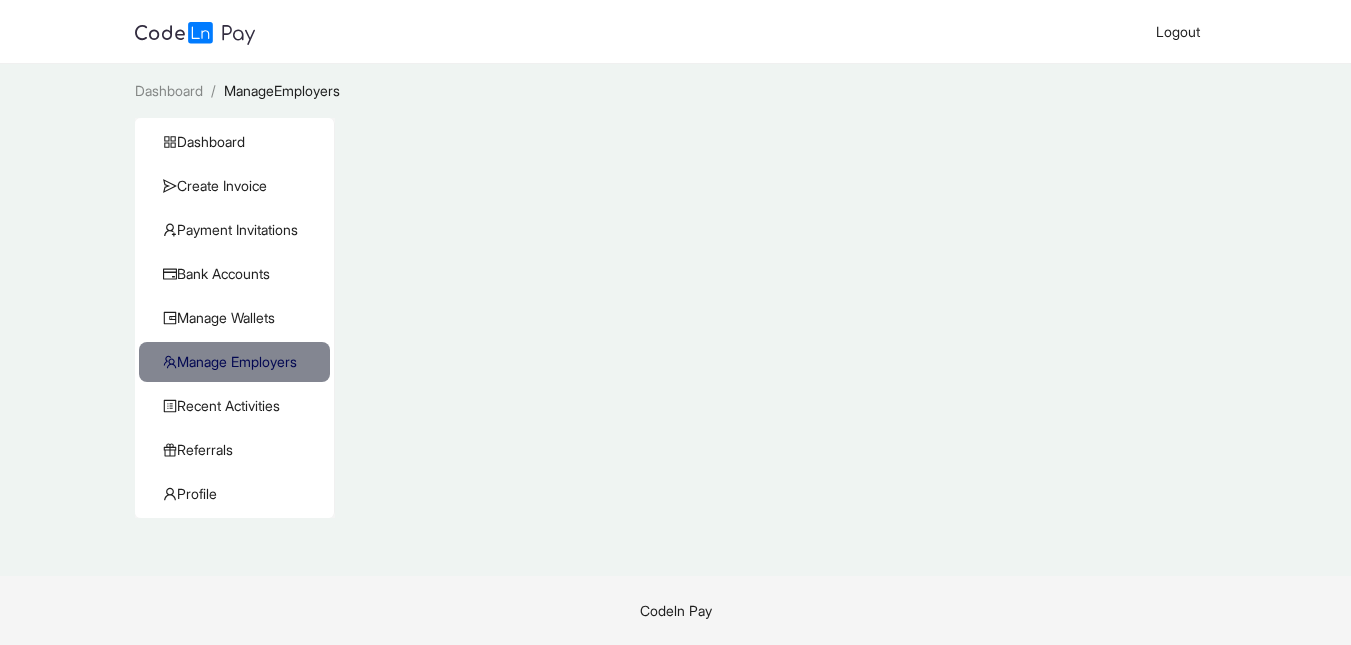 scroll, scrollTop: 0, scrollLeft: 0, axis: both 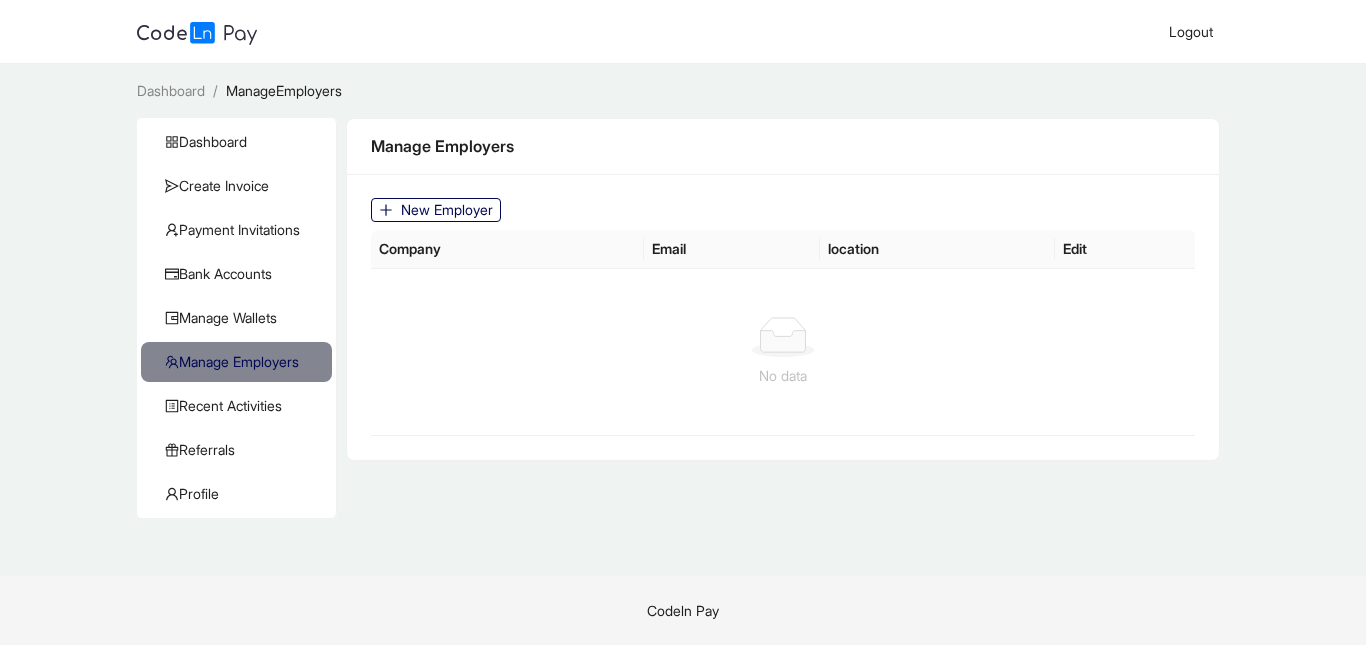 click on "Company" 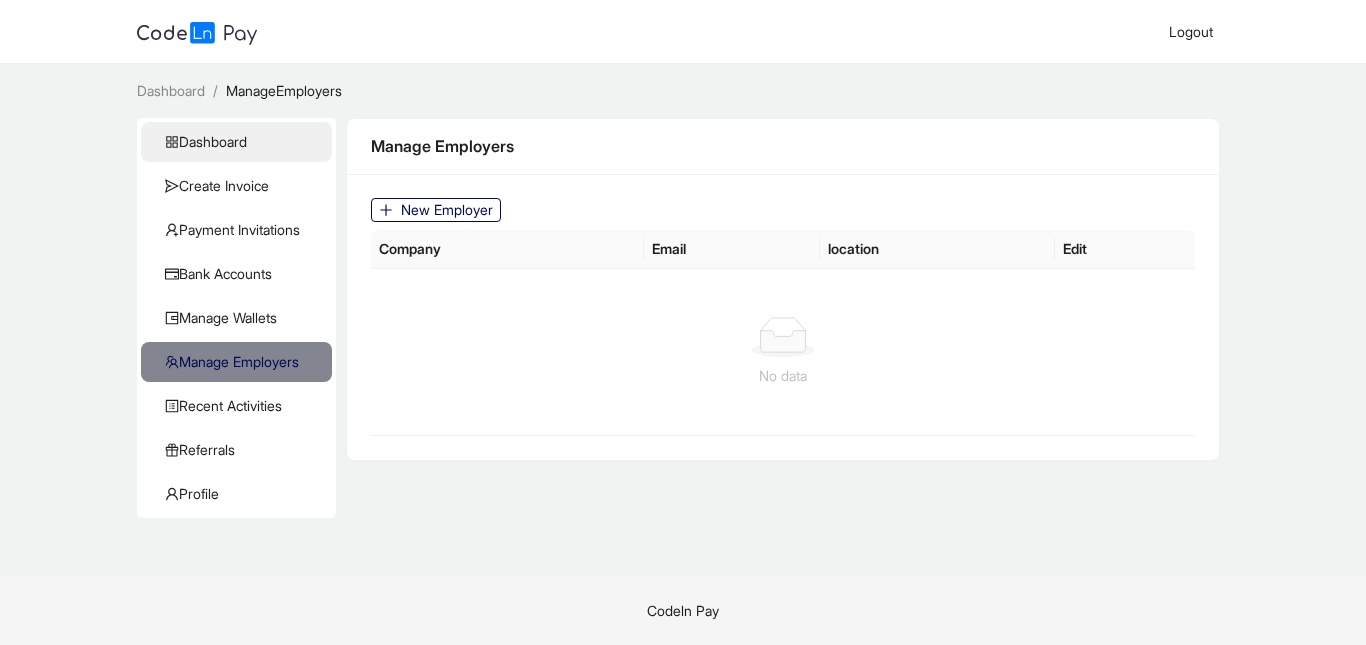 click on "Dashboard" 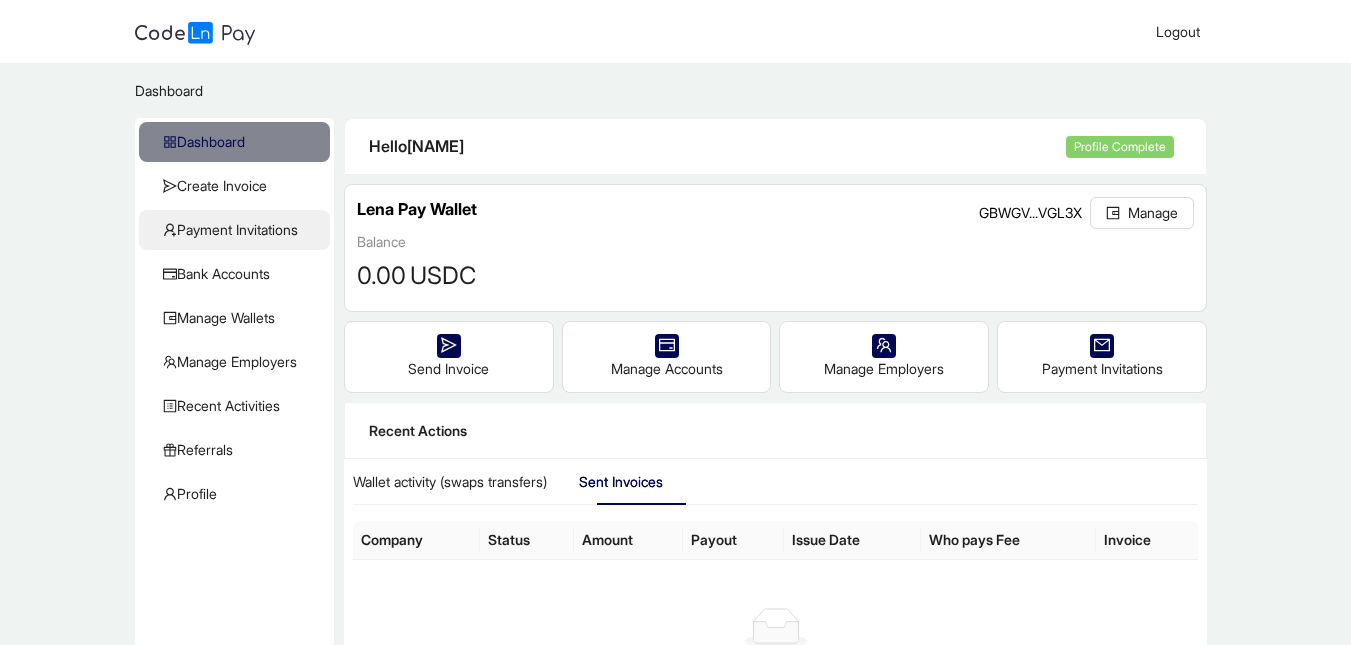 click on "Payment Invitations" 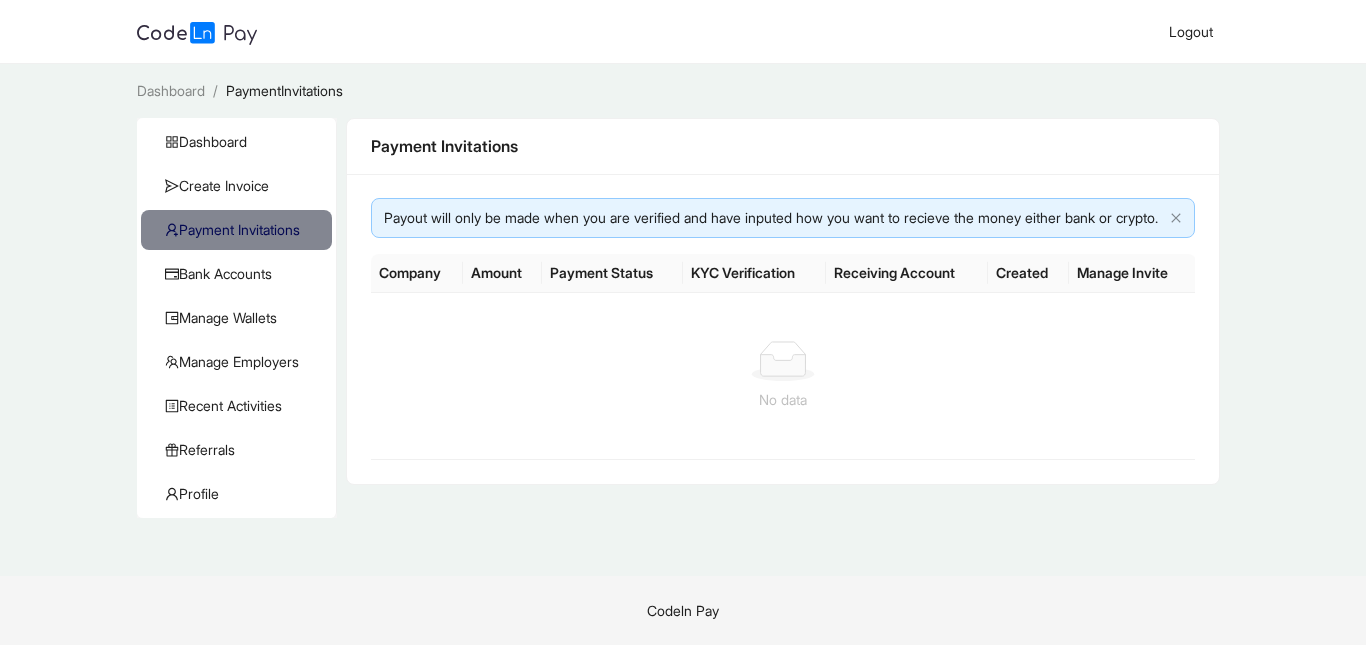 click on "Dashboard / PaymentInvitations /" at bounding box center (683, 91) 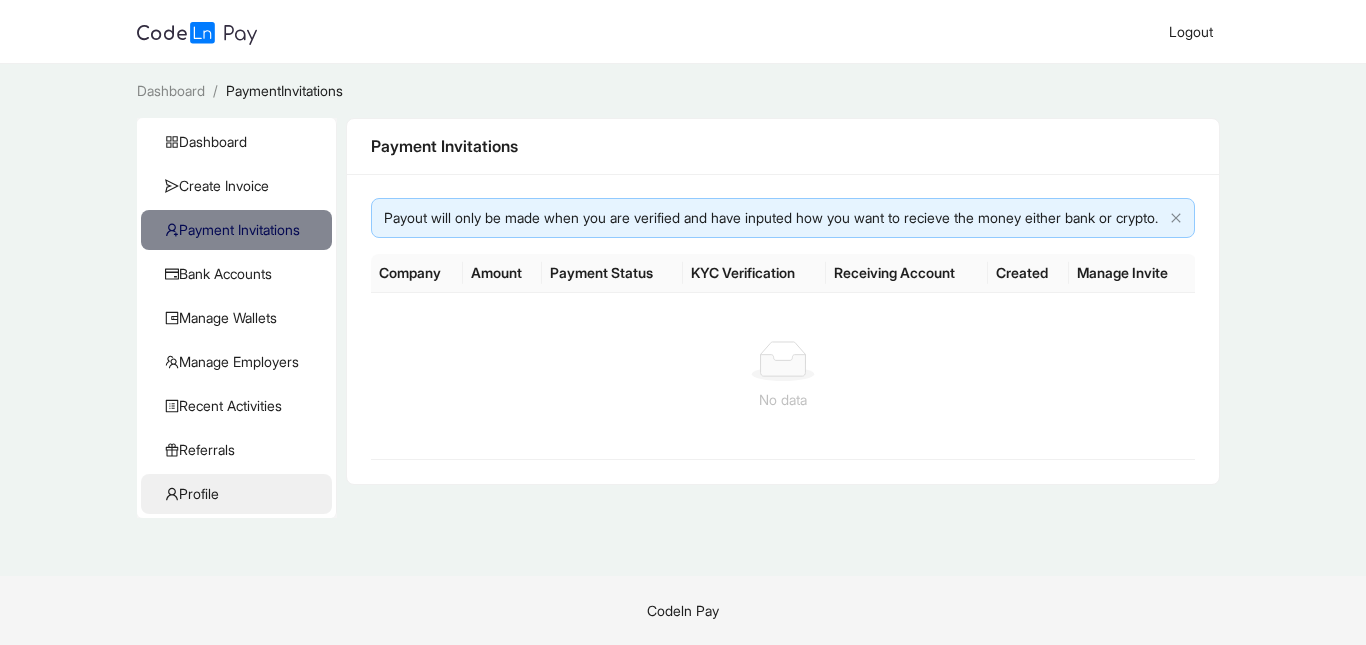 click on "Profile" 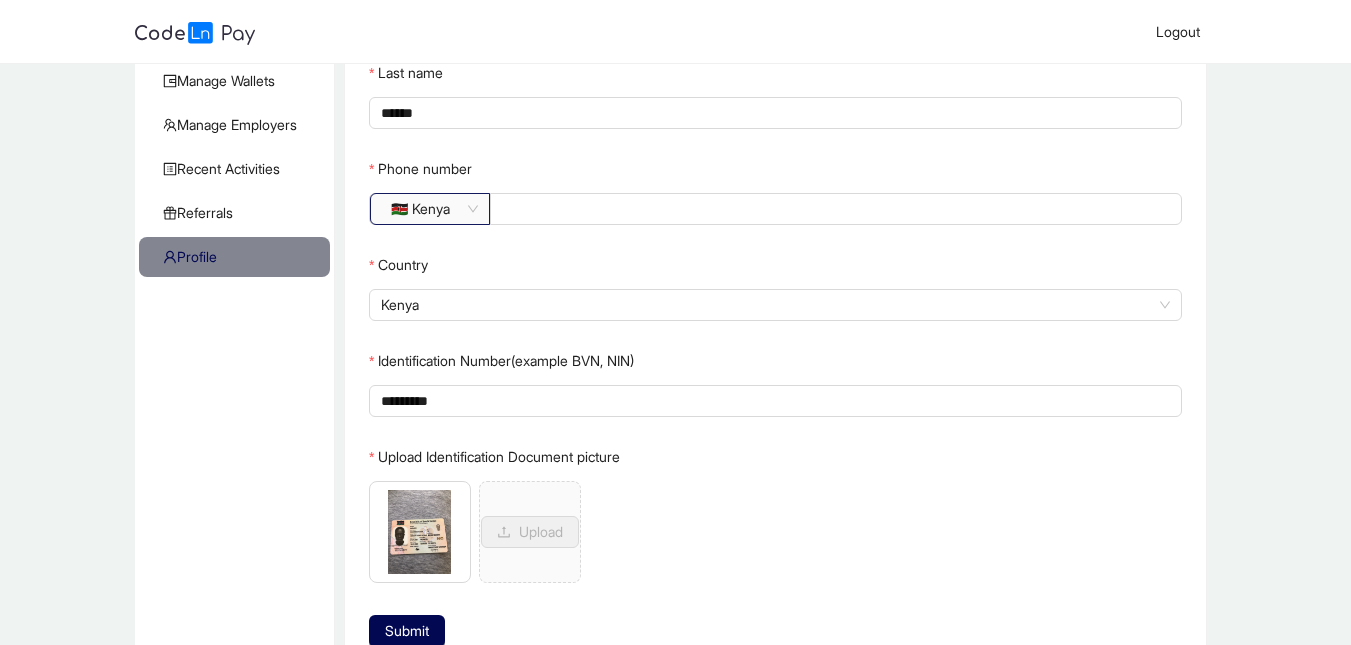 scroll, scrollTop: 0, scrollLeft: 0, axis: both 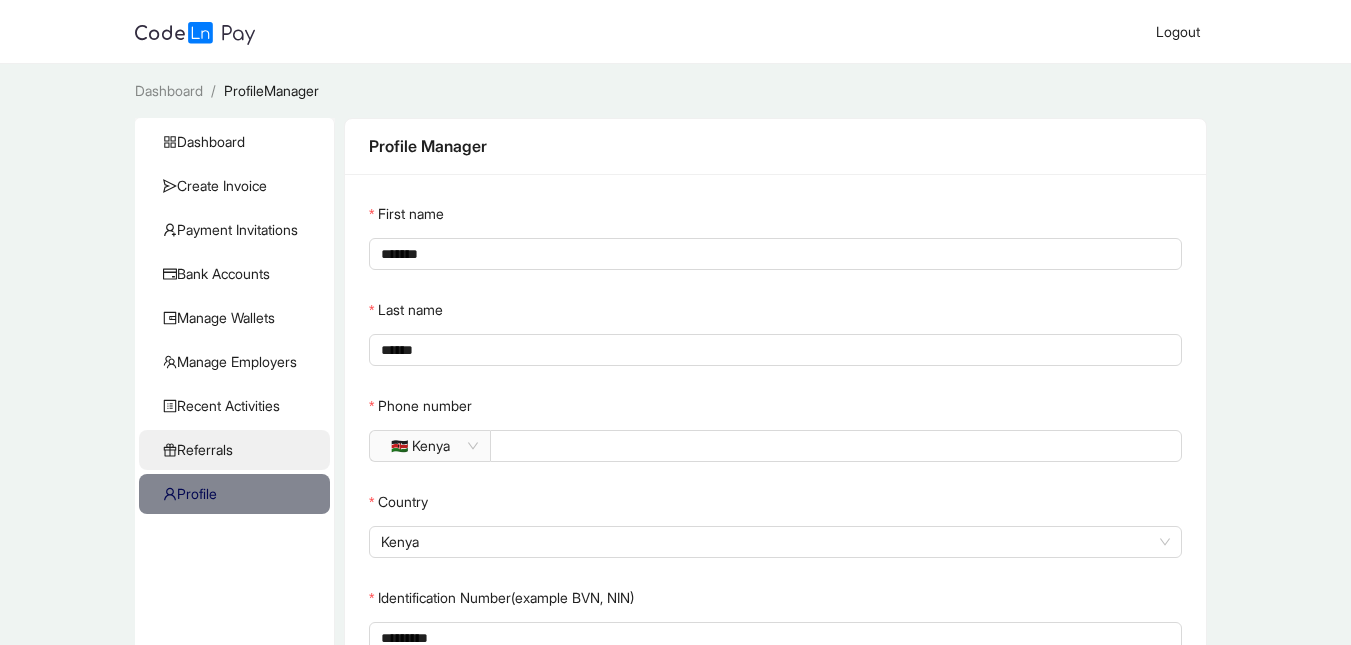 click on "Referrals" 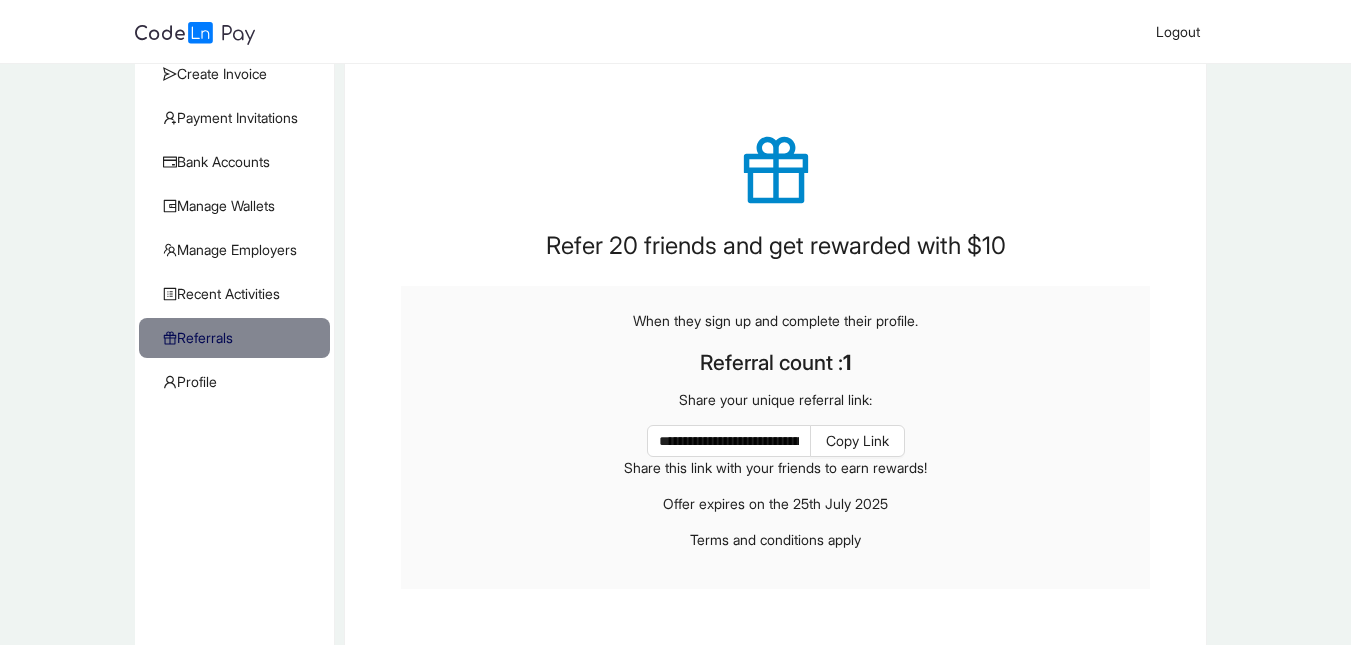 scroll, scrollTop: 115, scrollLeft: 0, axis: vertical 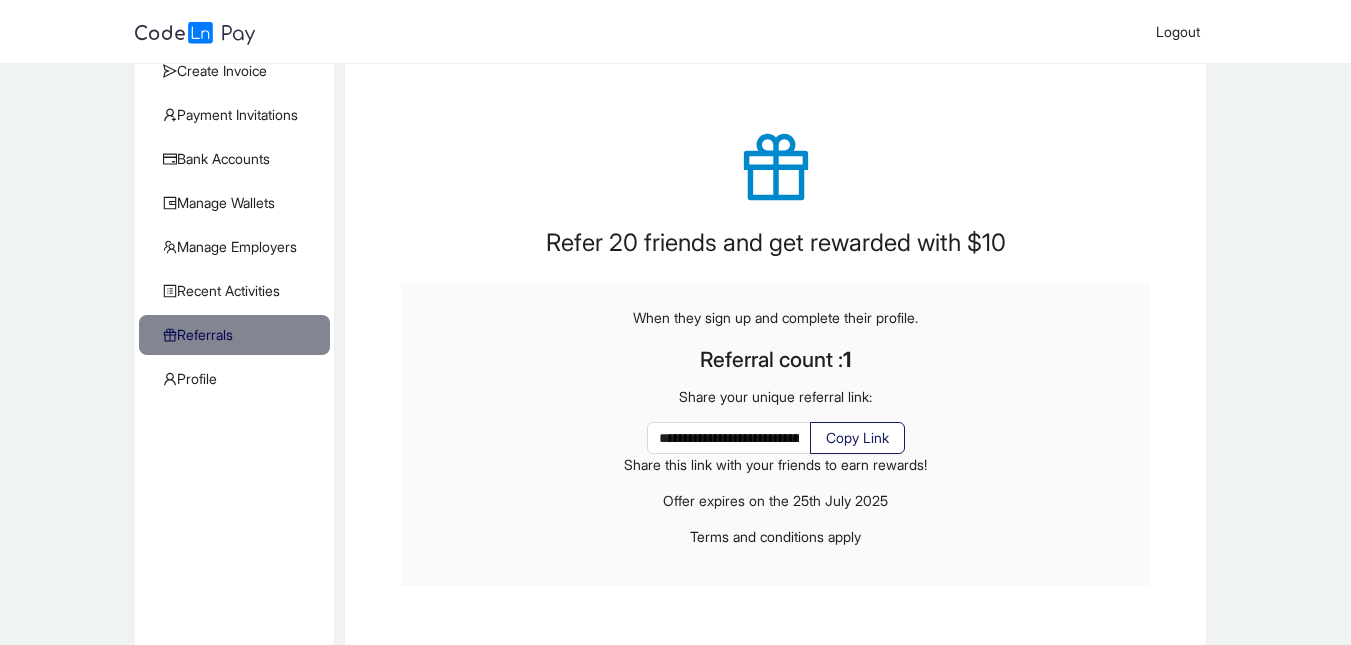 click on "Copy Link" 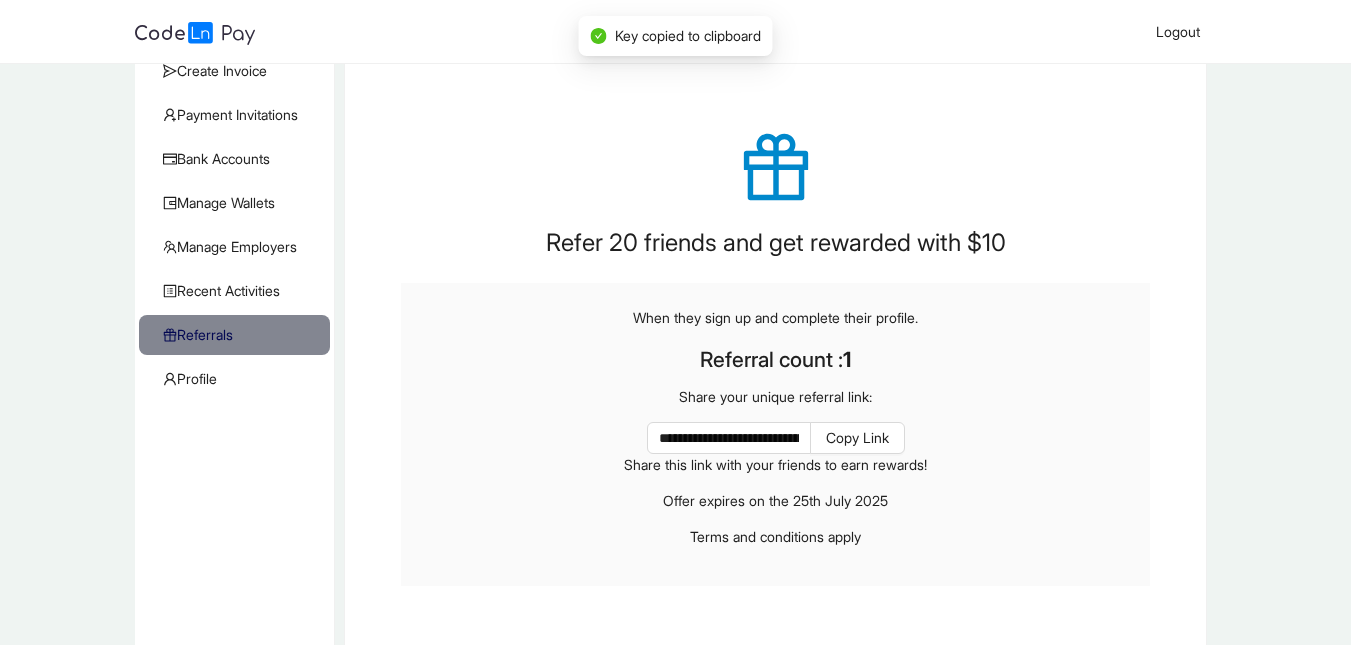 scroll, scrollTop: 0, scrollLeft: 0, axis: both 